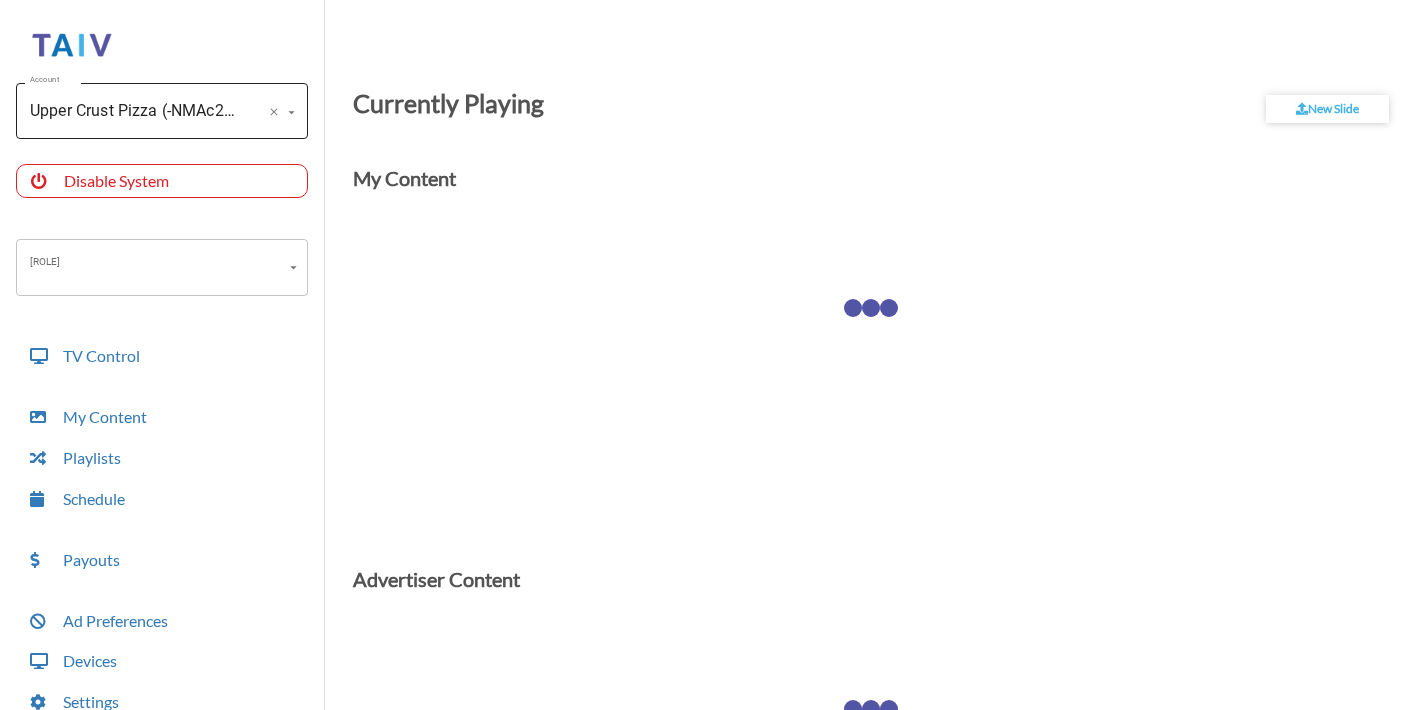 scroll, scrollTop: 0, scrollLeft: 0, axis: both 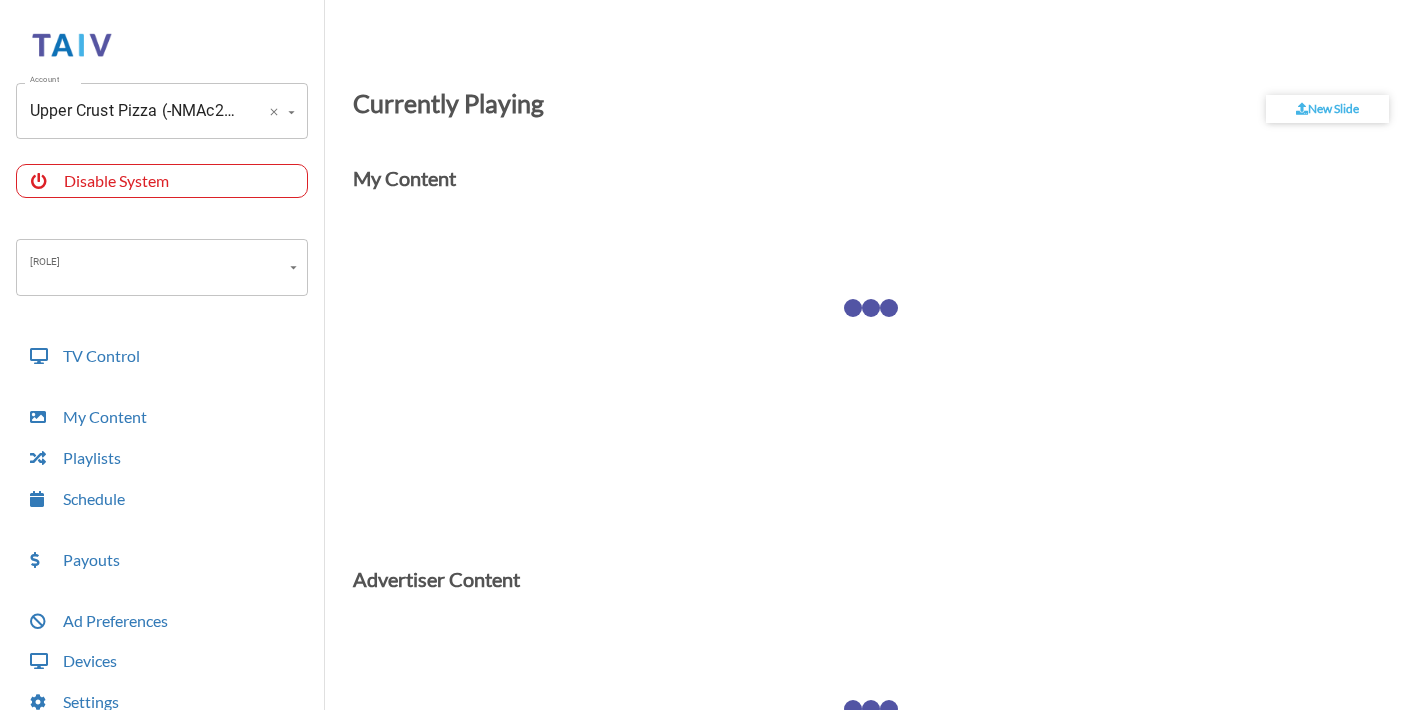 click on "Upper Crust Pizza (-NMAc2xafTKLrEvXWl1D)" at bounding box center (134, 111) 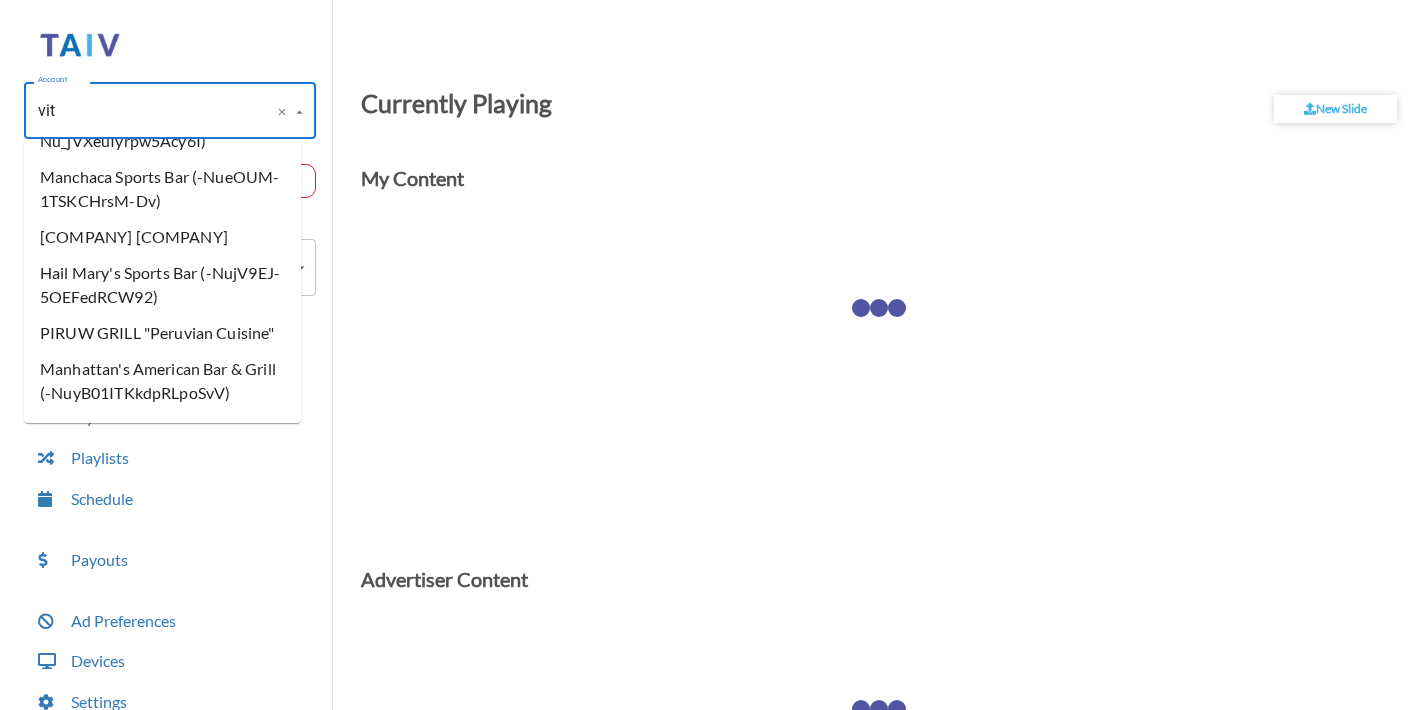 scroll, scrollTop: 0, scrollLeft: 0, axis: both 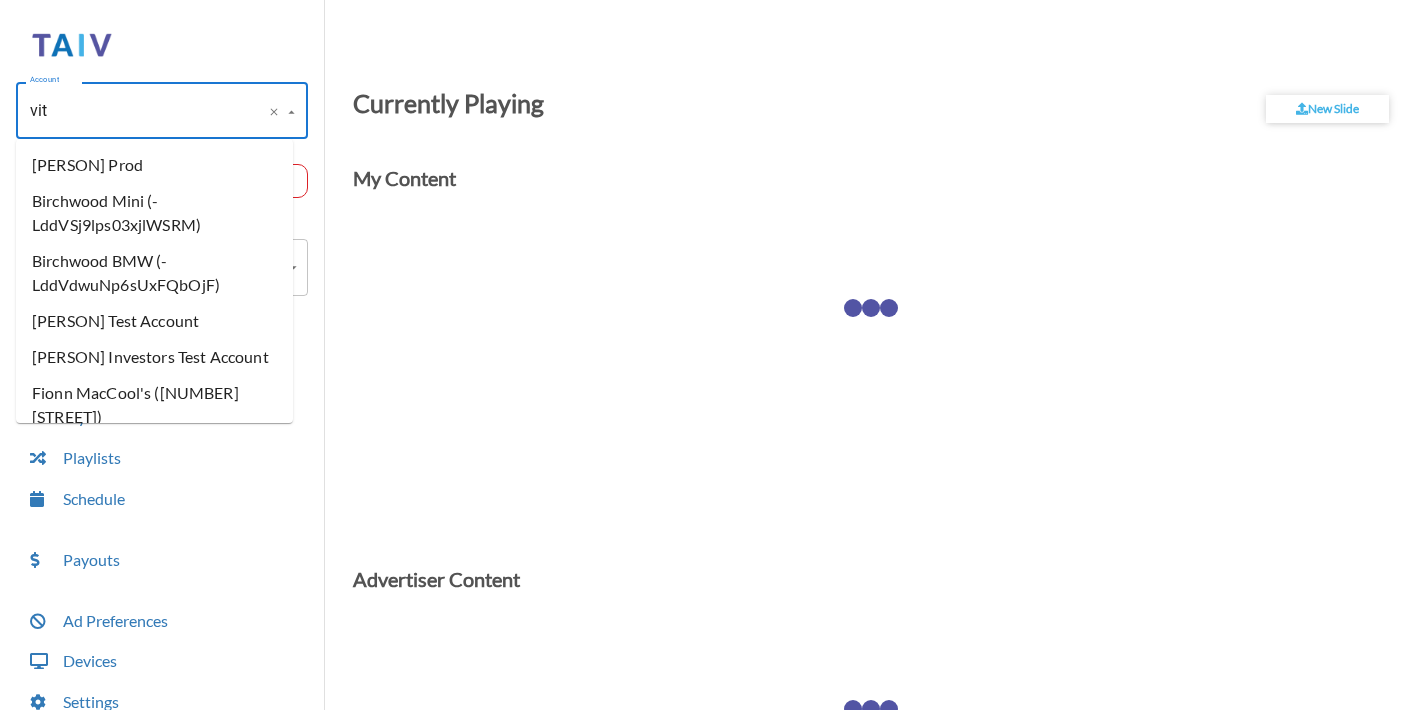 type on "[FIRST]" 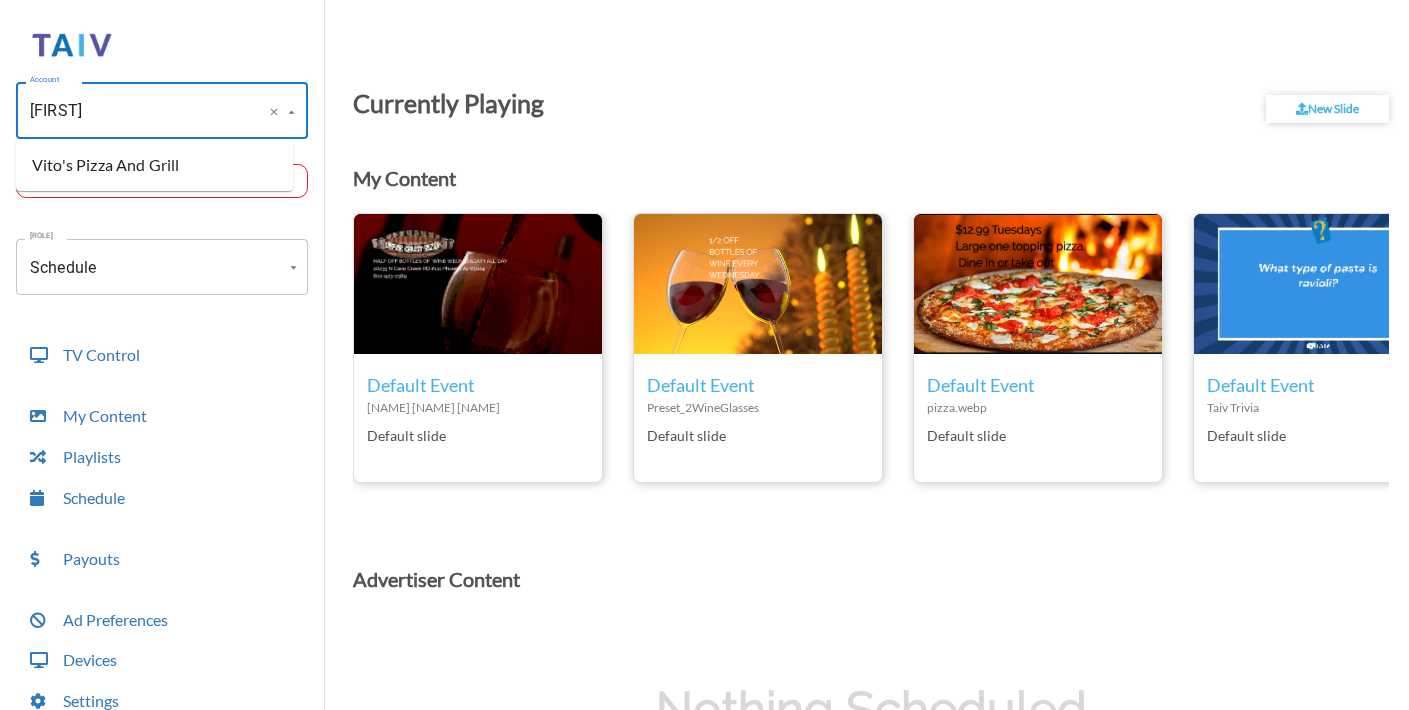 click on "Vito's Pizza And Grill" at bounding box center (154, 165) 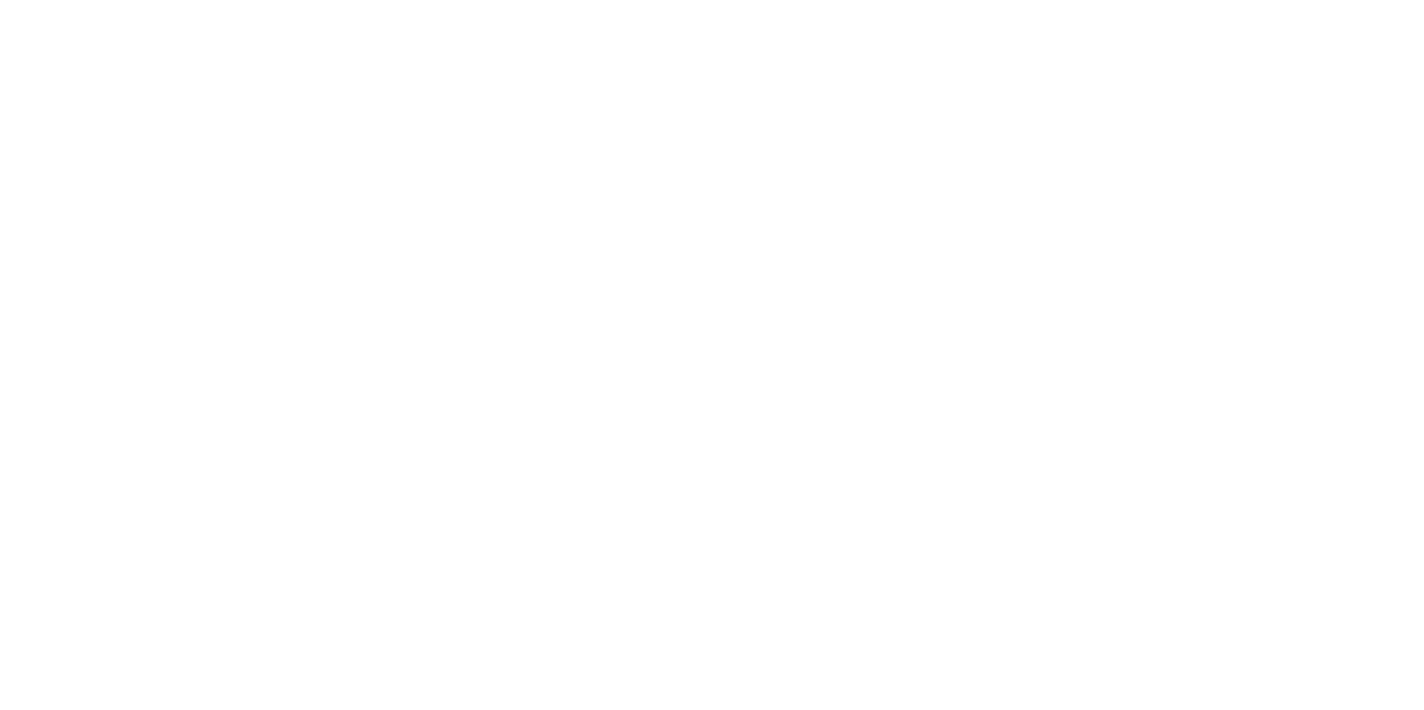 click at bounding box center (712, 355) 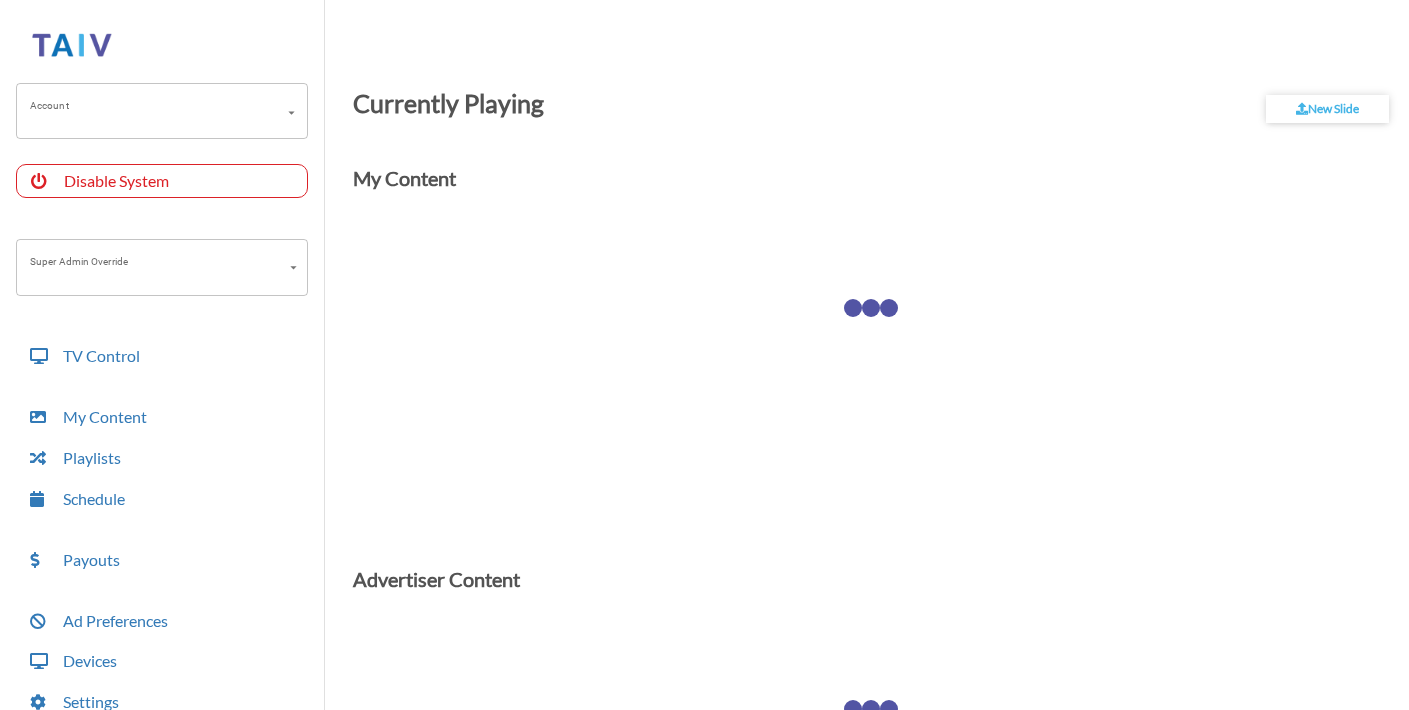scroll, scrollTop: 0, scrollLeft: 0, axis: both 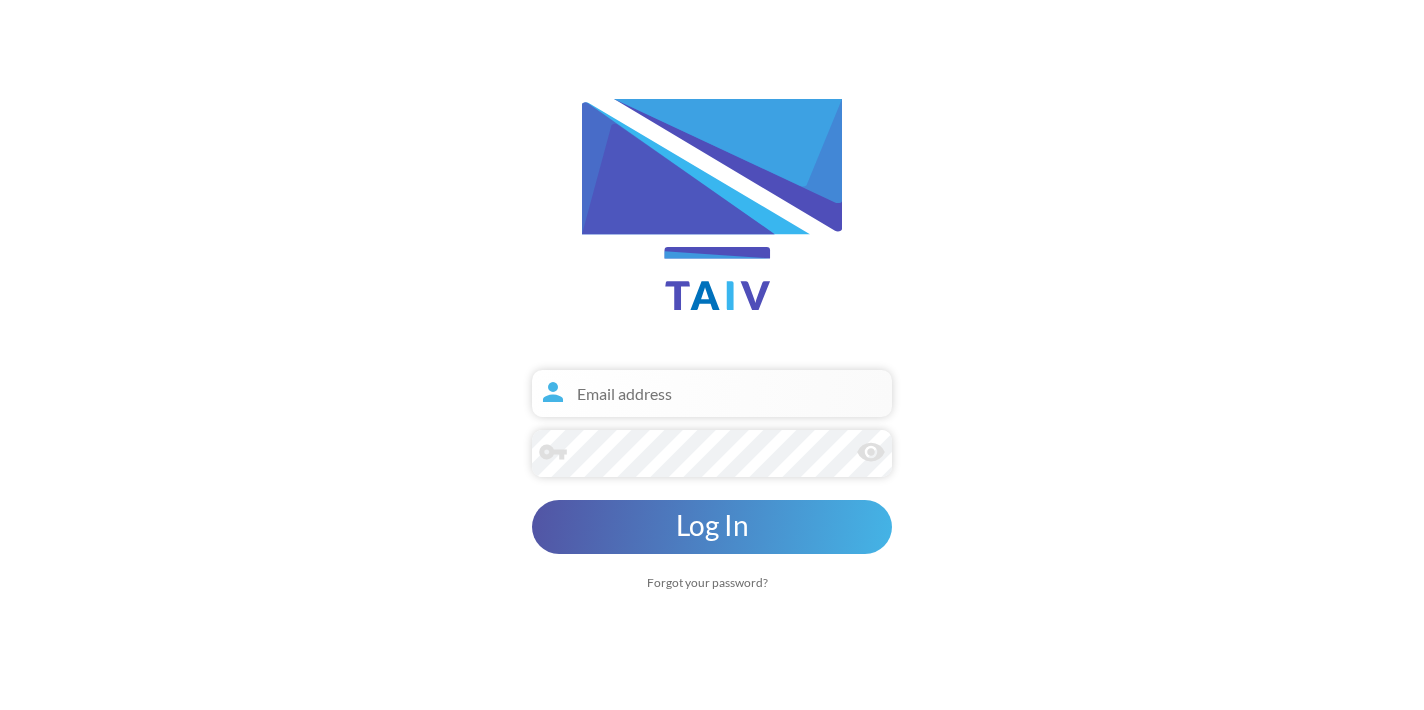 click at bounding box center [712, 393] 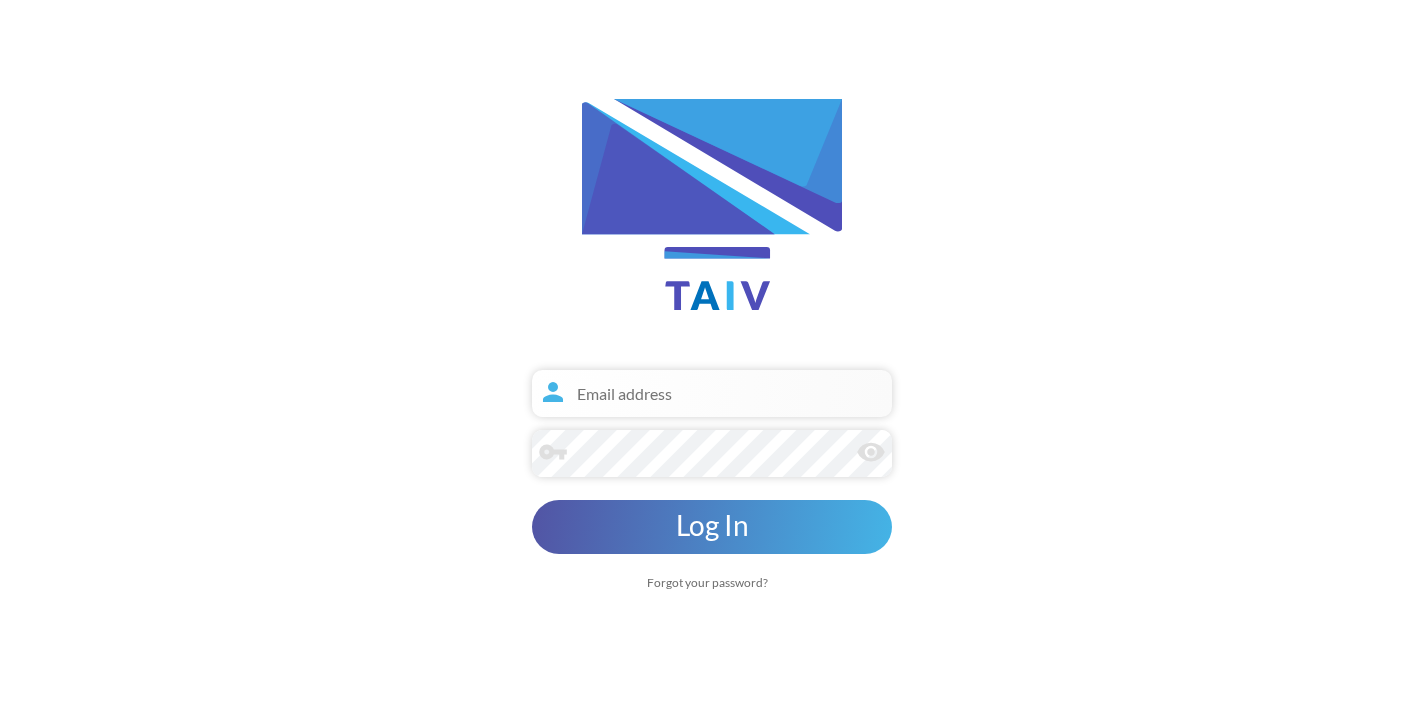 type on "[USERNAME]@[DOMAIN]" 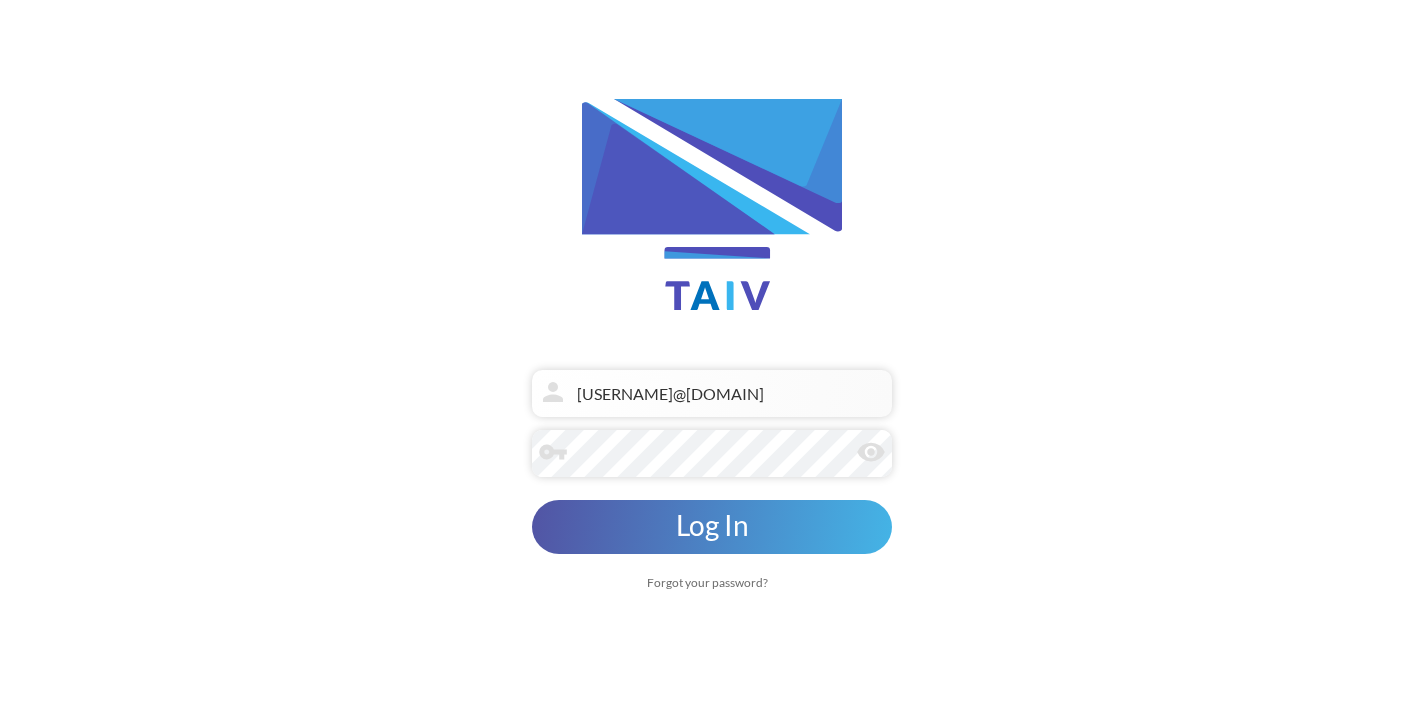 click on "Log In" at bounding box center (712, 525) 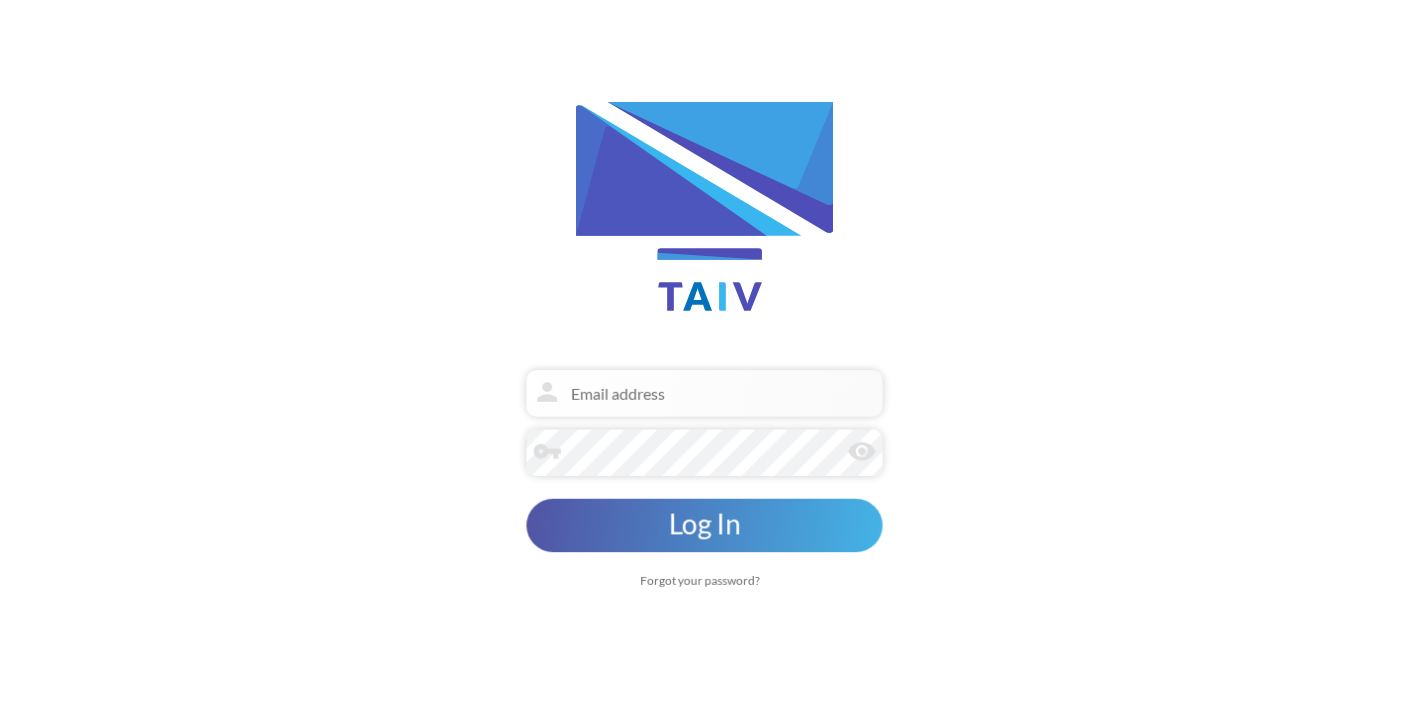 scroll, scrollTop: 0, scrollLeft: 0, axis: both 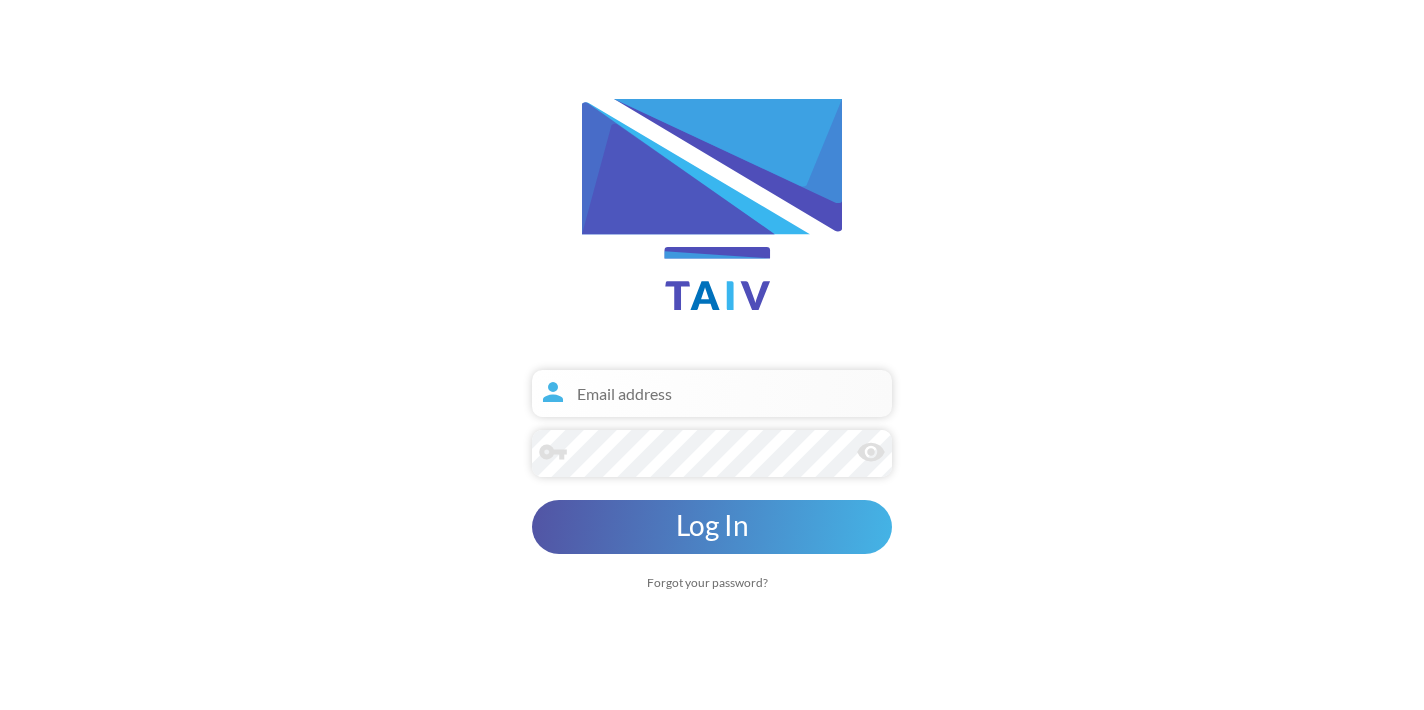 click at bounding box center (712, 393) 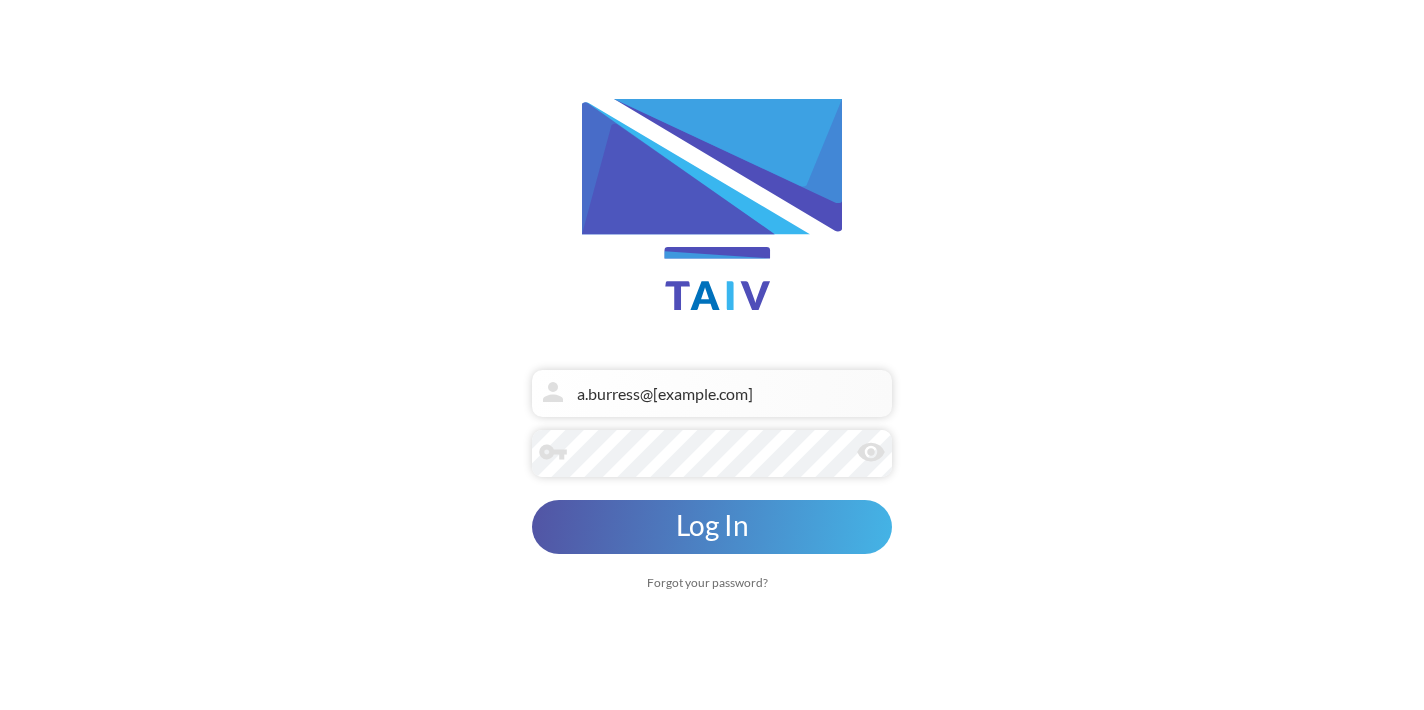 click on "Log In" at bounding box center (712, 527) 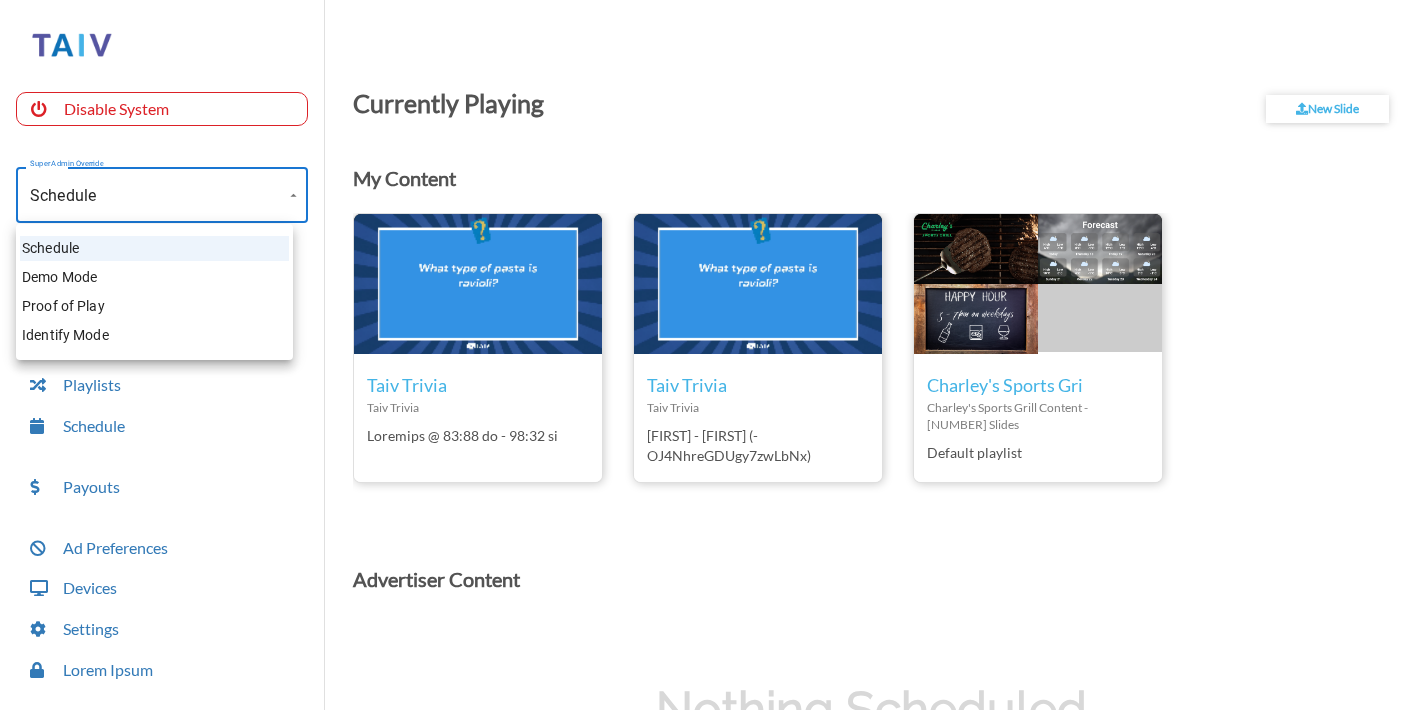 click on "Loremip Dolors Ametc Adipi Elitsedd Eiusmodt Incididu Utla Etdo MA Aliquae Ad Minimve Quisnostr Exercita Ullamco La Nisialiquip Exeacom Consequa Duisa Irure Inreprehe Vo Velites Cil Fug Nullapari Excepte  Sin Occae Cu Nonproi Sunt Culpaq Offi Deseru Mollitan @ 19:12 id - 02:45 es Labo Perspi Unde Omnisi Natus @ 88:84 er - 99:56 vo accu_dolo Laudant't Remape Eaq... Ipsaqua'a Illoin Verit Quasiar - 0 Beatae Vitaedi explicab Nemoenimip Quiavol Asperna Autoditfu Conseq Magnidol  95 Eos 04 Rat 91 Seq 99 Nes 08 Neq 87 Por 65 Qui Dolorem'a Numqua Eiusm Tempora Incidun 52:83 MA 7:32 QU 4:10 ET 8:73 MI 0:96 SO 8:84 NO 2:67 EL 2:90 OP 2:80 CU 1:00 NI 17:45 IM 63:33 QU 55:10 PL 5:27 FA 1:00 PO 6:26 AS 7:98 RE 6:58 TE 2:14 AU 4:77 QU 9:84 OF 1:59 DE 65:28 RE 15:92 NE 44:52 SA — 50:04 EV Volu Repudi 09:58 RE — 41:48 IT Earu Hicten 28:31 SA — 20:76 DE Reic Volupt 18:10 MA — 61:73 AL Perf Dolori 7:79 AS — 6:63 RE Minimnost Exercit  5:49 UL — 5:65 CO Susci Labo Aliqui-Commod 8:79 CO — 9:93 QU Maxim Moll" at bounding box center (712, 360) 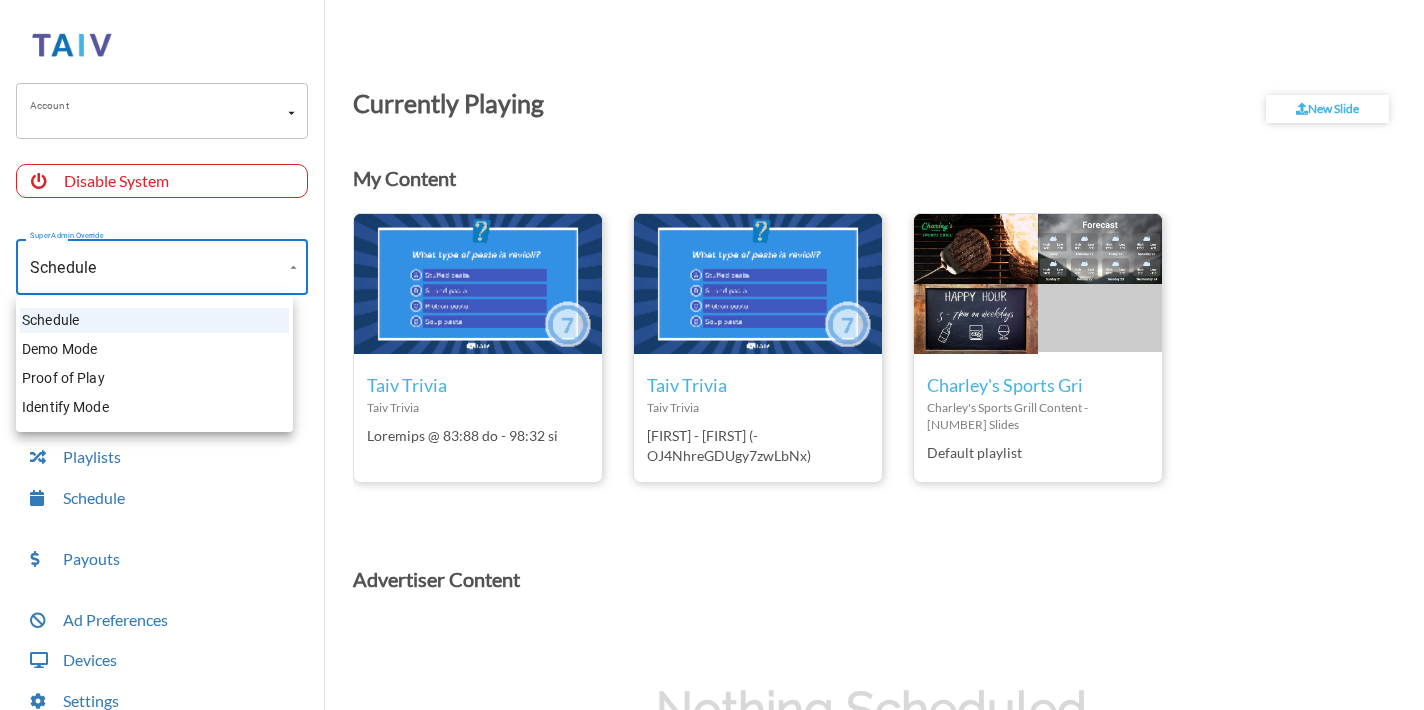 click at bounding box center (712, 355) 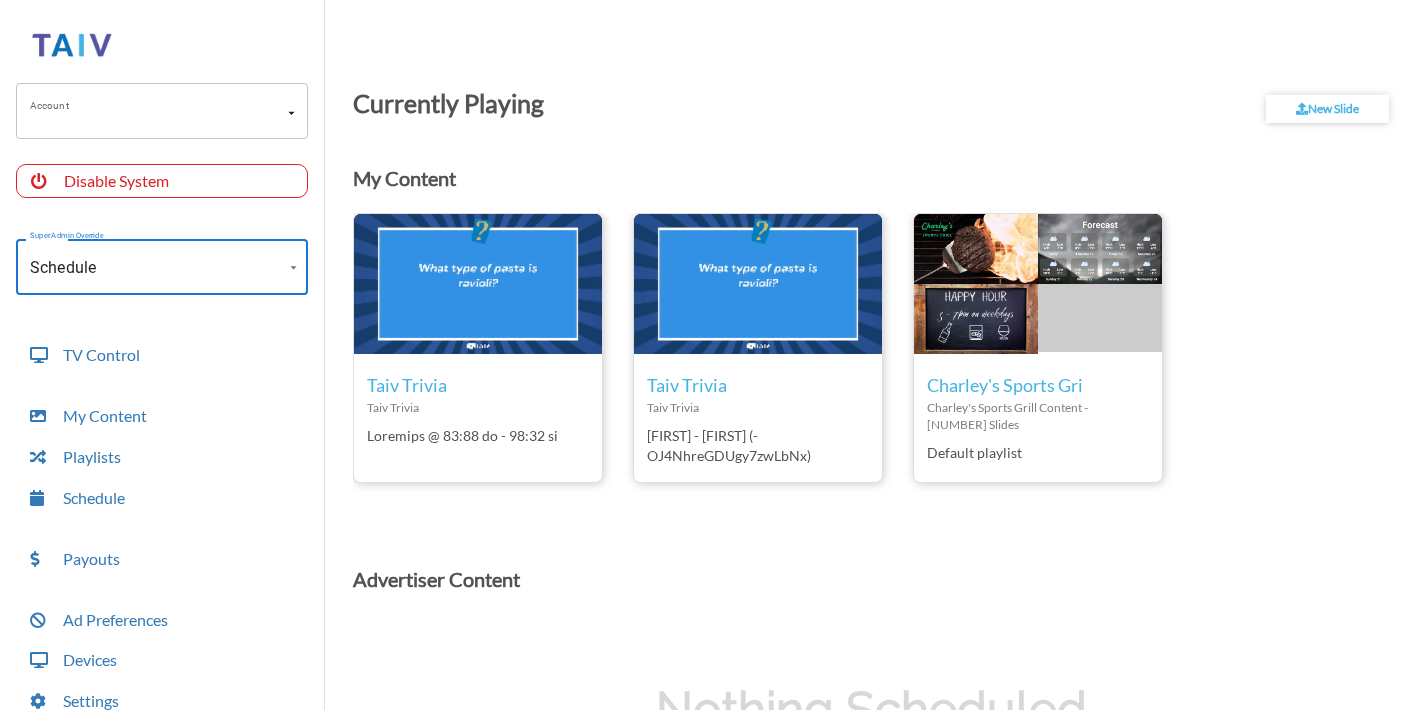 click on "Account" at bounding box center [147, 111] 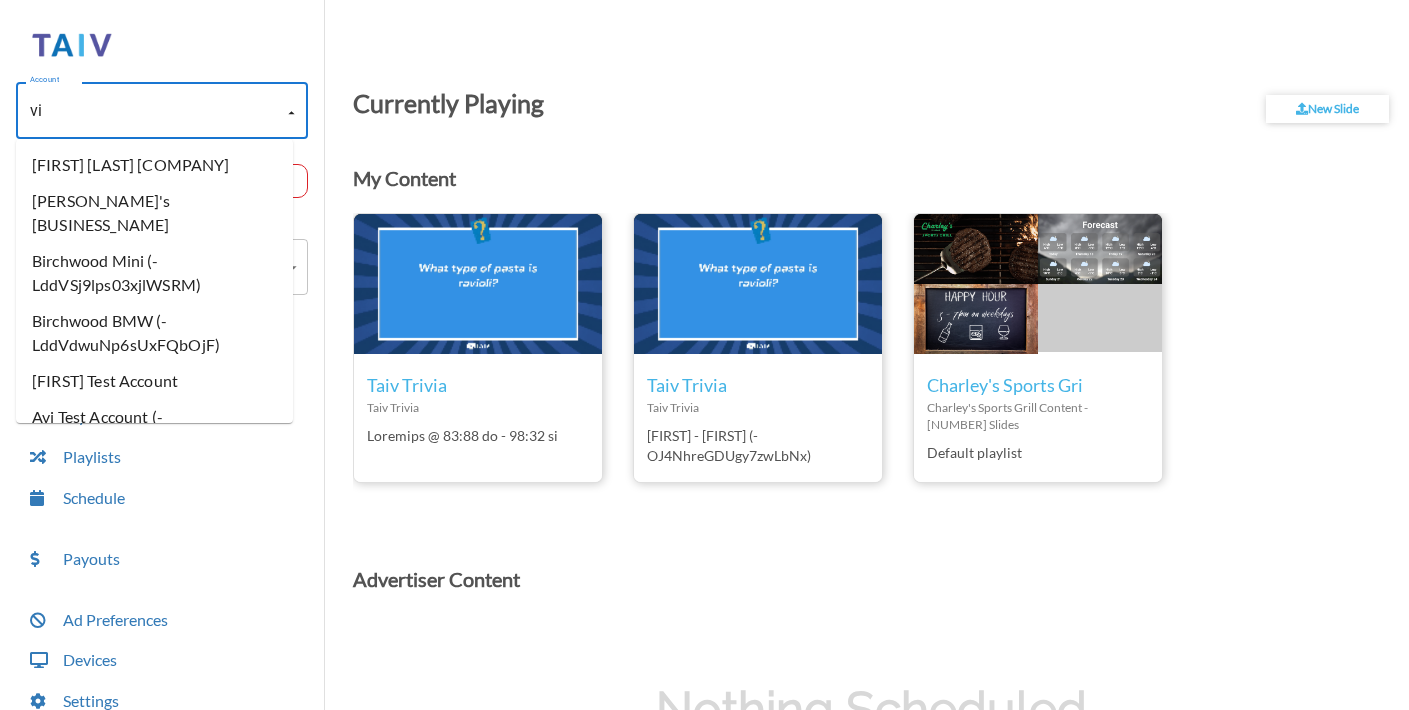 type on "vit" 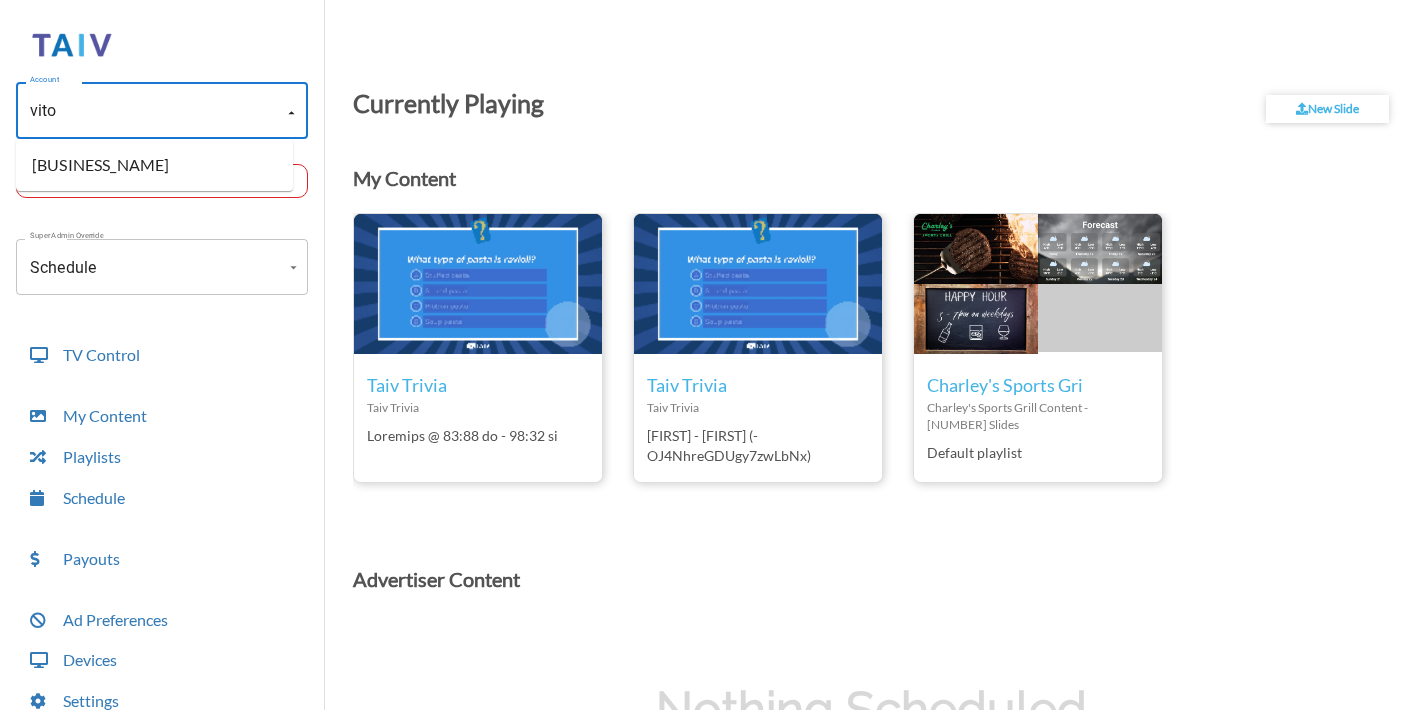 click on "[BUSINESS_NAME]" at bounding box center (154, 165) 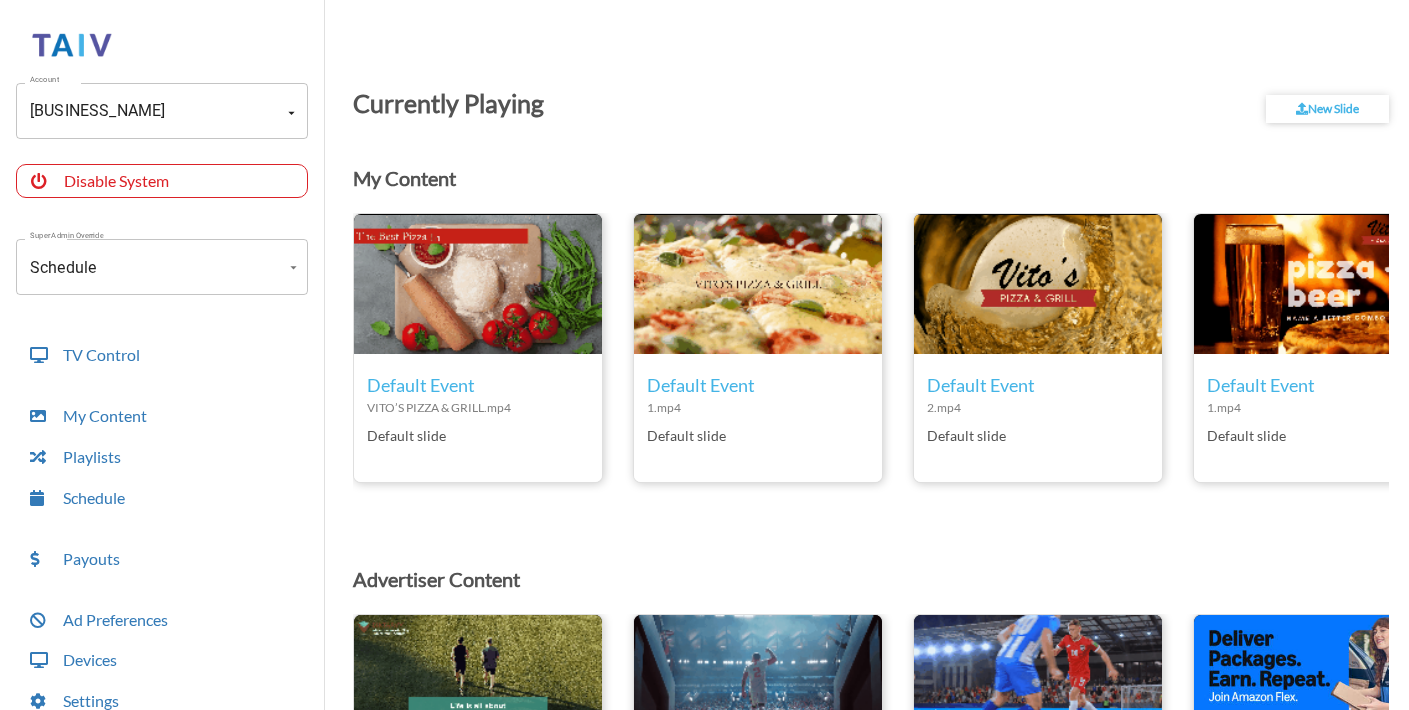 click on "Account [PERSON] Pizza And Grill (-NnkLiqfV4hr5HzyEo7K) Account Disable System Super Admin Override Schedule Schedule Mode Mode TV Control My Content Playlists Schedule Payouts Ad Preferences Devices Settings Super Admin Dashboard Ad Manager Log Out Currently Playing  New Slide My Content edit_icon Default Event [BRAND] & GRILL.mp4 Default slide edit_icon Default Event 1.mp4 Default slide edit_icon Default Event 2.mp4 Default slide edit_icon Default Event 1.mp4 Default slide Advertiser Content visibility_icon POP Dallas [Updated] video1-compressed.mp4 Tomorrow @ 04:00 pm - 11:59 pm visibility_icon POP Dallas [Updated] video2-compressed.mp4 Tomorrow @ 04:00 pm - 11:59 pm visibility_icon POP Dallas [Updated] video3-compressed.mp4 Tomorrow @ 04:00 pm - 11:59 pm visibility_icon POP Dallas [Updated] Amazonflex.jpg Tomorrow @ 04:00 pm - 11:59 pm visibility_icon POP Dallas [Updated] liquidiv.mp4 Tomorrow @ 04:00 pm - 11:59 pm visibility_icon POP Dallas [Updated] liquidiv2.mp4 Tomorrow @ 04:00 pm - 11:59 pm" at bounding box center [704, 360] 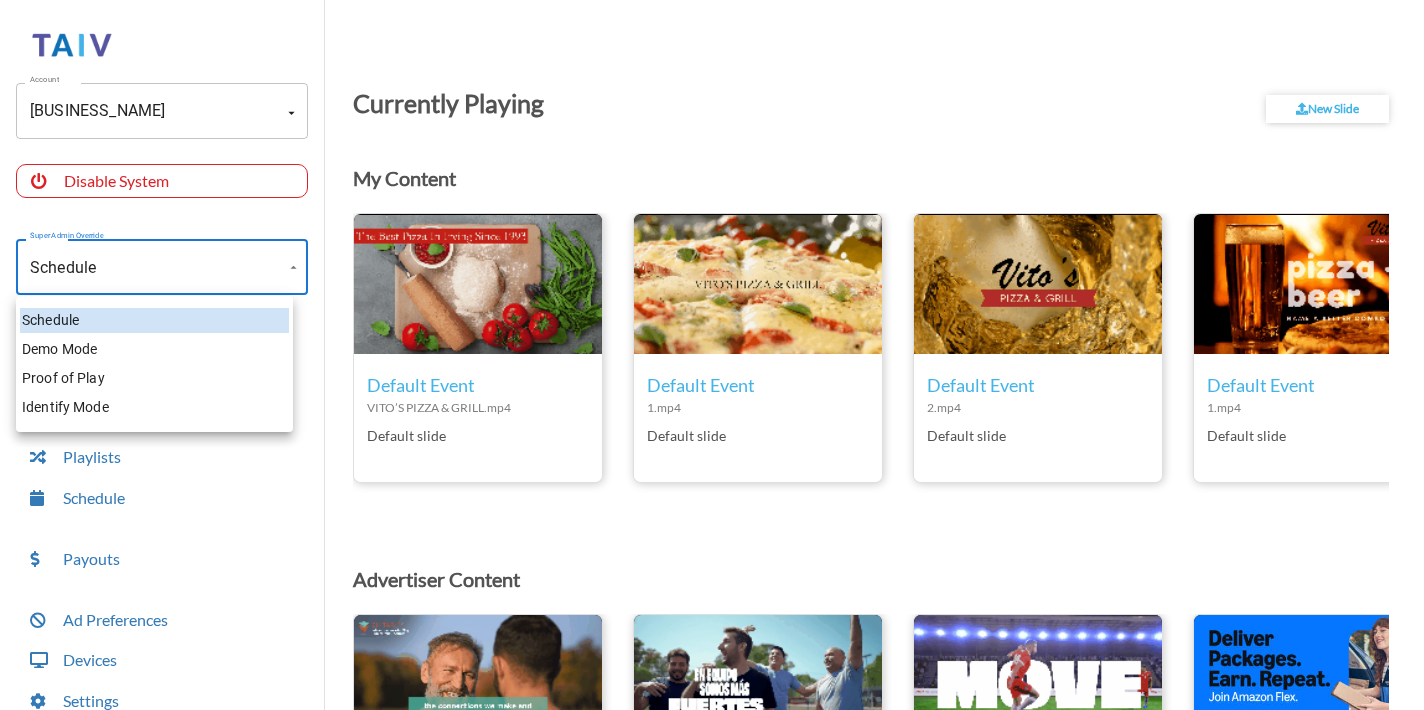 click on "Proof of Play" at bounding box center (154, 378) 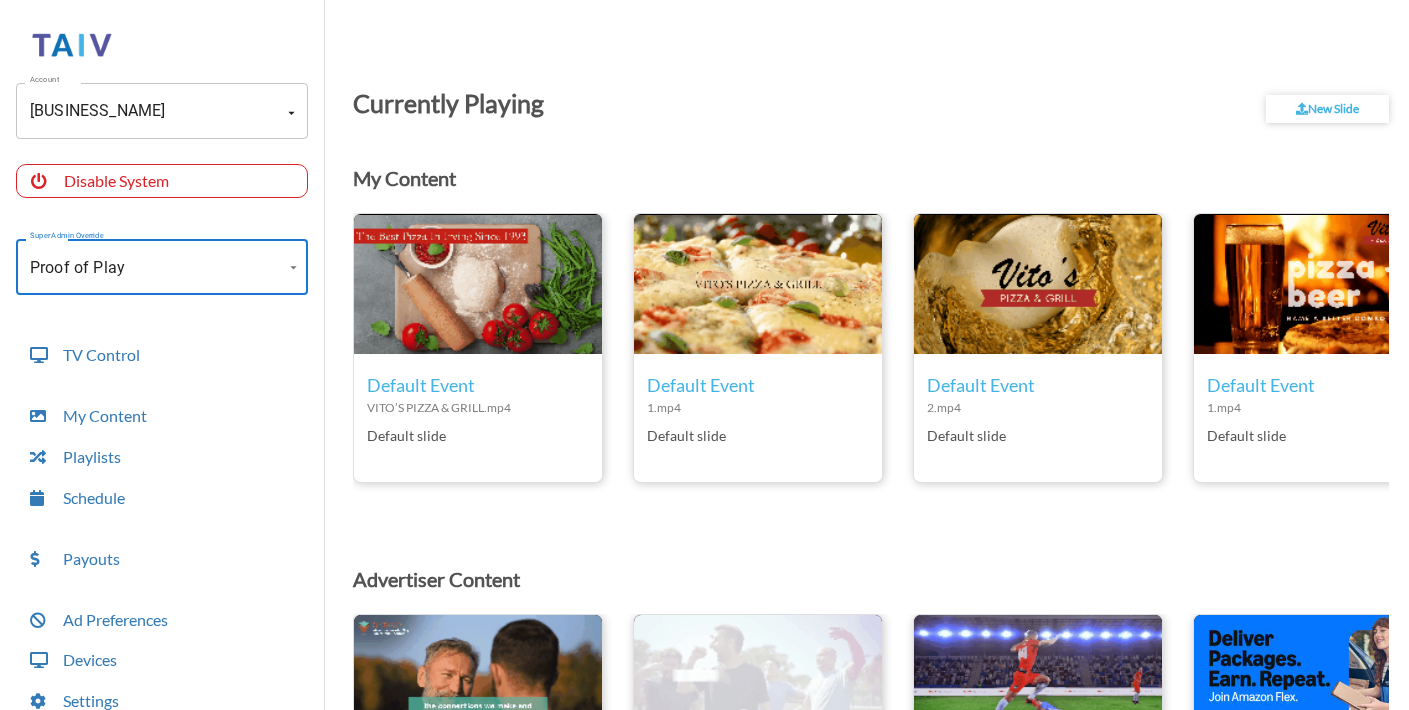 click on "Account [FIRST]'s Pizza And Grill" at bounding box center [162, 387] 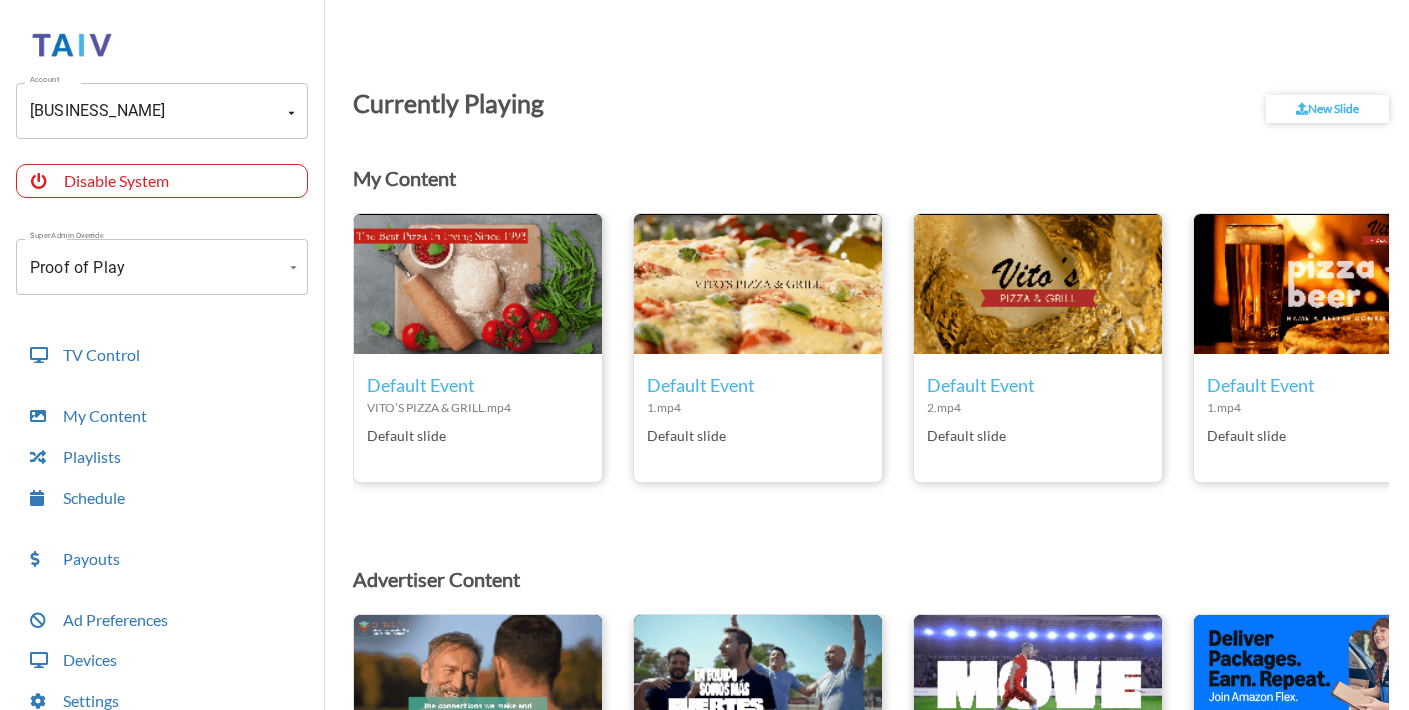click on "Account [PERSON]'s Pizza And Grill (-NnkLiqfV4hr5HzyEo7K) Account Disable System Super Admin Override Proof of Play Proof of Play Mode TV Control My Content Playlists Schedule Payouts Ad Preferences Devices Settings Super Admin Dashboard Ad Manager Log Out Currently Playing  New Slide My Content edit_icon Default Event [BRAND] & GRILL.mp4 Default slide edit_icon Default Event 1.mp4 Default slide edit_icon Default Event 2.mp4 Default slide edit_icon Default Event 1.mp4 Default slide Advertiser Content visibility_icon POP [CITY] [Updated] video1-compressed.mp4 Tomorrow @ 04:00 pm - 11:59 pm visibility_icon POP [CITY] [Updated] video2-compressed.mp4 Tomorrow @ 04:00 pm - 11:59 pm visibility_icon POP [CITY] [Updated] video3-compressed.mp4 Tomorrow @ 04:00 pm - 11:59 pm visibility_icon POP [CITY] [Updated] Amazonflex.jpg Tomorrow @ 04:00 pm - 11:59 pm visibility_icon POP [CITY] [Updated] liquidiv.mp4 Tomorrow @ 04:00 pm - 11:59 pm visibility_icon POP [CITY] [Updated] liquidiv2.mp4 Tomorrow @ 04:00 pm - 11:59 pm" at bounding box center [704, 360] 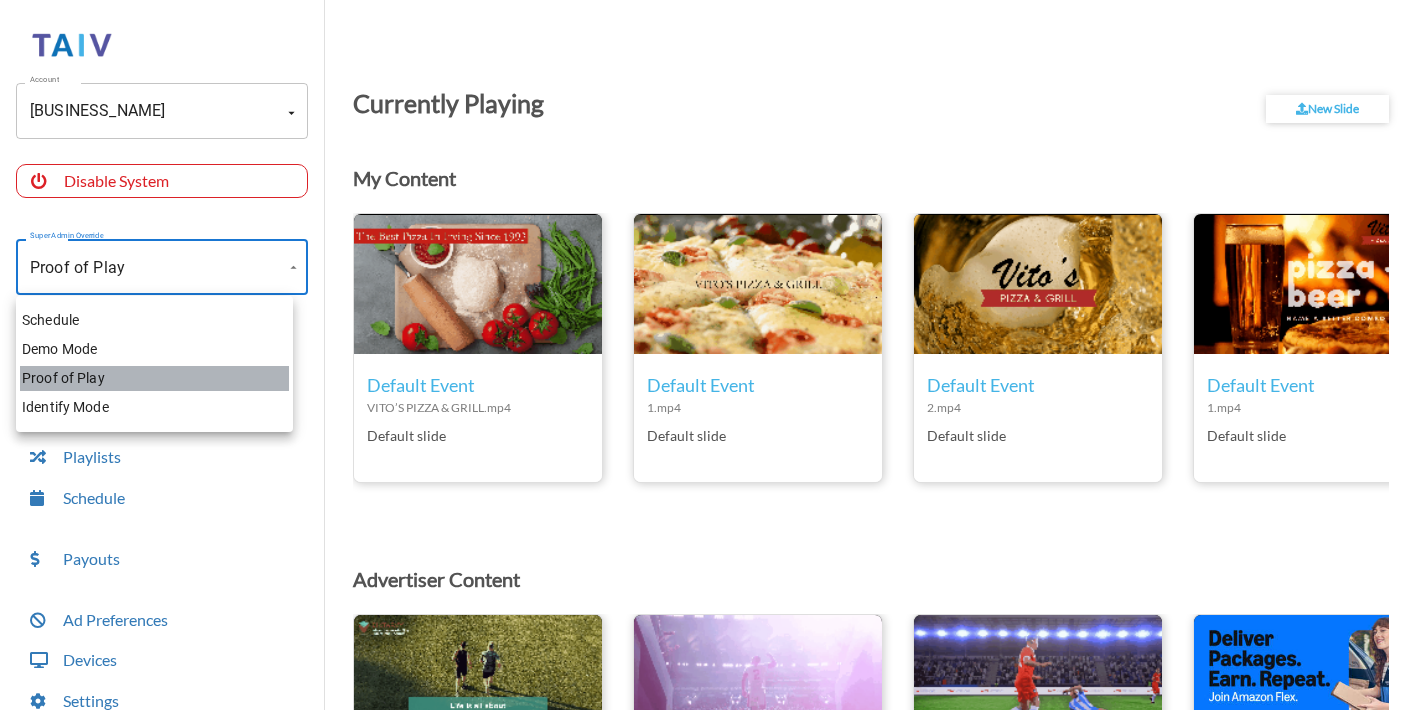 click on "Proof of Play" at bounding box center [154, 378] 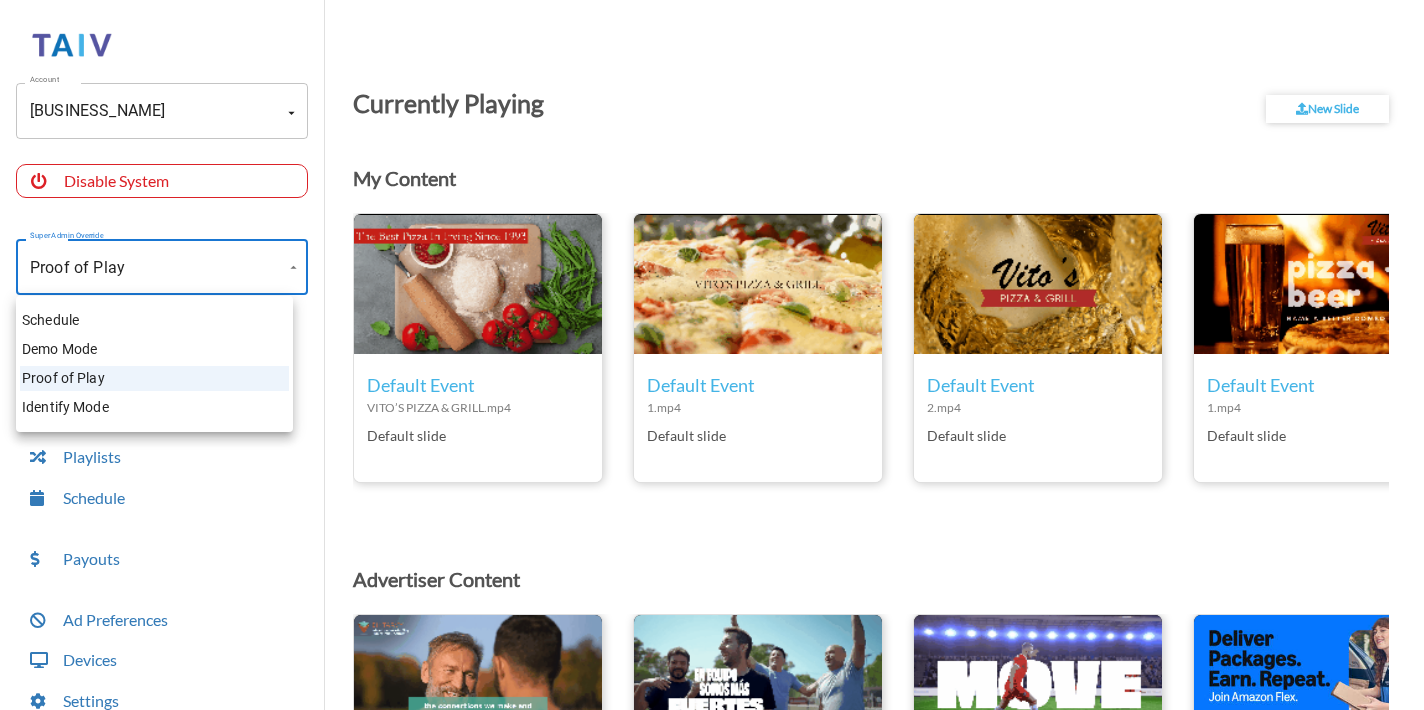 click on "Account [PERSON]'s Pizza And Grill (-NnkLiqfV4hr5HzyEo7K) Account Disable System Super Admin Override Proof of Play Proof of Play Mode TV Control My Content Playlists Schedule Payouts Ad Preferences Devices Settings Super Admin Dashboard Ad Manager Log Out Currently Playing  New Slide My Content edit_icon Default Event [BRAND] & GRILL.mp4 Default slide edit_icon Default Event 1.mp4 Default slide edit_icon Default Event 2.mp4 Default slide edit_icon Default Event 1.mp4 Default slide Advertiser Content visibility_icon POP [CITY] [Updated] video1-compressed.mp4 Tomorrow @ 04:00 pm - 11:59 pm visibility_icon POP [CITY] [Updated] video2-compressed.mp4 Tomorrow @ 04:00 pm - 11:59 pm visibility_icon POP [CITY] [Updated] video3-compressed.mp4 Tomorrow @ 04:00 pm - 11:59 pm visibility_icon POP [CITY] [Updated] Amazonflex.jpg Tomorrow @ 04:00 pm - 11:59 pm visibility_icon POP [CITY] [Updated] liquidiv.mp4 Tomorrow @ 04:00 pm - 11:59 pm visibility_icon POP [CITY] [Updated] liquidiv2.mp4 Tomorrow @ 04:00 pm - 11:59 pm" at bounding box center (712, 360) 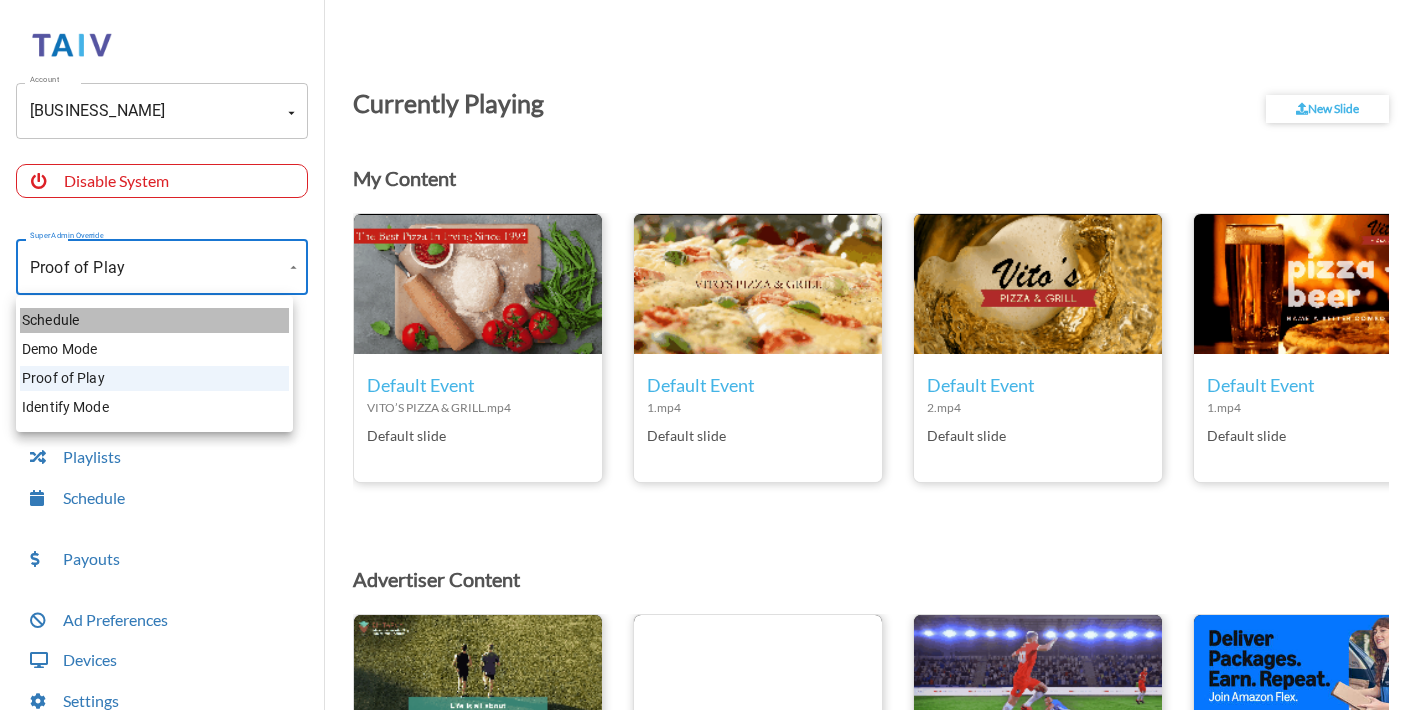 click on "Schedule" at bounding box center (154, 320) 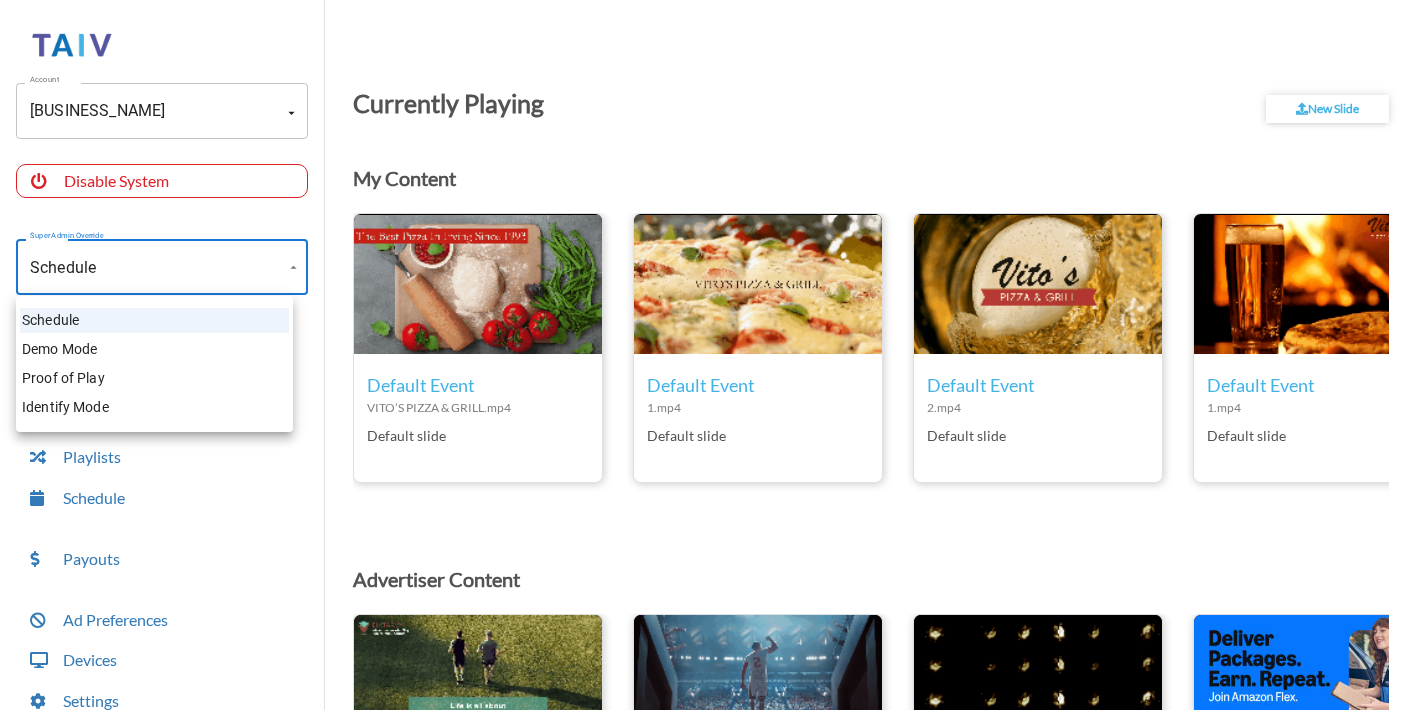 click on "Account Vito's Pizza And Grill (-NnkLiqfV4hr5HzyEo7K) Account Disable System Super Admin Override Schedule Schedule Mode Mode TV Control My Content Playlists Schedule Payouts Ad Preferences Devices Settings Super Admin Dashboard Ad Manager Log Out Currently Playing  New Slide My Content edit_icon Default Event VITO’S PIZZA & GRILL.mp4 Default slide edit_icon Default Event 1.mp4 Default slide edit_icon Default Event 2.mp4 Default slide edit_icon Default Event 1.mp4 Default slide Advertiser Content visibility_icon POP Dallas [Updated] video1-compressed.mp4 Tomorrow @ 04:00 pm - 11:59 pm visibility_icon POP Dallas [Updated] video2-compressed.mp4 Tomorrow @ 04:00 pm - 11:59 pm visibility_icon POP Dallas [Updated] video3-compressed.mp4 Tomorrow @ 04:00 pm - 11:59 pm visibility_icon POP Dallas [Updated] Amazonflex.jpg Tomorrow @ 04:00 pm - 11:59 pm visibility_icon POP Dallas [Updated] liquidiv.mp4 Tomorrow @ 04:00 pm - 11:59 pm visibility_icon POP Dallas [Updated] liquidiv2.mp4 Tomorrow @ 04:00 pm - 11:59 pm" at bounding box center [712, 360] 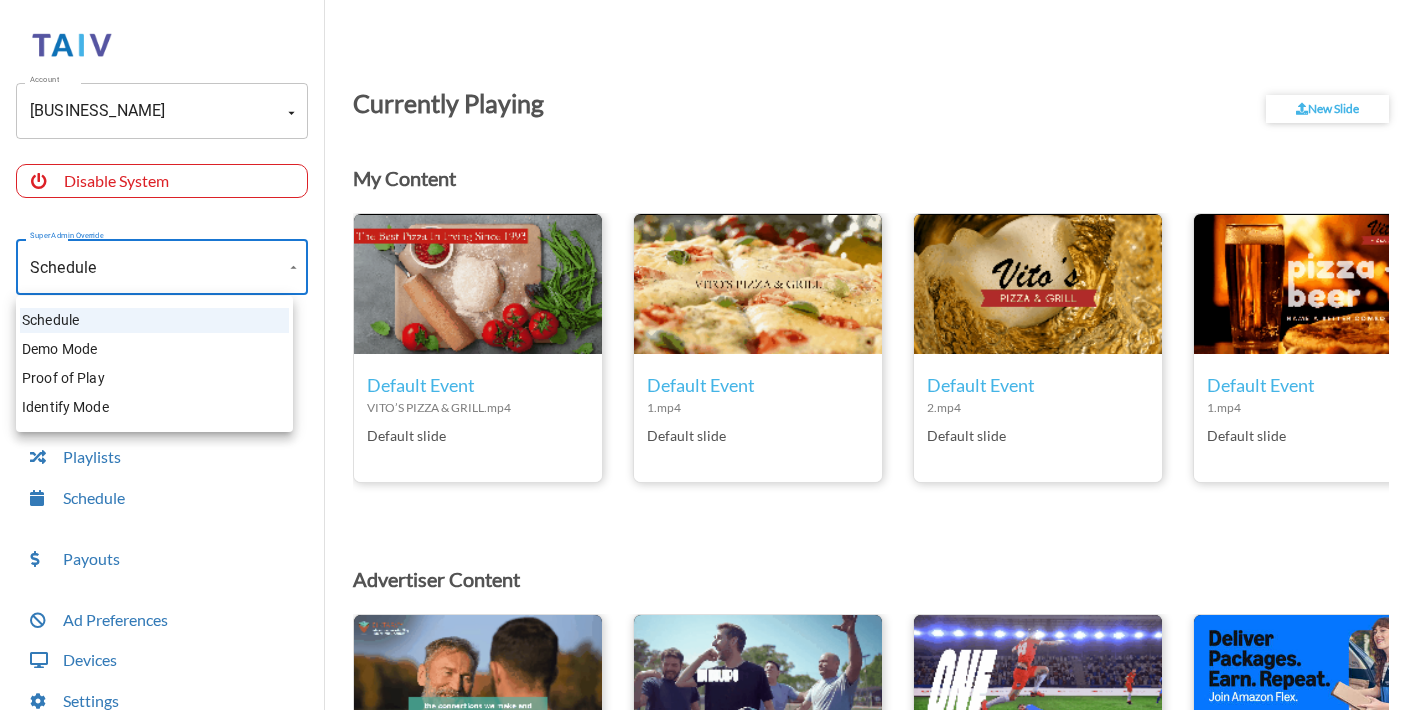 click on "Proof of Play" at bounding box center [154, 378] 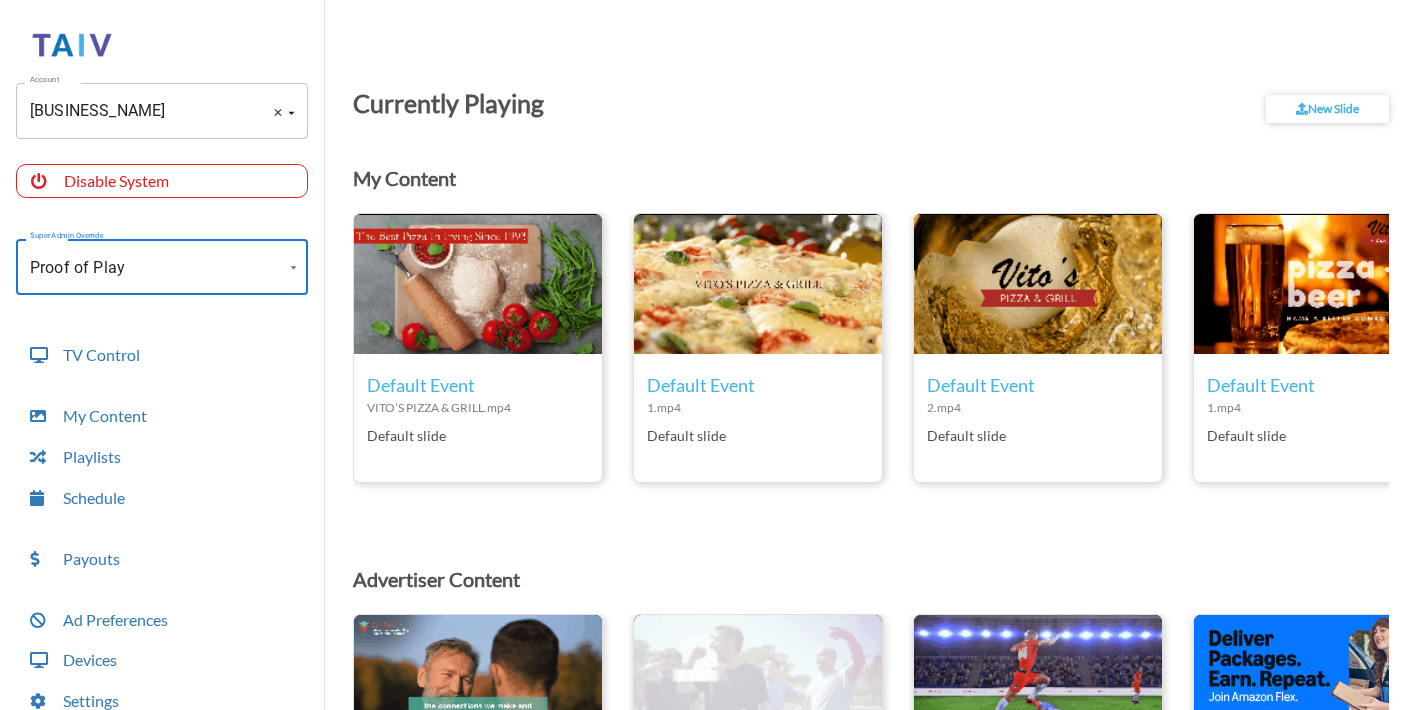 click on "Vito's Pizza And Grill" at bounding box center [134, 111] 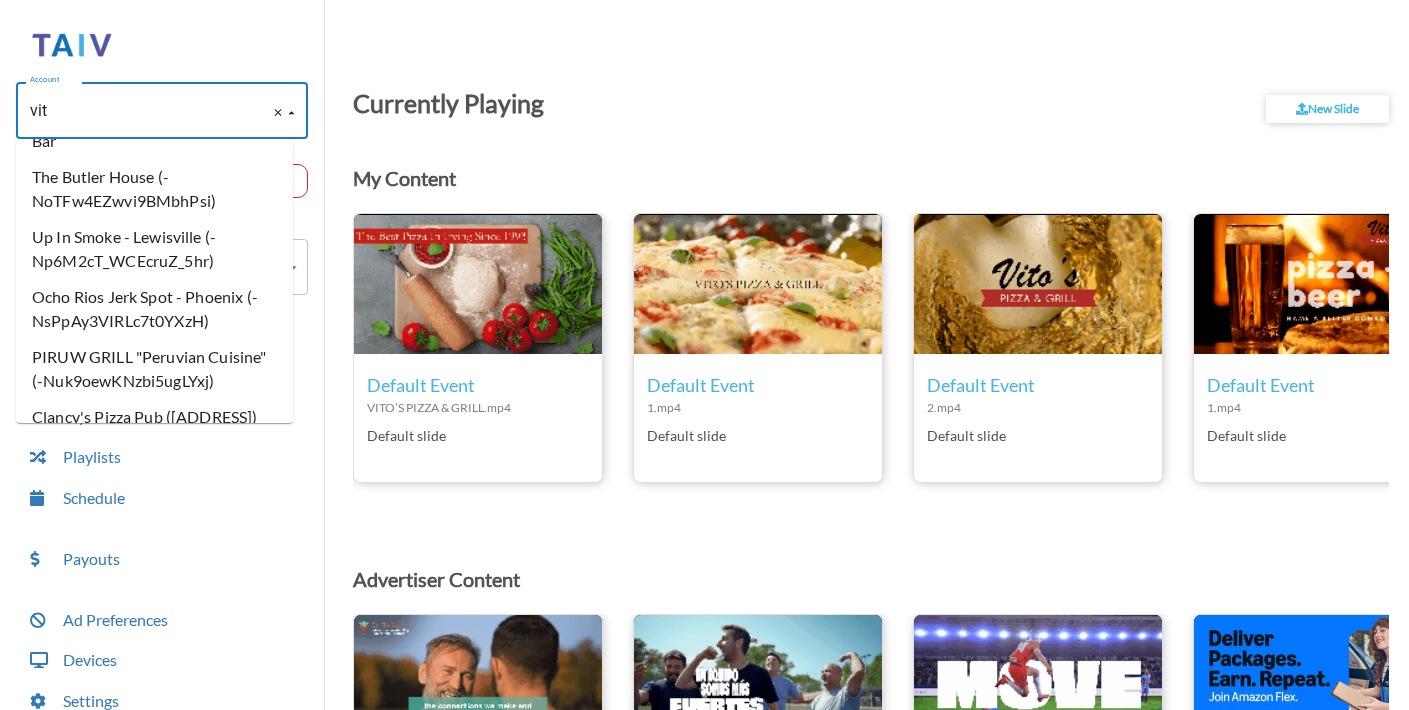 scroll, scrollTop: 0, scrollLeft: 0, axis: both 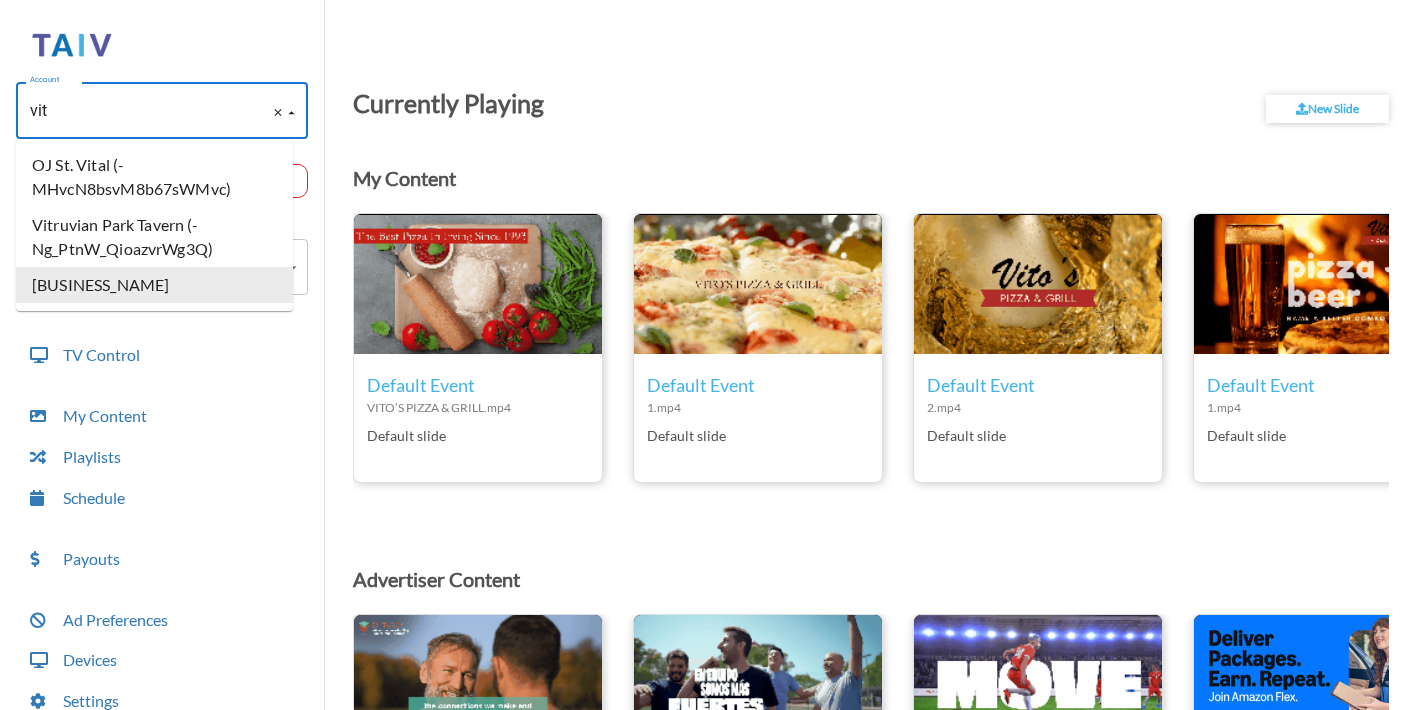 type on "[FIRST]" 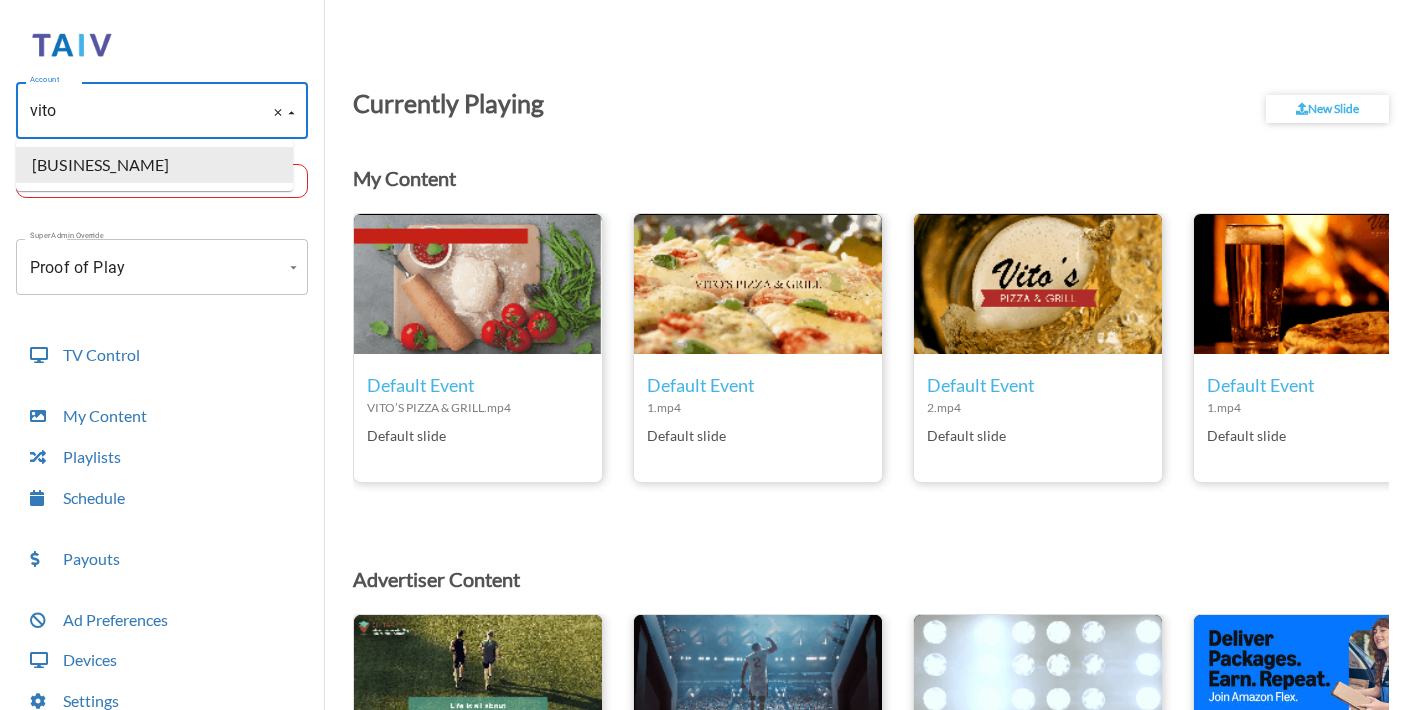 click on "Vito's Pizza And Grill" at bounding box center [154, 165] 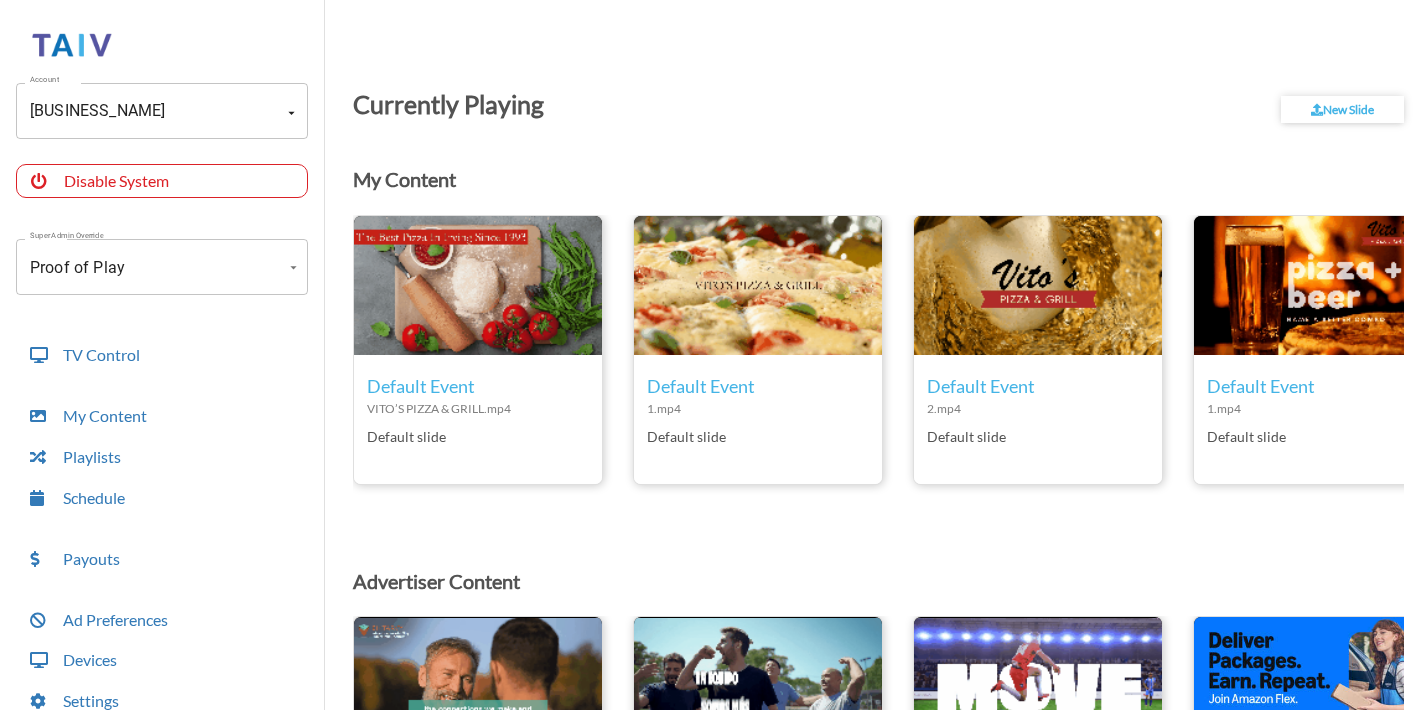 click on "Account Vito's Pizza And Grill (-NnkLiqfV4hr5HzyEo7K) Account Disable System Super Admin Override Proof of Play Proof of Play Mode TV Control My Content Playlists Schedule Payouts Ad Preferences Devices Settings Super Admin Dashboard Ad Manager Log Out Currently Playing  New Slide My Content edit_icon Default Event VITO’S PIZZA & GRILL.mp4 Default slide edit_icon Default Event 1.mp4 Default slide edit_icon Default Event 2.mp4 Default slide edit_icon Default Event 1.mp4 Default slide Advertiser Content visibility_icon POP Dallas [Updated] video1-compressed.mp4 Tomorrow @ 04:00 pm - 11:59 pm visibility_icon POP Dallas [Updated] video2-compressed.mp4 Tomorrow @ 04:00 pm - 11:59 pm visibility_icon POP Dallas [Updated] video3-compressed.mp4 Tomorrow @ 04:00 pm - 11:59 pm visibility_icon POP Dallas [Updated] Amazonflex.jpg Tomorrow @ 04:00 pm - 11:59 pm visibility_icon POP Dallas [Updated] liquidiv.mp4 Tomorrow @ 04:00 pm - 11:59 pm visibility_icon POP Dallas [Updated] liquidiv2.mp4 Tomorrow @ 04:00 pm - 11:59 pm" at bounding box center [712, 360] 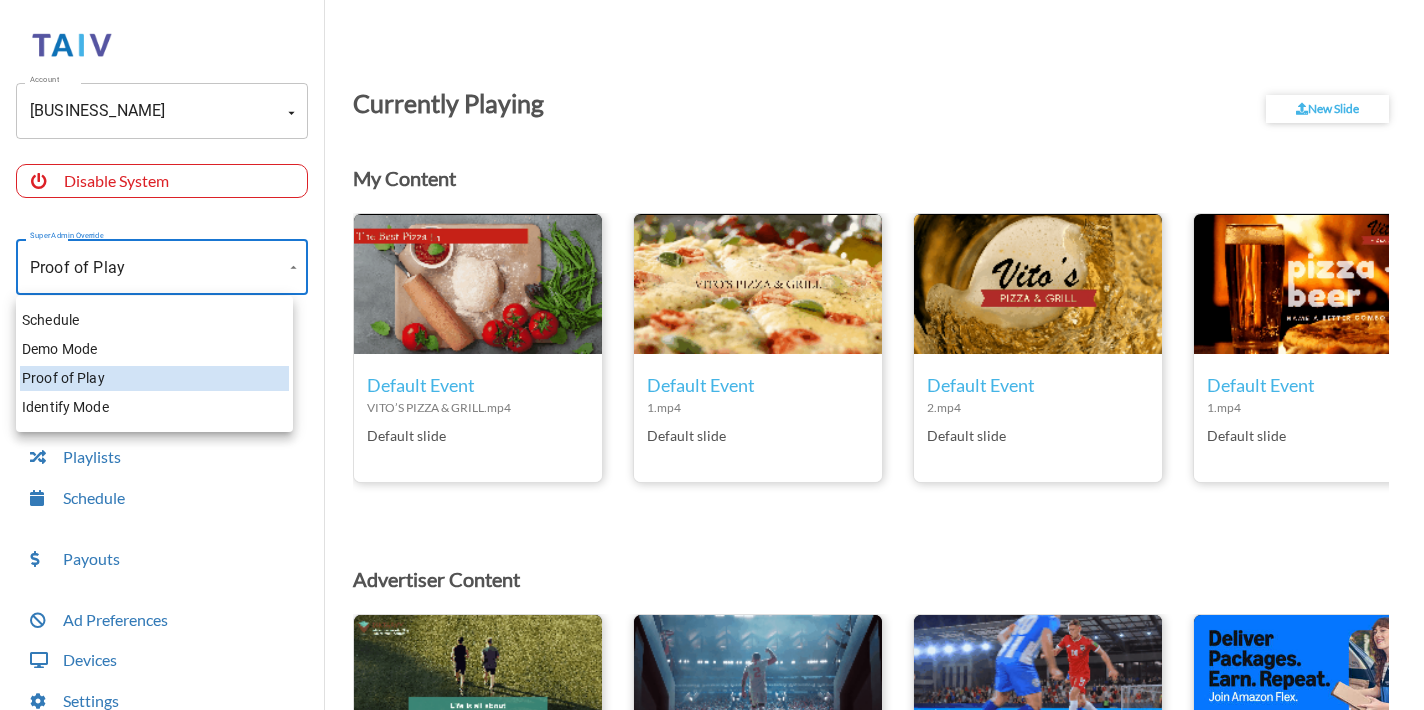 click on "Schedule" at bounding box center (154, 320) 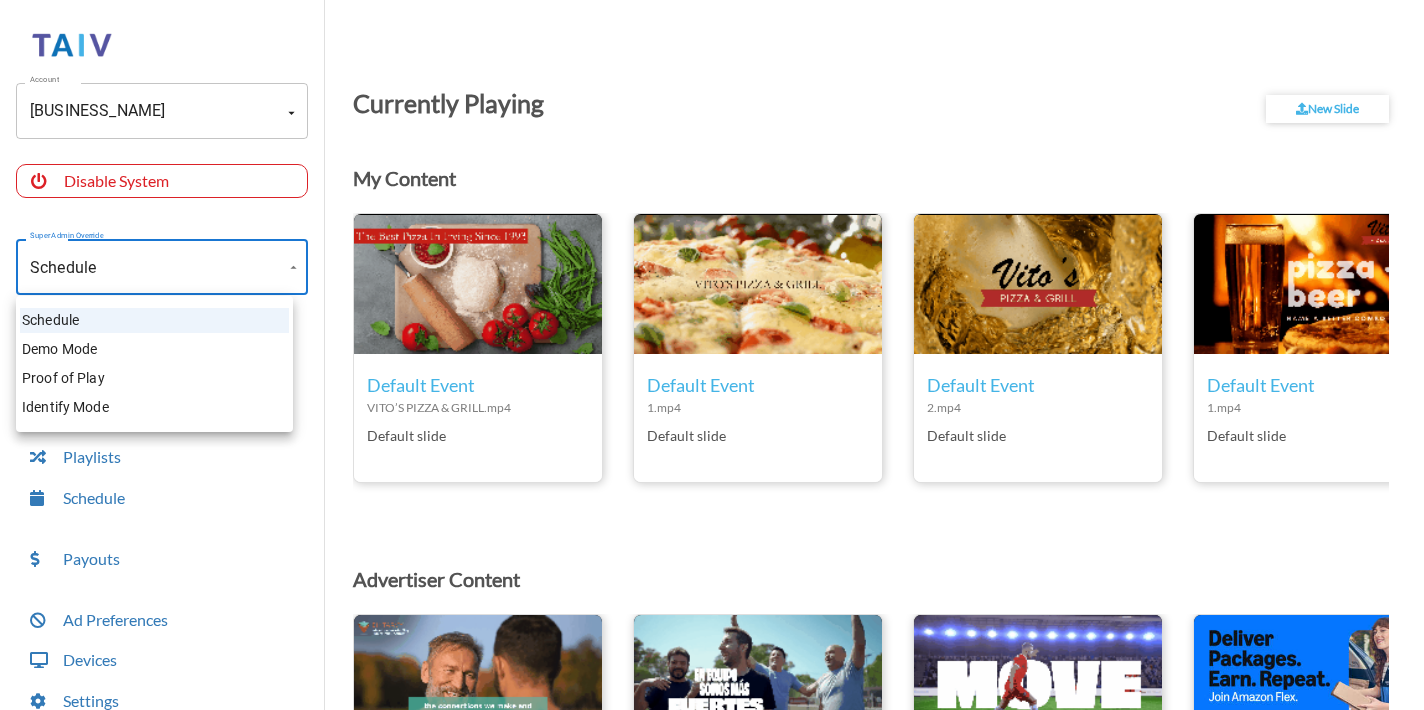 click on "Account Vito's Pizza And Grill (-NnkLiqfV4hr5HzyEo7K) Account Disable System Super Admin Override Schedule Schedule Mode Mode TV Control My Content Playlists Schedule Payouts Ad Preferences Devices Settings Super Admin Dashboard Ad Manager Log Out Currently Playing  New Slide My Content edit_icon Default Event VITO’S PIZZA & GRILL.mp4 Default slide edit_icon Default Event 1.mp4 Default slide edit_icon Default Event 2.mp4 Default slide edit_icon Default Event 1.mp4 Default slide Advertiser Content visibility_icon POP Dallas [Updated] video1-compressed.mp4 Tomorrow @ 04:00 pm - 11:59 pm visibility_icon POP Dallas [Updated] video2-compressed.mp4 Tomorrow @ 04:00 pm - 11:59 pm visibility_icon POP Dallas [Updated] video3-compressed.mp4 Tomorrow @ 04:00 pm - 11:59 pm visibility_icon POP Dallas [Updated] Amazonflex.jpg Tomorrow @ 04:00 pm - 11:59 pm visibility_icon POP Dallas [Updated] liquidiv.mp4 Tomorrow @ 04:00 pm - 11:59 pm visibility_icon POP Dallas [Updated] liquidiv2.mp4 Tomorrow @ 04:00 pm - 11:59 pm" at bounding box center (712, 360) 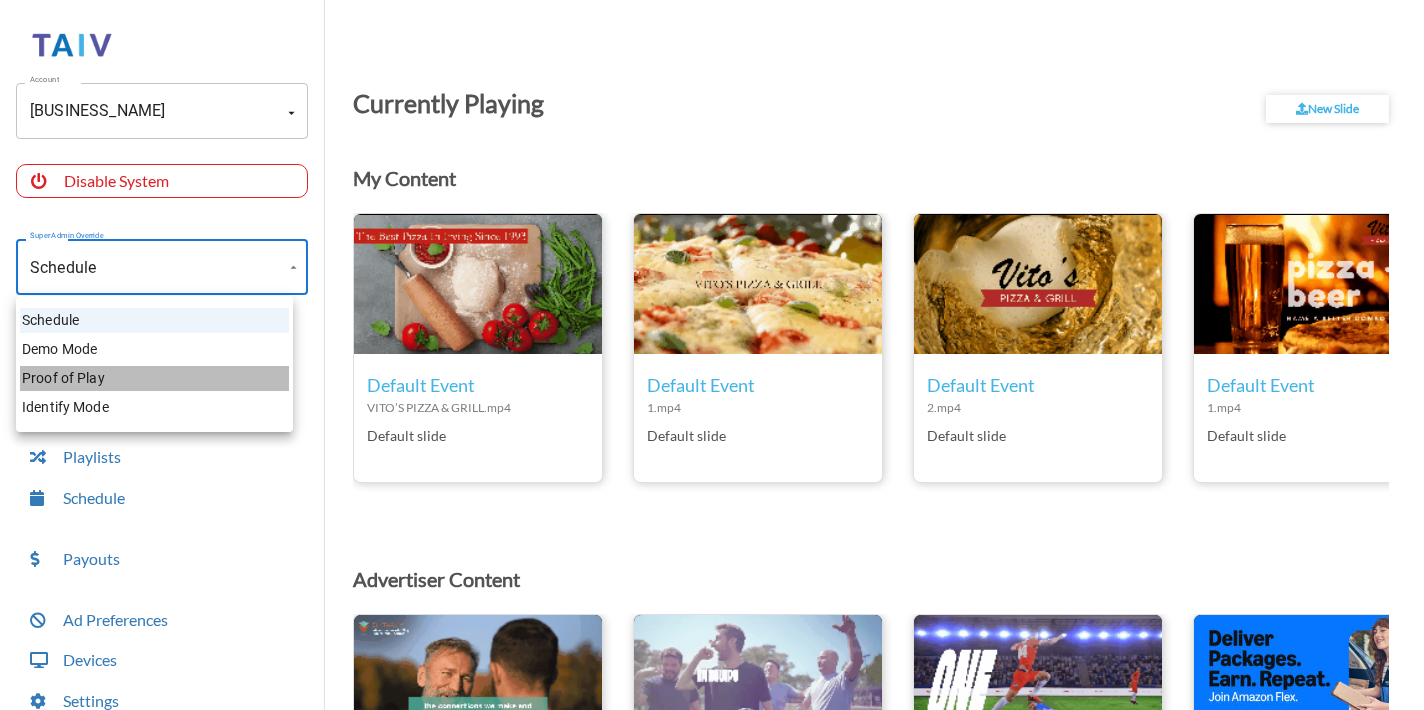 click on "Proof of Play" at bounding box center [154, 378] 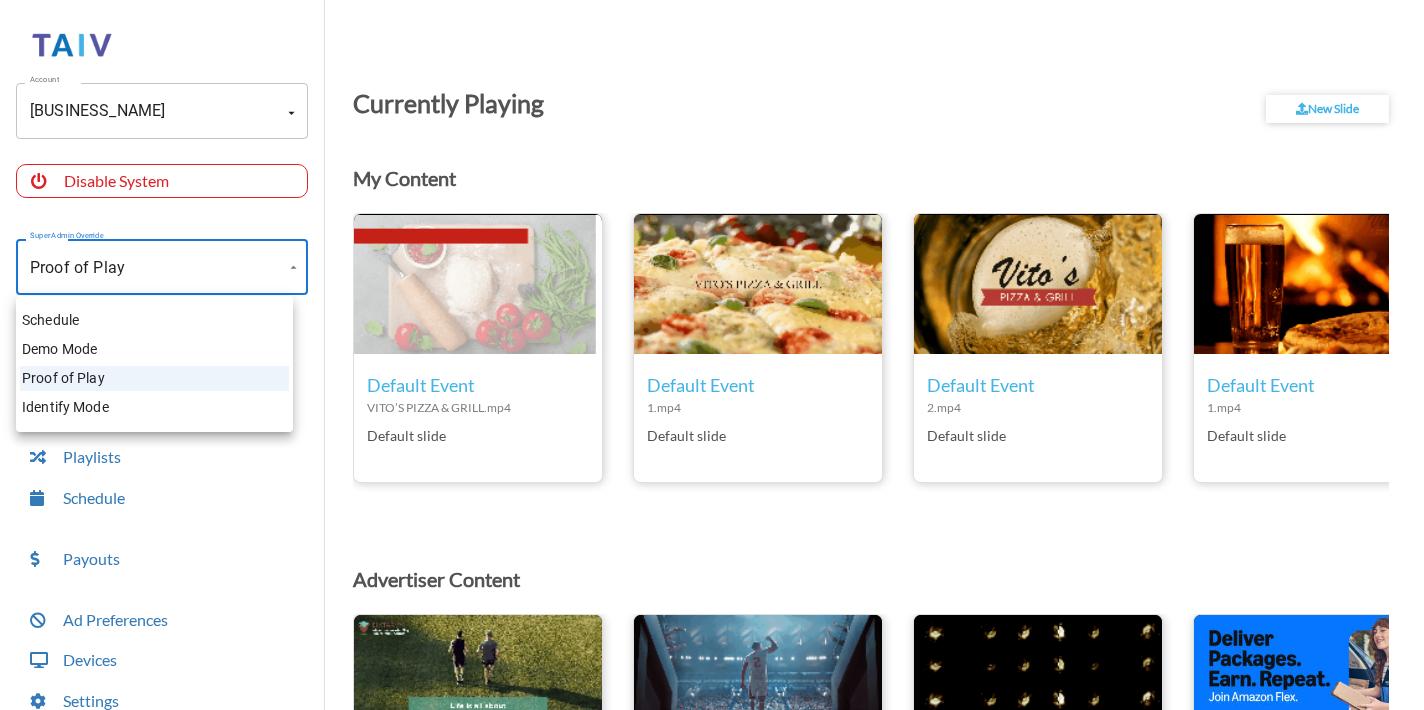 click on "Account Vito's Pizza And Grill (-NnkLiqfV4hr5HzyEo7K) Account Disable System Super Admin Override Proof of Play Proof of Play Mode TV Control My Content Playlists Schedule Payouts Ad Preferences Devices Settings Super Admin Dashboard Ad Manager Log Out Currently Playing  New Slide My Content edit_icon Default Event VITO’S PIZZA & GRILL.mp4 Default slide edit_icon Default Event 1.mp4 Default slide edit_icon Default Event 2.mp4 Default slide edit_icon Default Event 1.mp4 Default slide Advertiser Content visibility_icon POP Dallas [Updated] video1-compressed.mp4 Tomorrow @ 04:00 pm - 11:59 pm visibility_icon POP Dallas [Updated] video2-compressed.mp4 Tomorrow @ 04:00 pm - 11:59 pm visibility_icon POP Dallas [Updated] video3-compressed.mp4 Tomorrow @ 04:00 pm - 11:59 pm visibility_icon POP Dallas [Updated] Amazonflex.jpg Tomorrow @ 04:00 pm - 11:59 pm visibility_icon POP Dallas [Updated] liquidiv.mp4 Tomorrow @ 04:00 pm - 11:59 pm visibility_icon POP Dallas [Updated] liquidiv2.mp4 Tomorrow @ 04:00 pm - 11:59 pm" at bounding box center (712, 360) 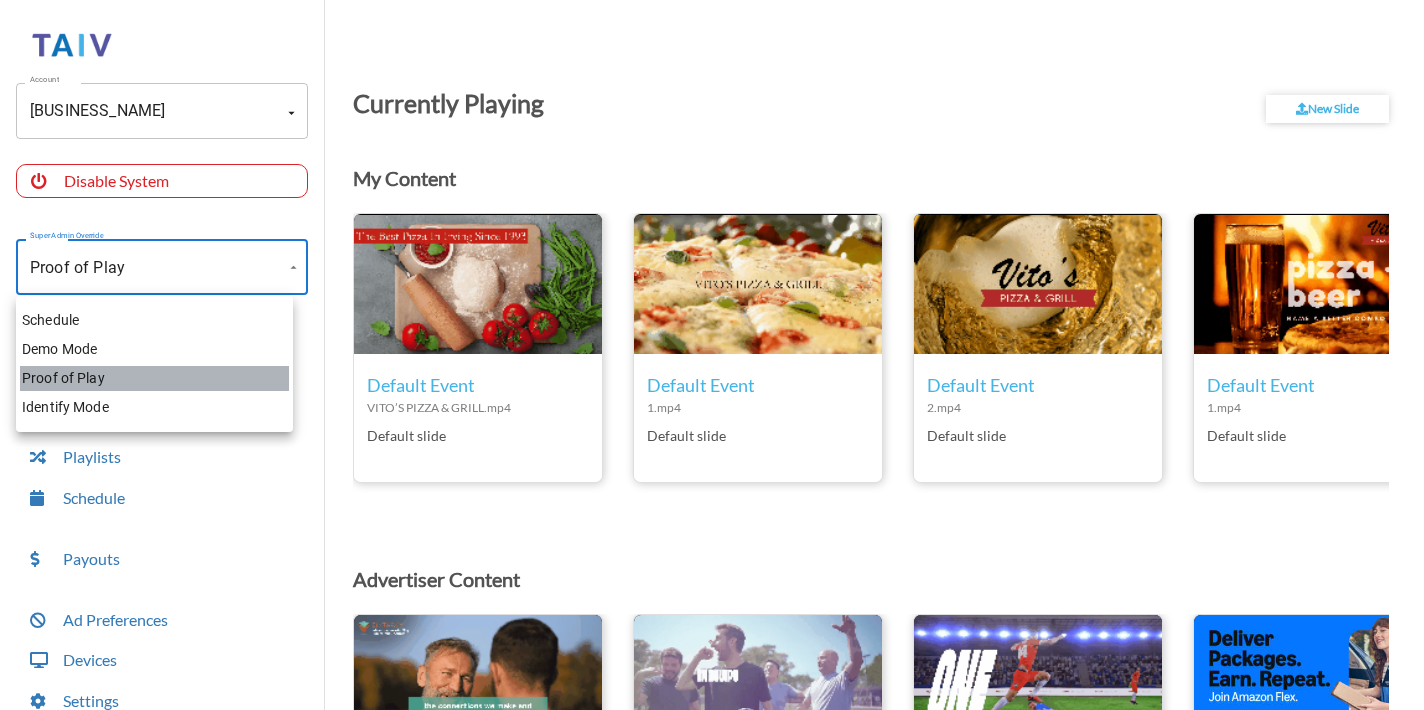 click on "Proof of Play" at bounding box center (154, 378) 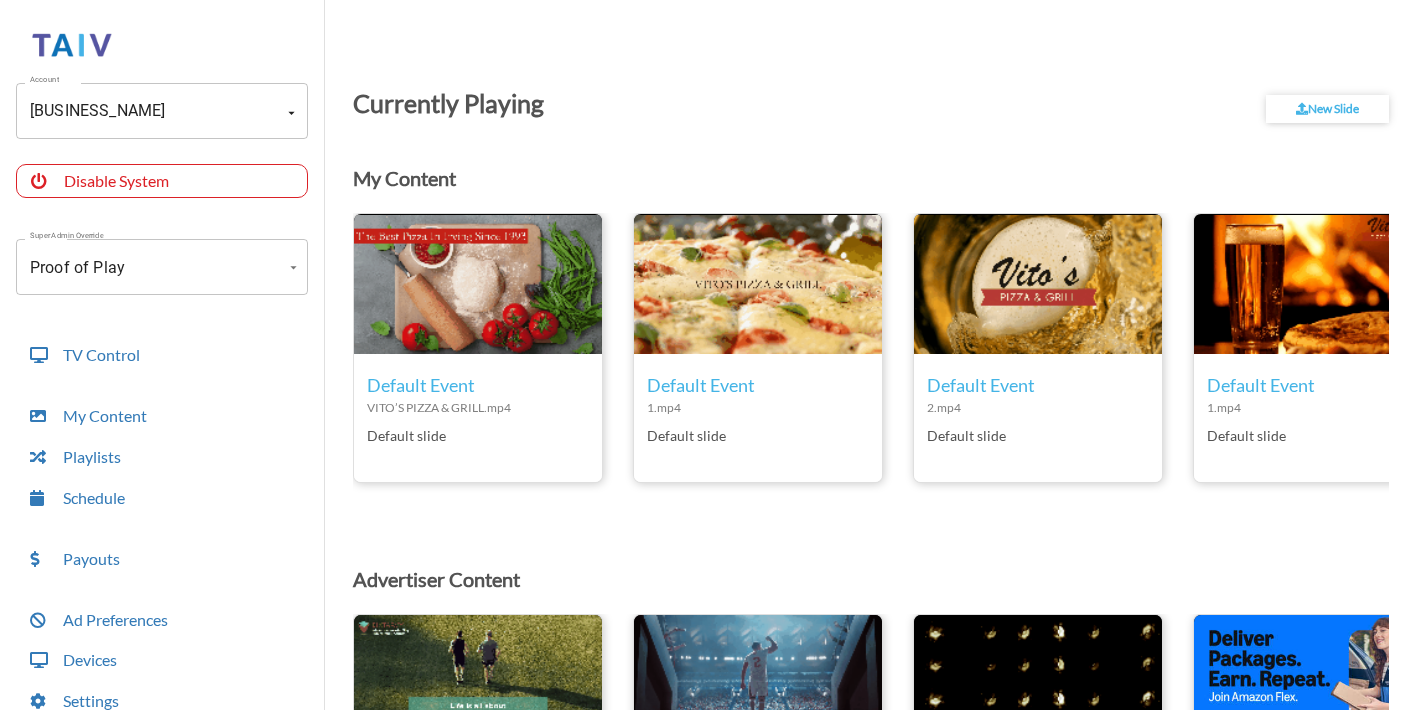click on "Account Vito's Pizza And Grill (-NnkLiqfV4hr5HzyEo7K) Account Disable System Super Admin Override Proof of Play Proof of Play Mode TV Control My Content Playlists Schedule Payouts Ad Preferences Devices Settings Super Admin Dashboard Ad Manager Log Out" at bounding box center (162, 387) 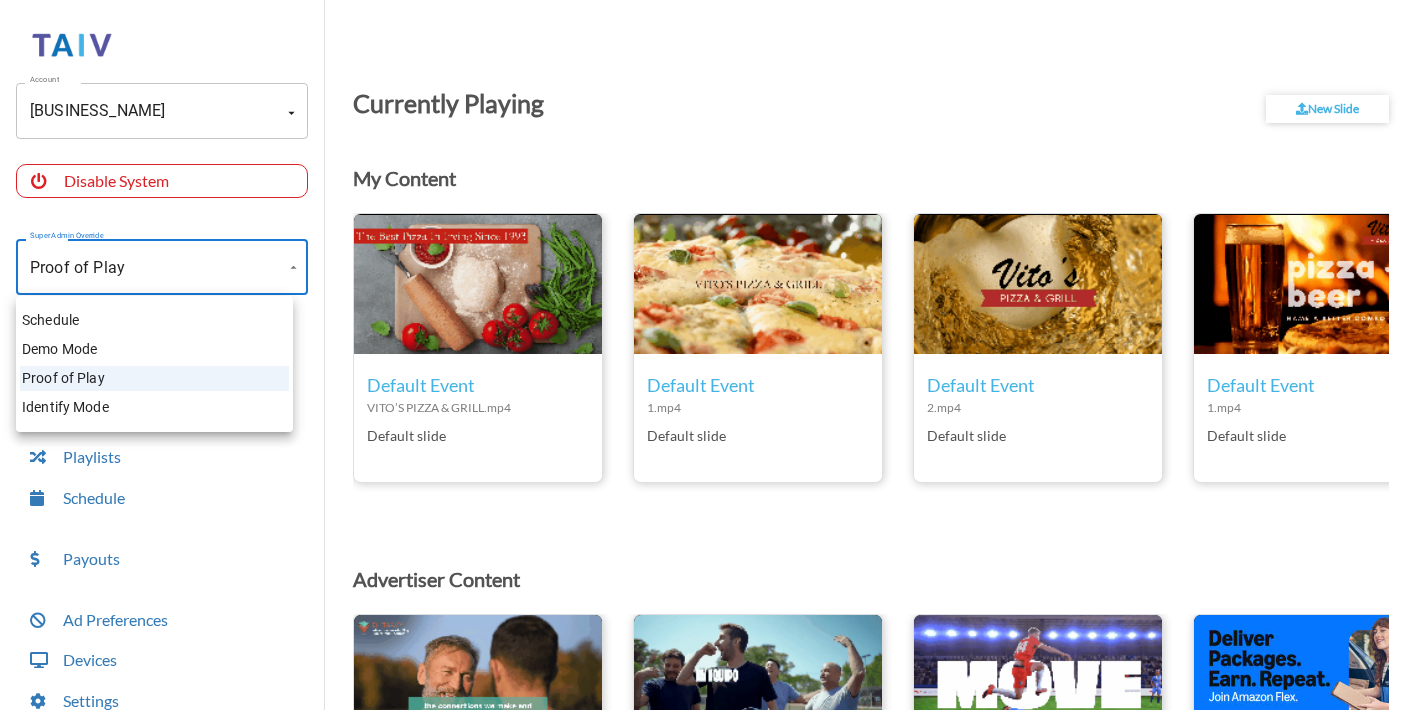 click on "Account Vito's Pizza And Grill (-NnkLiqfV4hr5HzyEo7K) Account Disable System Super Admin Override Proof of Play Proof of Play Mode TV Control My Content Playlists Schedule Payouts Ad Preferences Devices Settings Super Admin Dashboard Ad Manager Log Out Currently Playing  New Slide My Content edit_icon Default Event VITO’S PIZZA & GRILL.mp4 Default slide edit_icon Default Event 1.mp4 Default slide edit_icon Default Event 2.mp4 Default slide edit_icon Default Event 1.mp4 Default slide Advertiser Content visibility_icon POP Dallas [Updated] video1-compressed.mp4 Tomorrow @ 04:00 pm - 11:59 pm visibility_icon POP Dallas [Updated] video2-compressed.mp4 Tomorrow @ 04:00 pm - 11:59 pm visibility_icon POP Dallas [Updated] video3-compressed.mp4 Tomorrow @ 04:00 pm - 11:59 pm visibility_icon POP Dallas [Updated] Amazonflex.jpg Tomorrow @ 04:00 pm - 11:59 pm visibility_icon POP Dallas [Updated] liquidiv.mp4 Tomorrow @ 04:00 pm - 11:59 pm visibility_icon POP Dallas [Updated] liquidiv2.mp4 Tomorrow @ 04:00 pm - 11:59 pm" at bounding box center [712, 360] 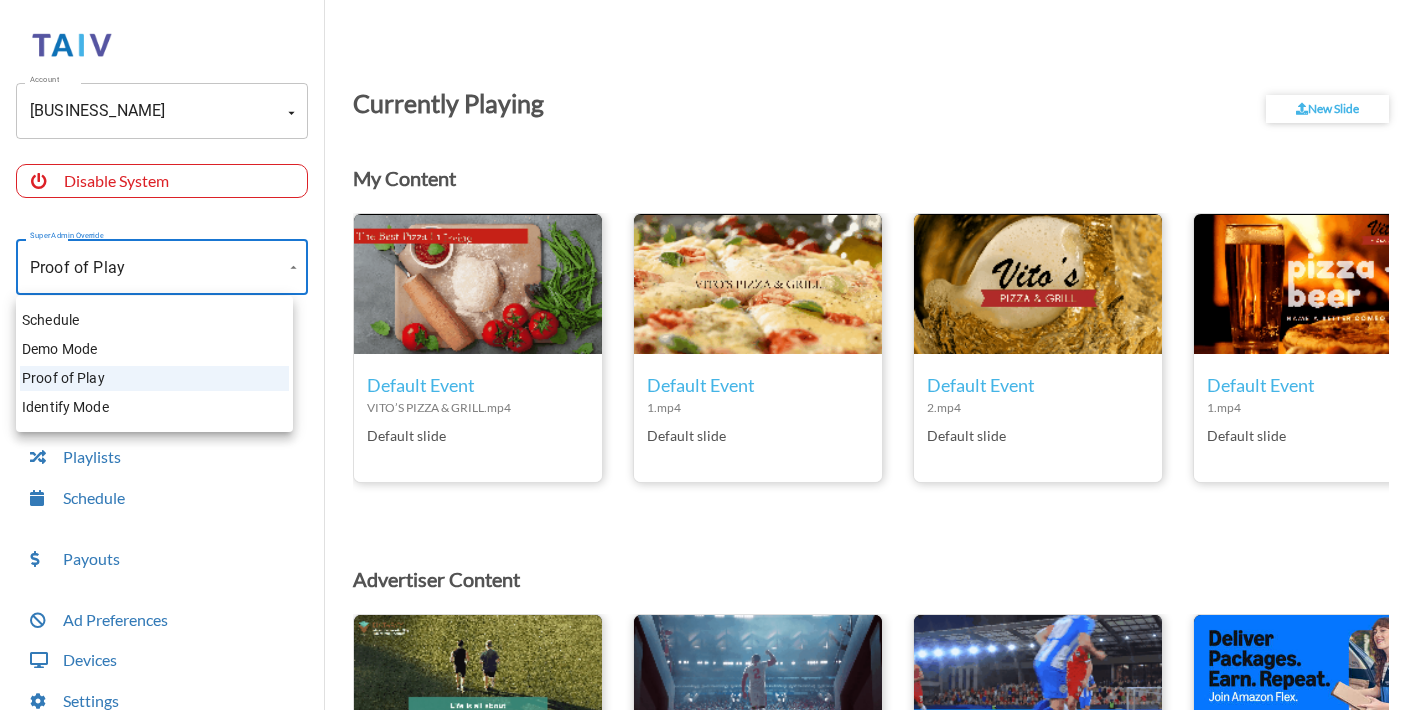 click on "Schedule" at bounding box center [154, 320] 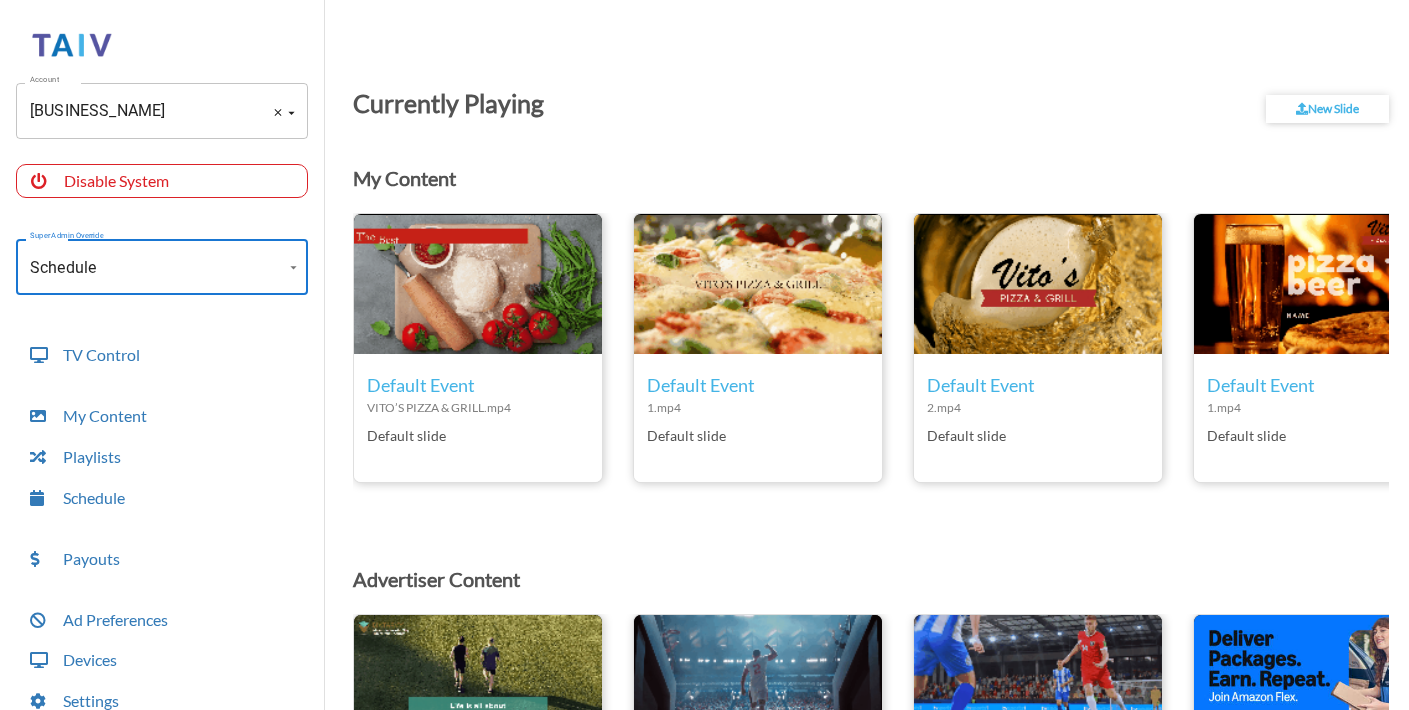 click on "Vito's Pizza And Grill (-NnkLiqfV4hr5HzyEo7K)" at bounding box center [134, 111] 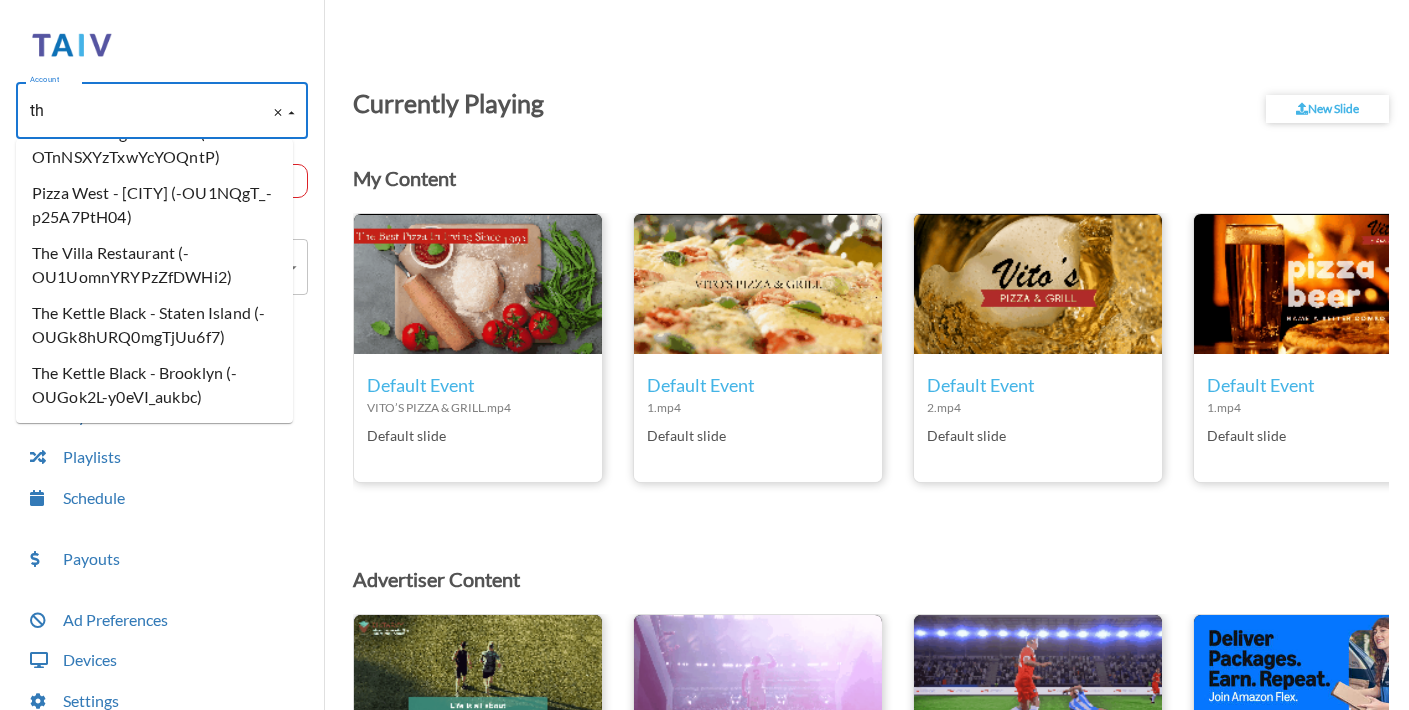 scroll, scrollTop: 0, scrollLeft: 0, axis: both 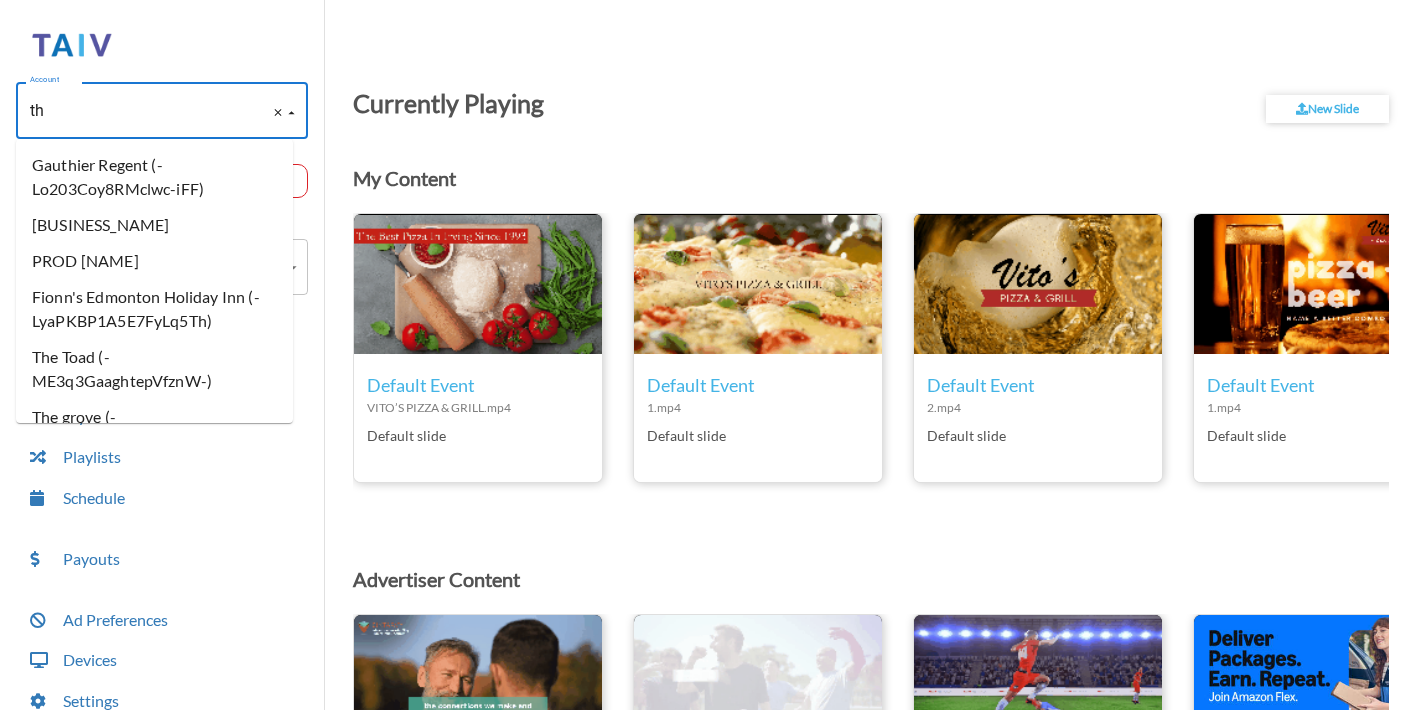 type on "t" 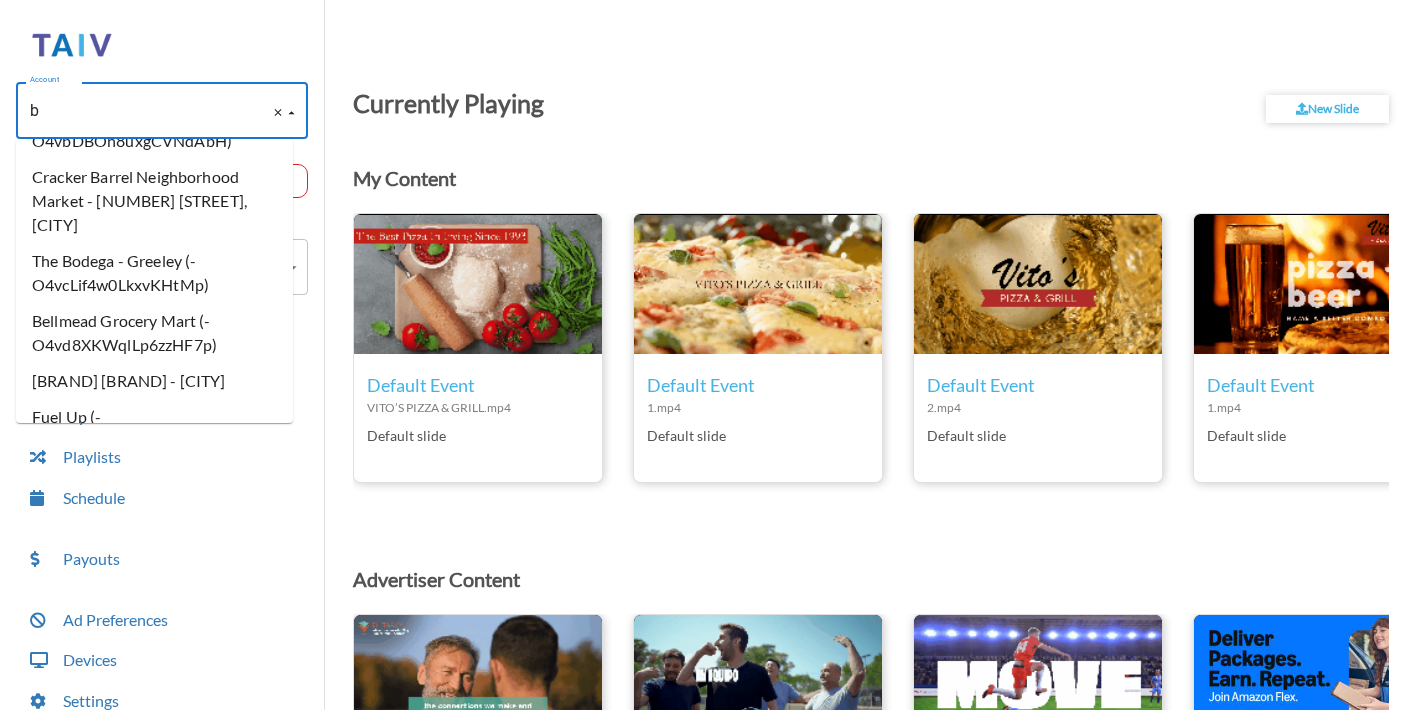 scroll, scrollTop: 0, scrollLeft: 0, axis: both 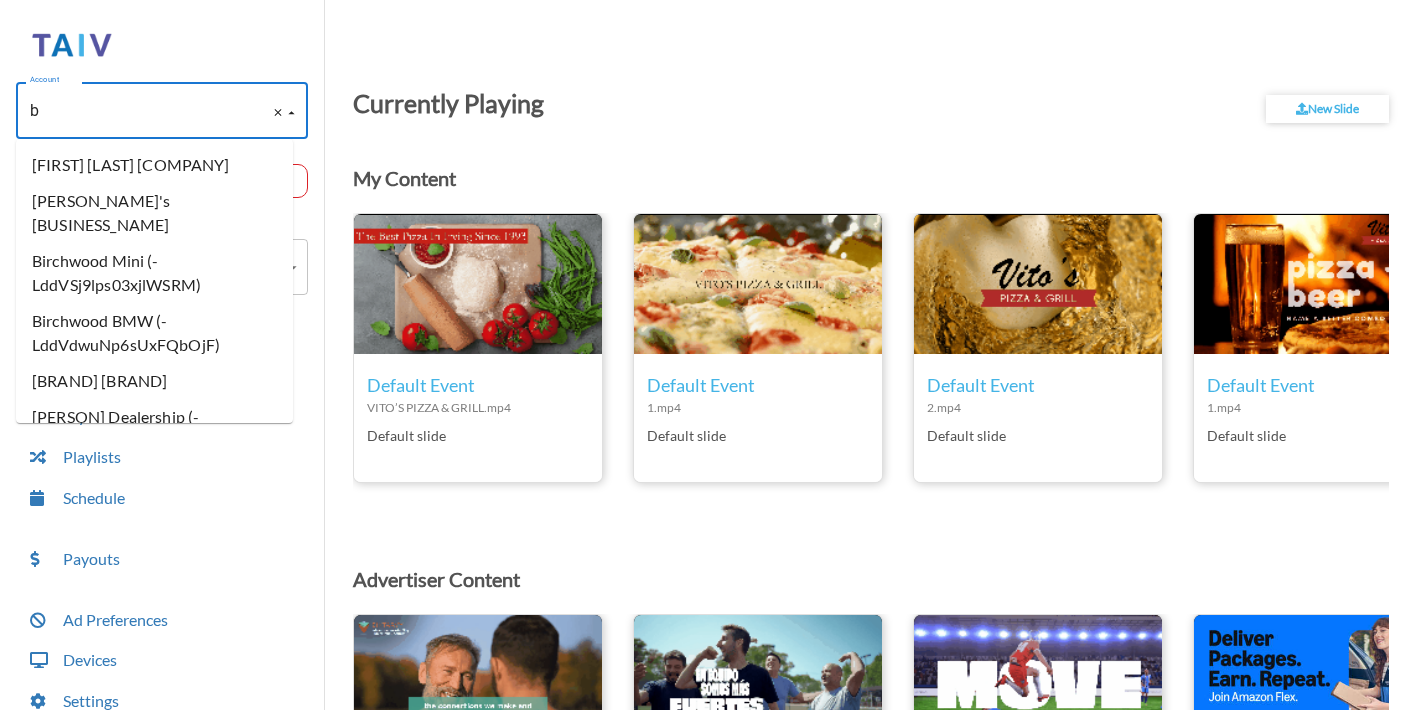 type on "br" 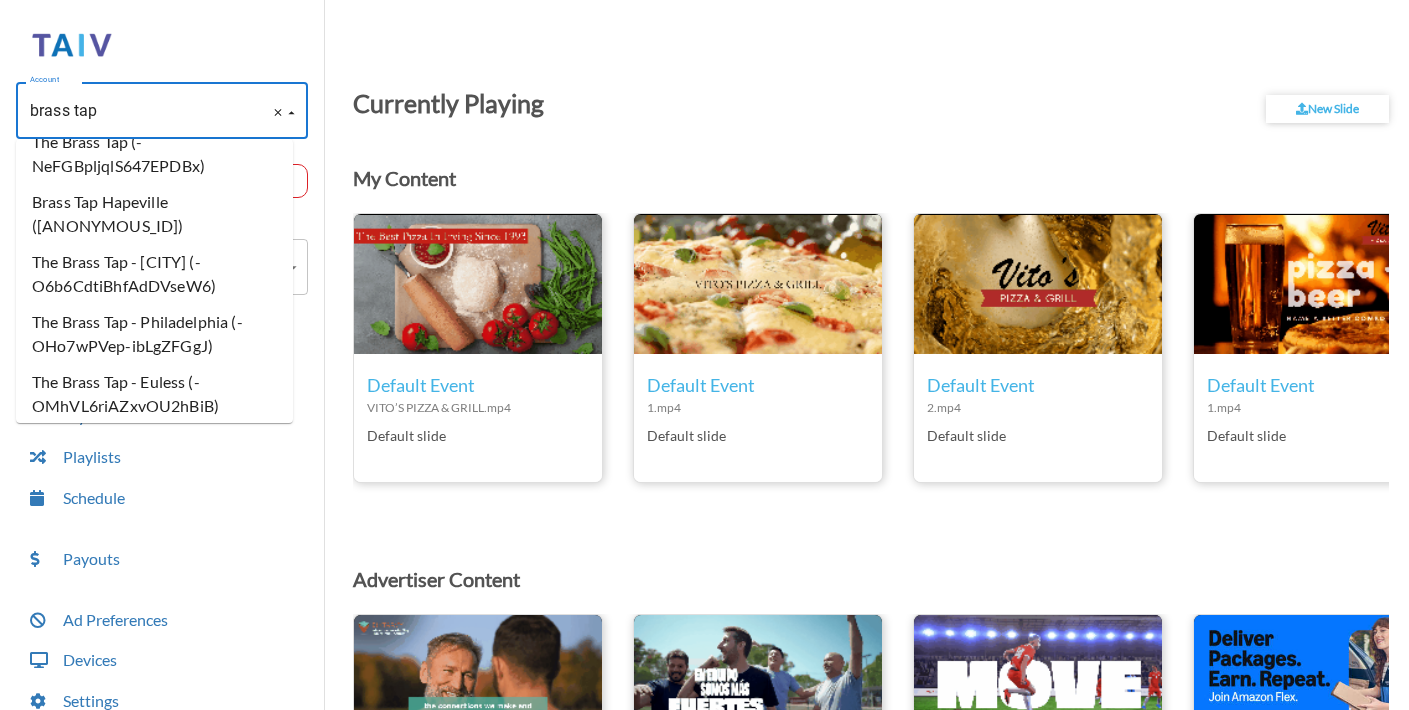 scroll, scrollTop: 92, scrollLeft: 0, axis: vertical 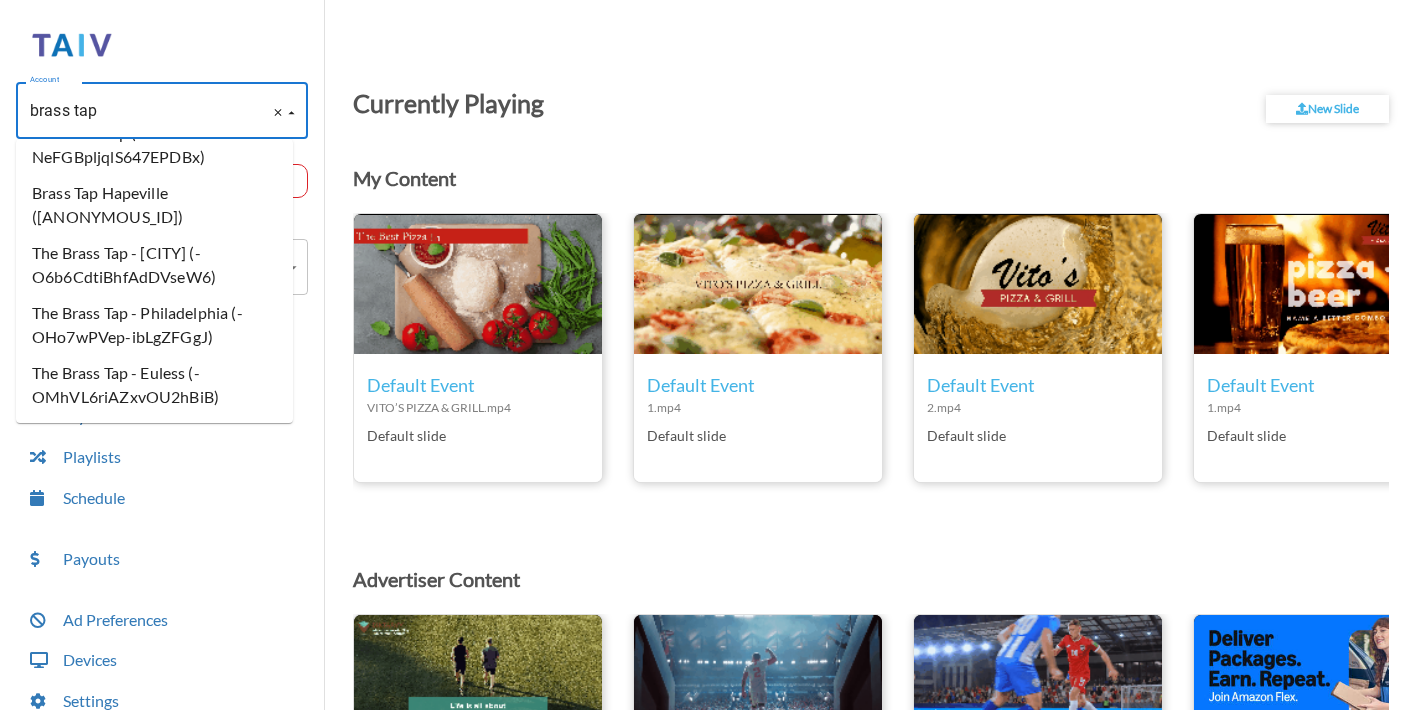 click on "The Brass Tap - Euless (-OMhVL6riAZxvOU2hBiB)" at bounding box center [154, 385] 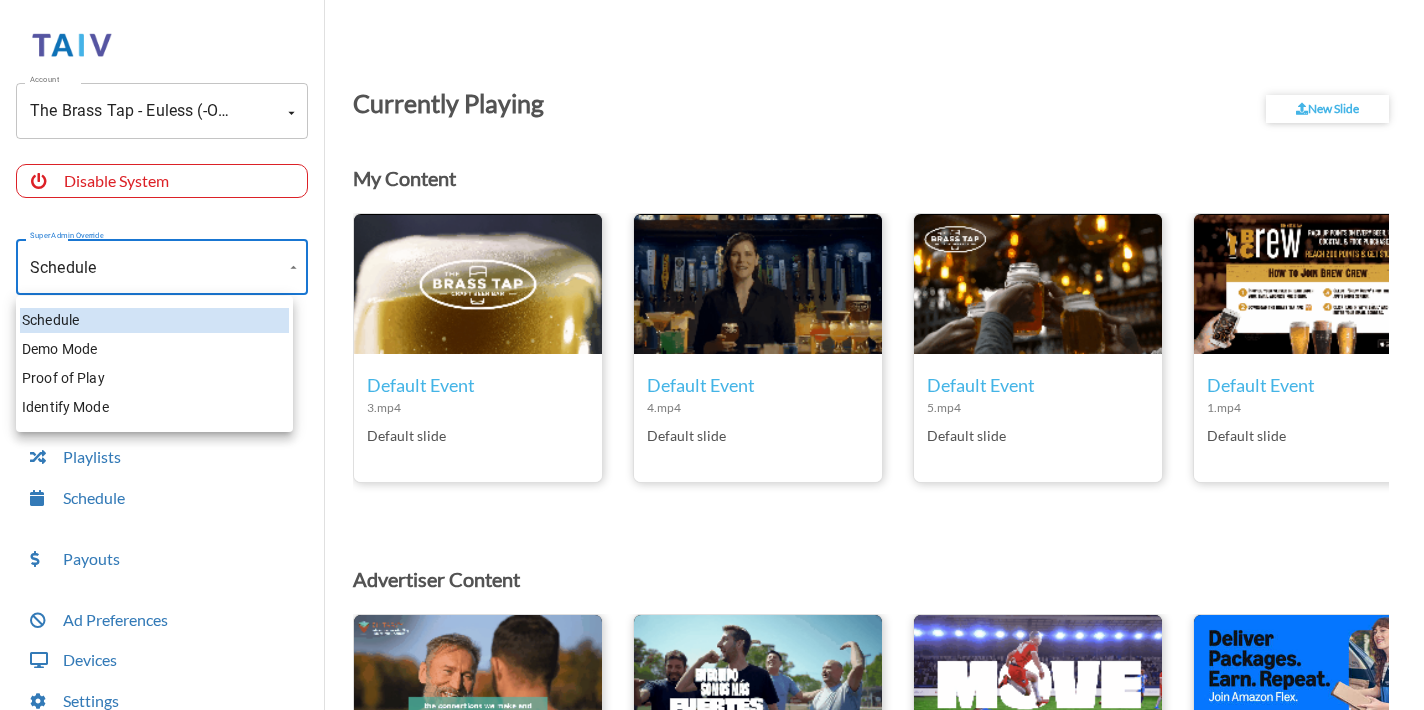 click on "Account The Brass Tap - Euless (-OMhVL6riAZxvOU2hBiB) Account Disable System Super Admin Override Schedule Schedule Mode Mode TV Control My Content Playlists Schedule Payouts Ad Preferences Devices Settings Super Admin Dashboard Ad Manager Log Out Currently Playing  New Slide My Content edit_icon Default Event 3.mp4 Default slide edit_icon Default Event 4.mp4 Default slide edit_icon Default Event 5.mp4 Default slide edit_icon Default Event 1.mp4 Default slide edit_icon Default Event 2.mp4 Default slide Default Event Live Weather Updates Default slide Advertiser Content visibility_icon POP Dallas [Updated] video1-compressed.mp4 Tomorrow @ 04:00 pm - 11:59 pm visibility_icon POP Dallas [Updated] video2-compressed.mp4 Tomorrow @ 04:00 pm - 11:59 pm visibility_icon POP Dallas [Updated] video3-compressed.mp4 Tomorrow @ 04:00 pm - 11:59 pm visibility_icon POP Dallas [Updated] Amazonflex.jpg Tomorrow @ 04:00 pm - 11:59 pm visibility_icon POP Dallas [Updated] liquidiv.mp4 Tomorrow @ 04:00 pm - 11:59 pm liquidiv2.mp4" at bounding box center [712, 360] 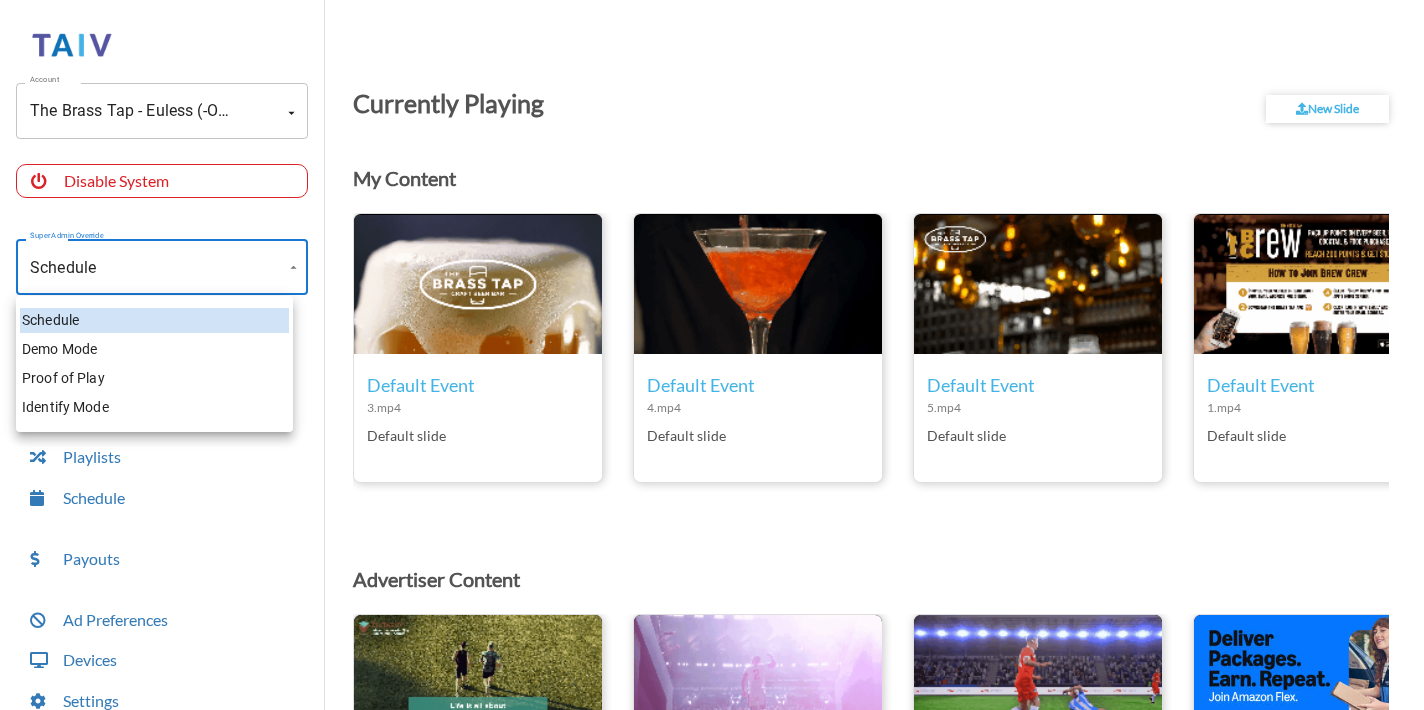 click on "Proof of Play" at bounding box center (154, 378) 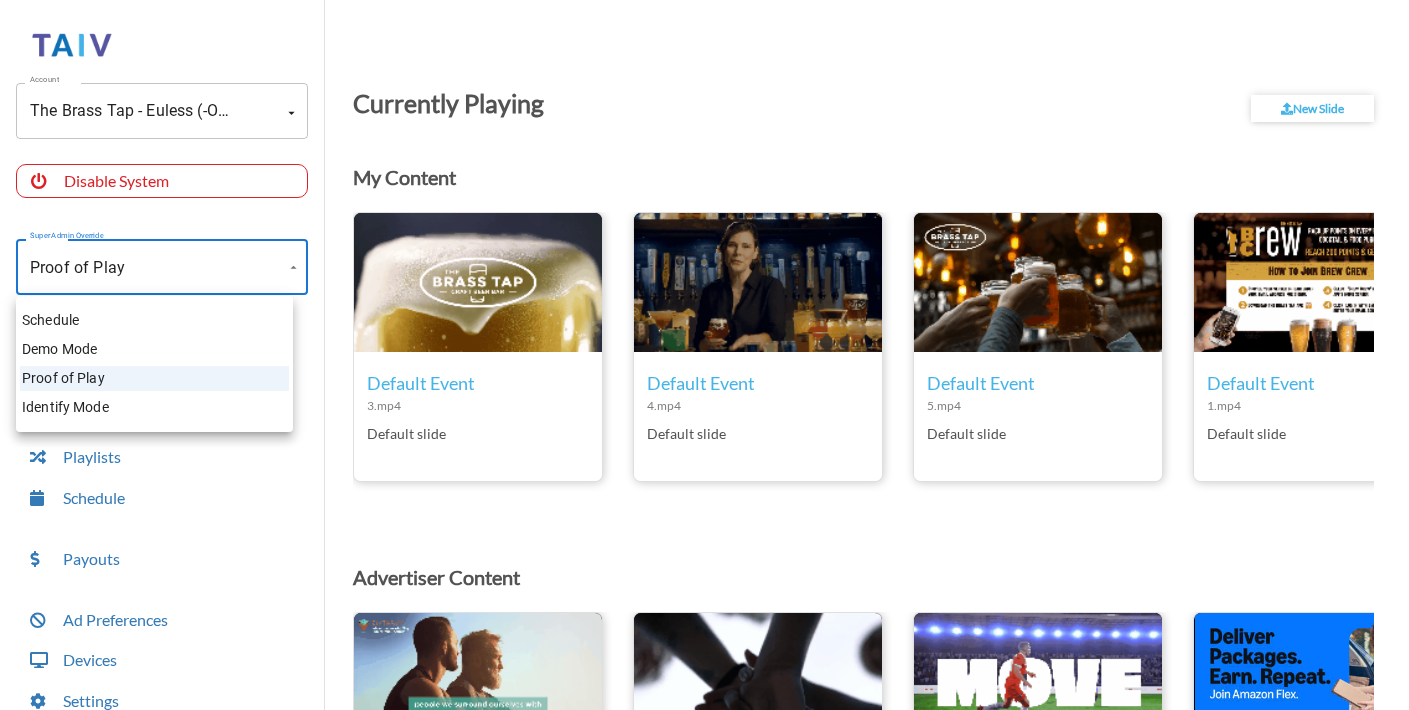 click on "Account The Brass Tap - Euless (-OMhVL6riAZxvOU2hBiB) Account Disable System Super Admin Override Proof of Play Proof of Play Mode TV Control My Content Playlists Schedule Payouts Ad Preferences Devices Settings Super Admin Dashboard Ad Manager Log Out Currently Playing  New Slide My Content edit_icon Default Event 3.mp4 Default slide edit_icon Default Event 4.mp4 Default slide edit_icon Default Event 5.mp4 Default slide edit_icon Default Event 1.mp4 Default slide edit_icon Default Event 2.mp4 Default slide Default Event Live Weather Updates Default slide Advertiser Content visibility_icon POP Dallas [Updated] video1-compressed.mp4 Tomorrow @ 04:00 pm - 11:59 pm visibility_icon POP Dallas [Updated] video2-compressed.mp4 Tomorrow @ 04:00 pm - 11:59 pm visibility_icon POP Dallas [Updated] video3-compressed.mp4 Tomorrow @ 04:00 pm - 11:59 pm visibility_icon POP Dallas [Updated] Amazonflex.jpg Tomorrow @ 04:00 pm - 11:59 pm visibility_icon POP Dallas [Updated] liquidiv.mp4 Tomorrow @ 04:00 pm - 11:59 pm Wendy.png" at bounding box center [704, 360] 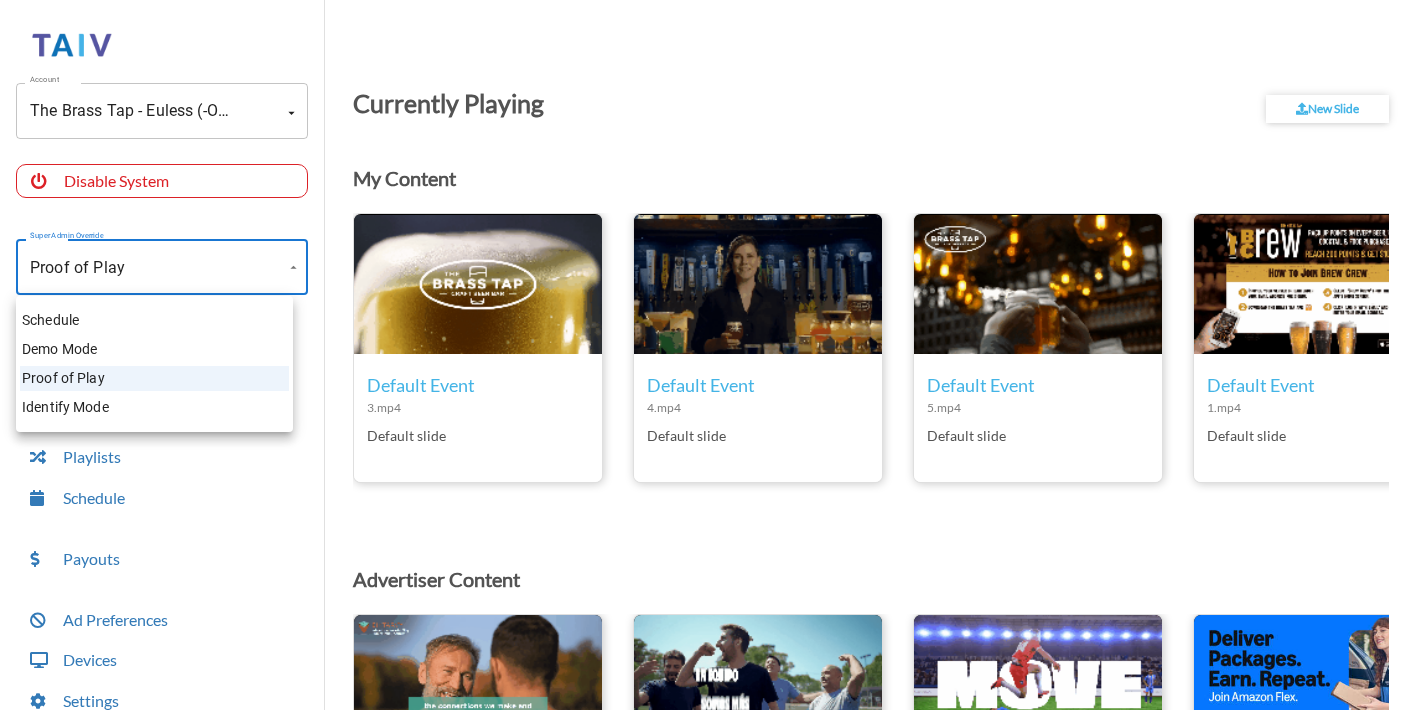 click on "Schedule" at bounding box center [154, 320] 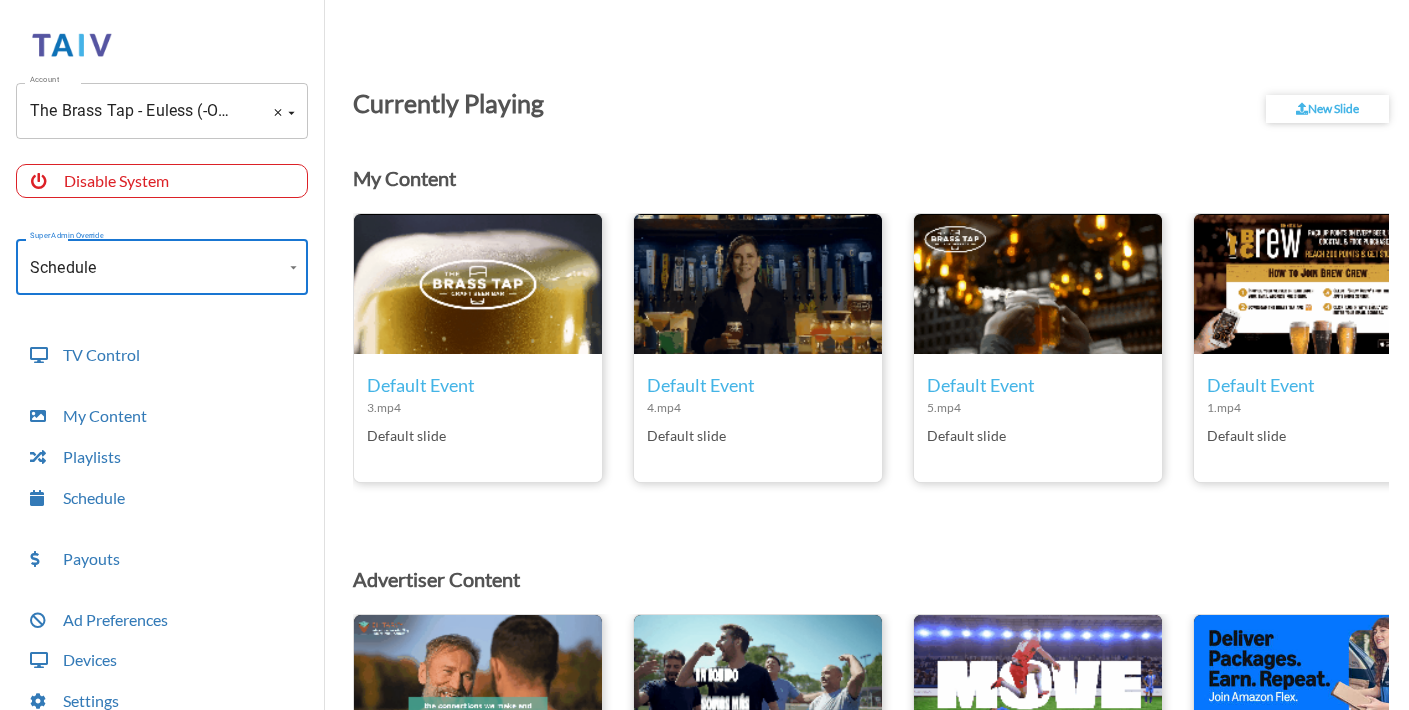 drag, startPoint x: 136, startPoint y: 116, endPoint x: 153, endPoint y: 113, distance: 17.262676 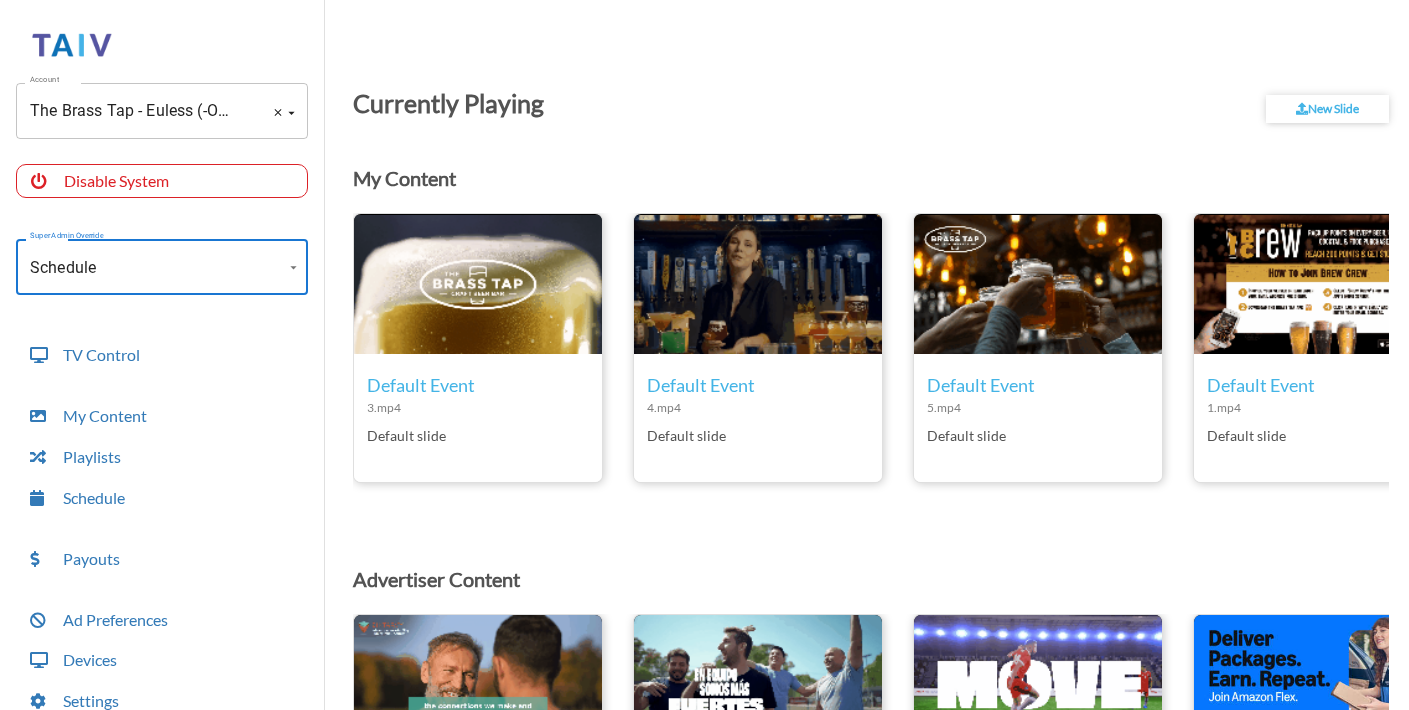 click on "The Brass Tap - Euless (-OMhVL6riAZxvOU2hBiB)" at bounding box center (134, 111) 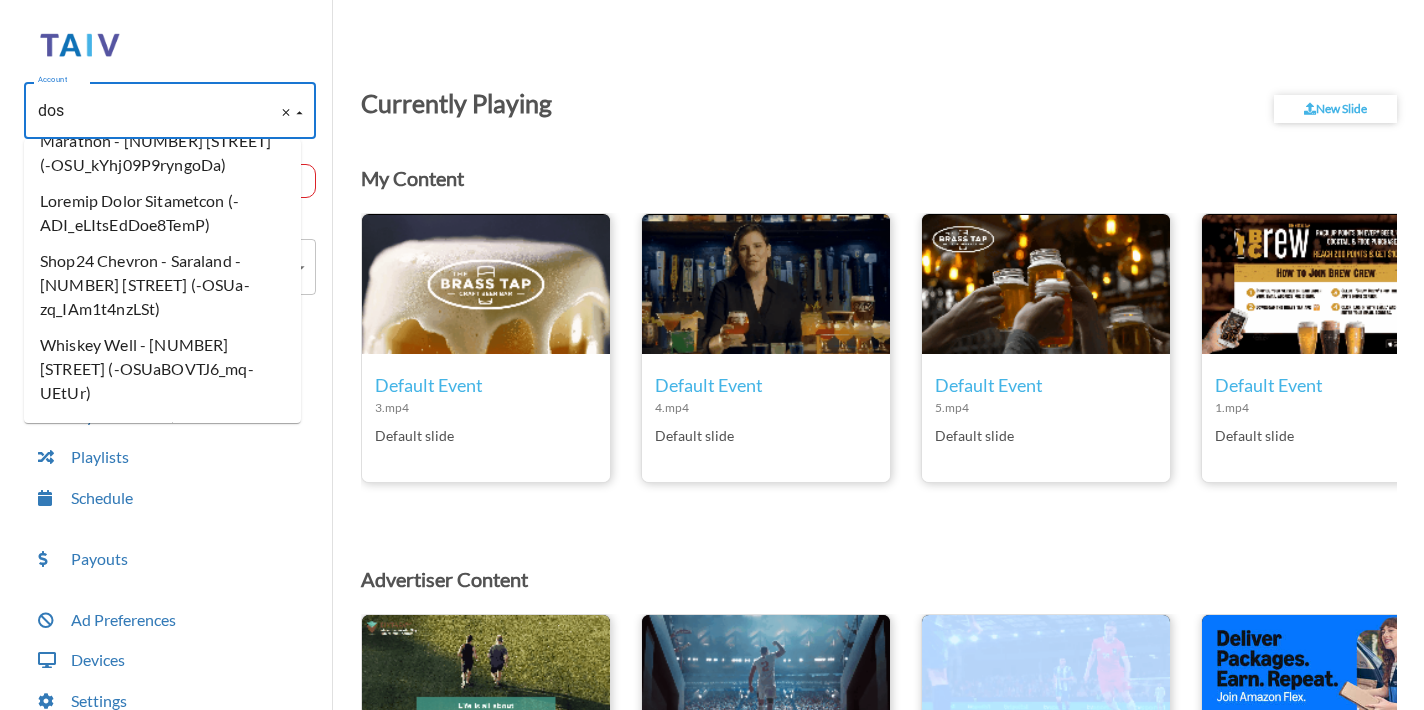 scroll, scrollTop: 0, scrollLeft: 0, axis: both 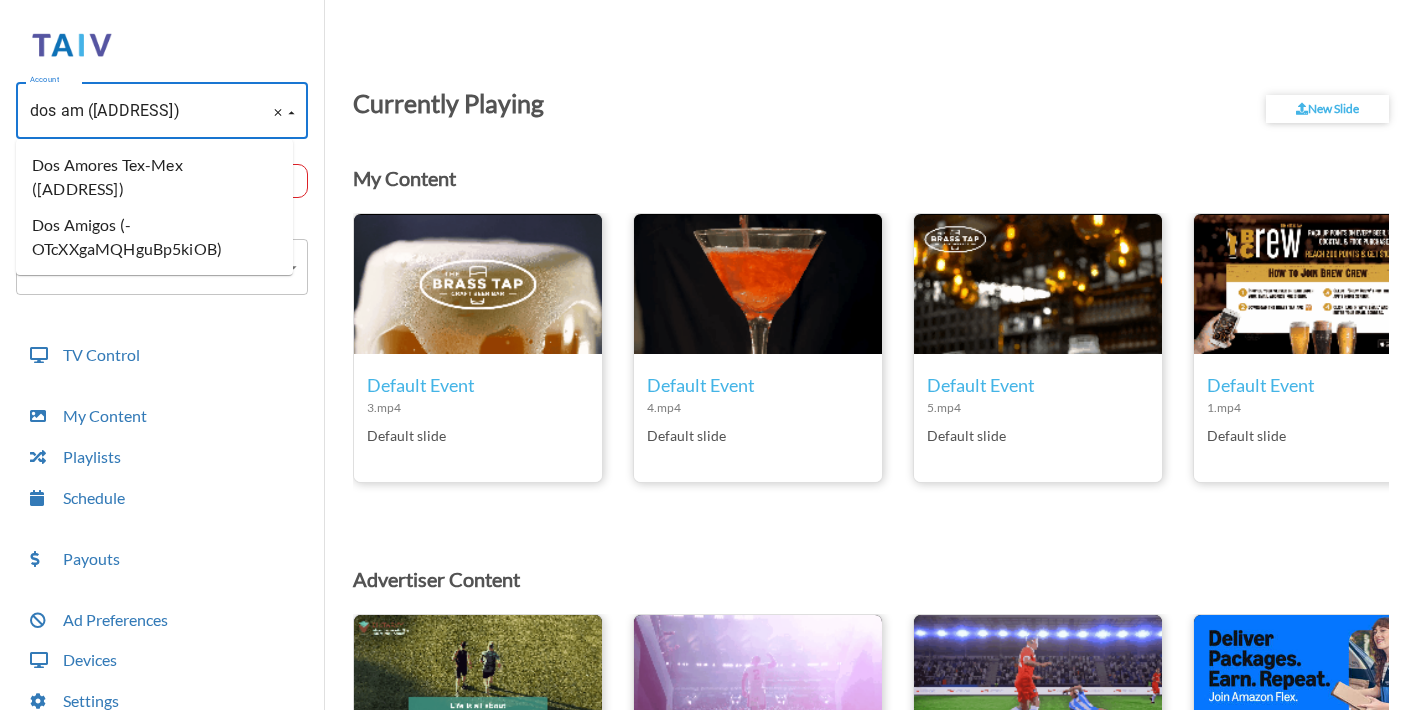 type on "dos amo" 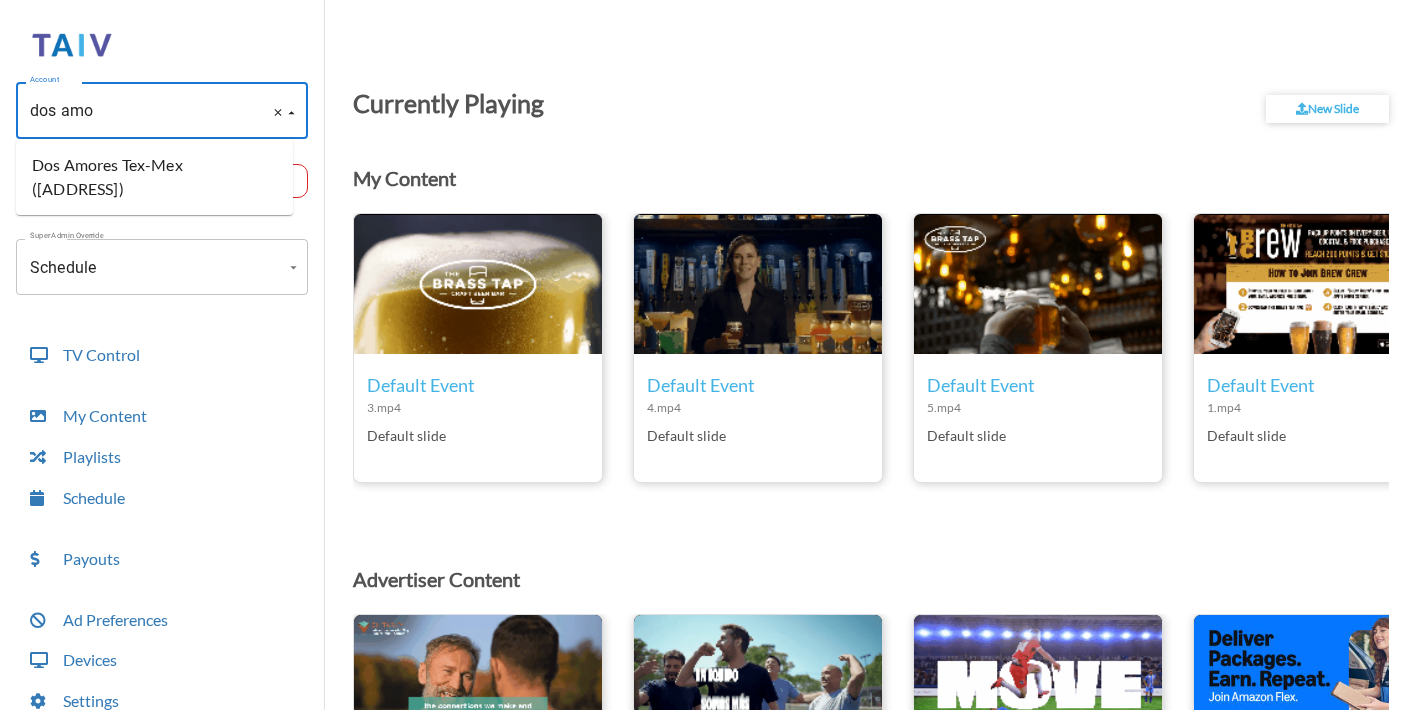 click on "Dos Amores Tex-Mex (-OBBfvL5IilII672_P4Z)" at bounding box center (154, 177) 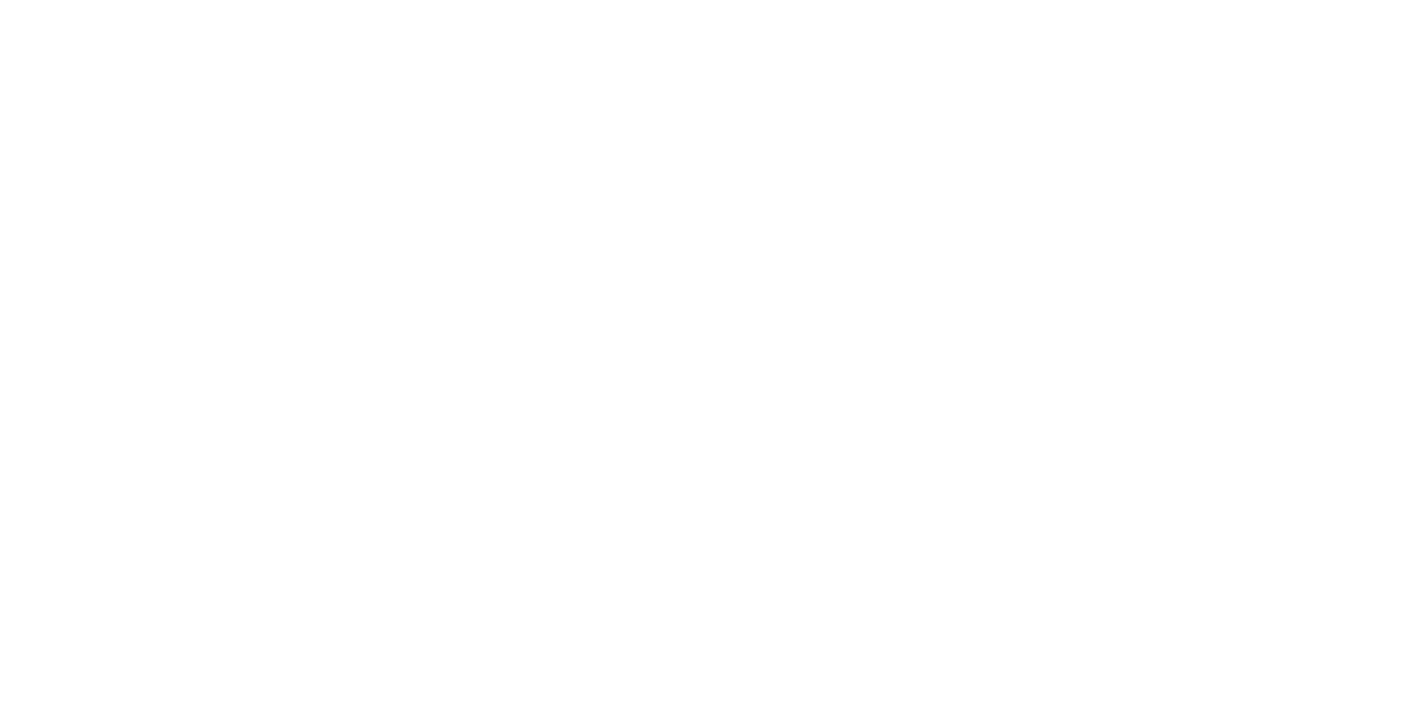 click at bounding box center (712, 355) 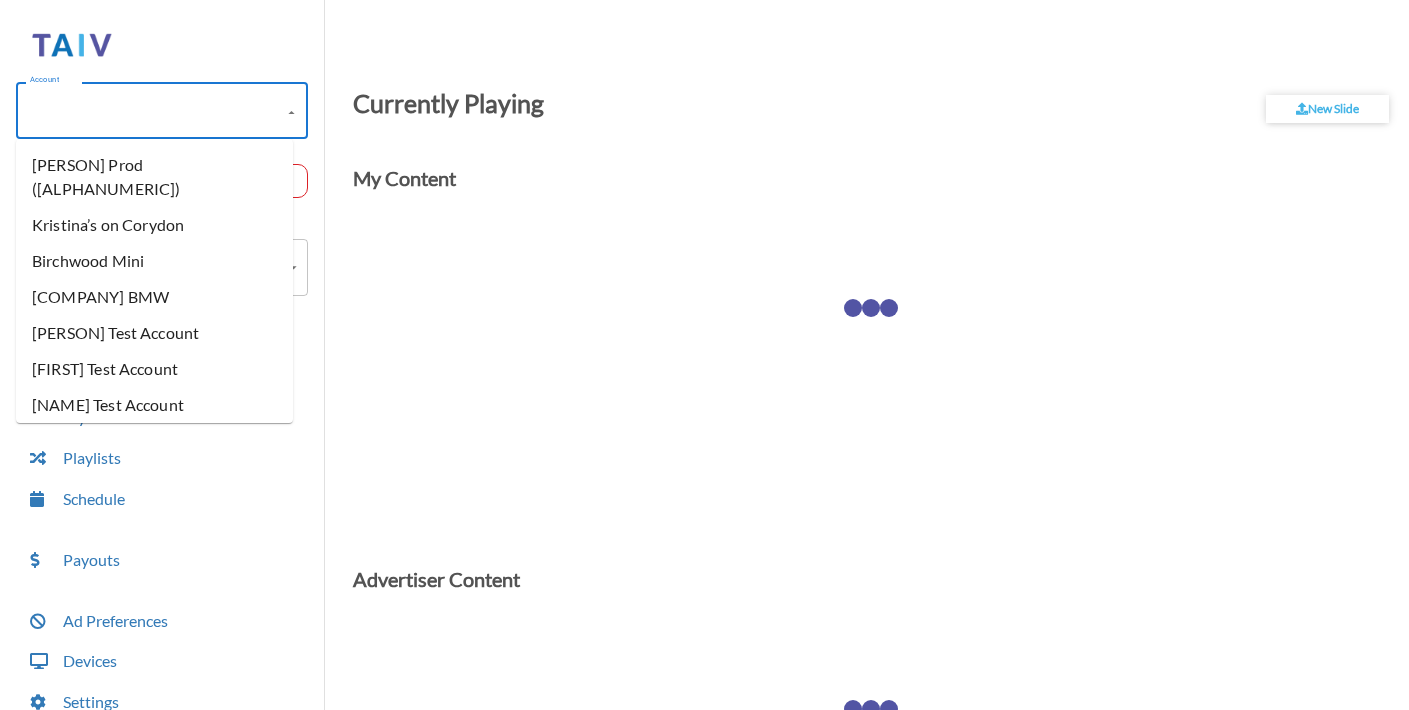 scroll, scrollTop: 0, scrollLeft: 0, axis: both 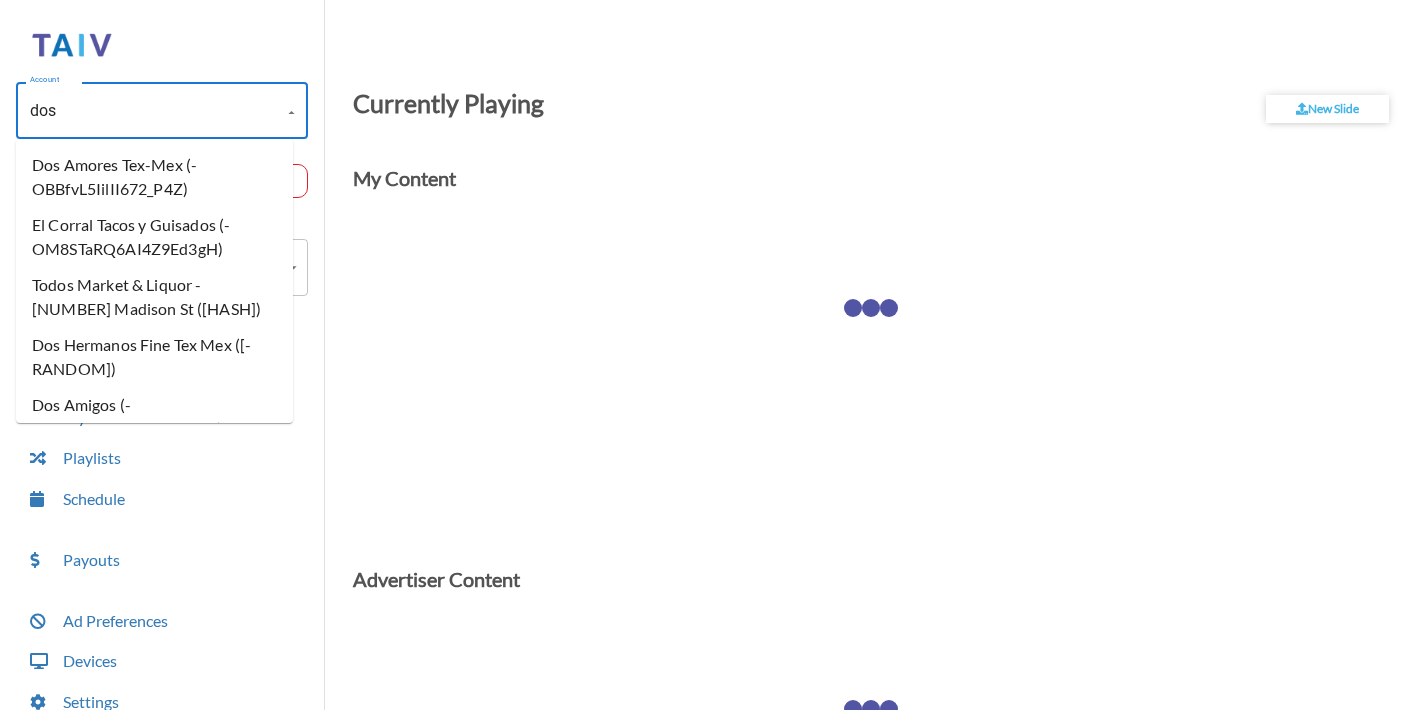 type on "[NUMBER] a" 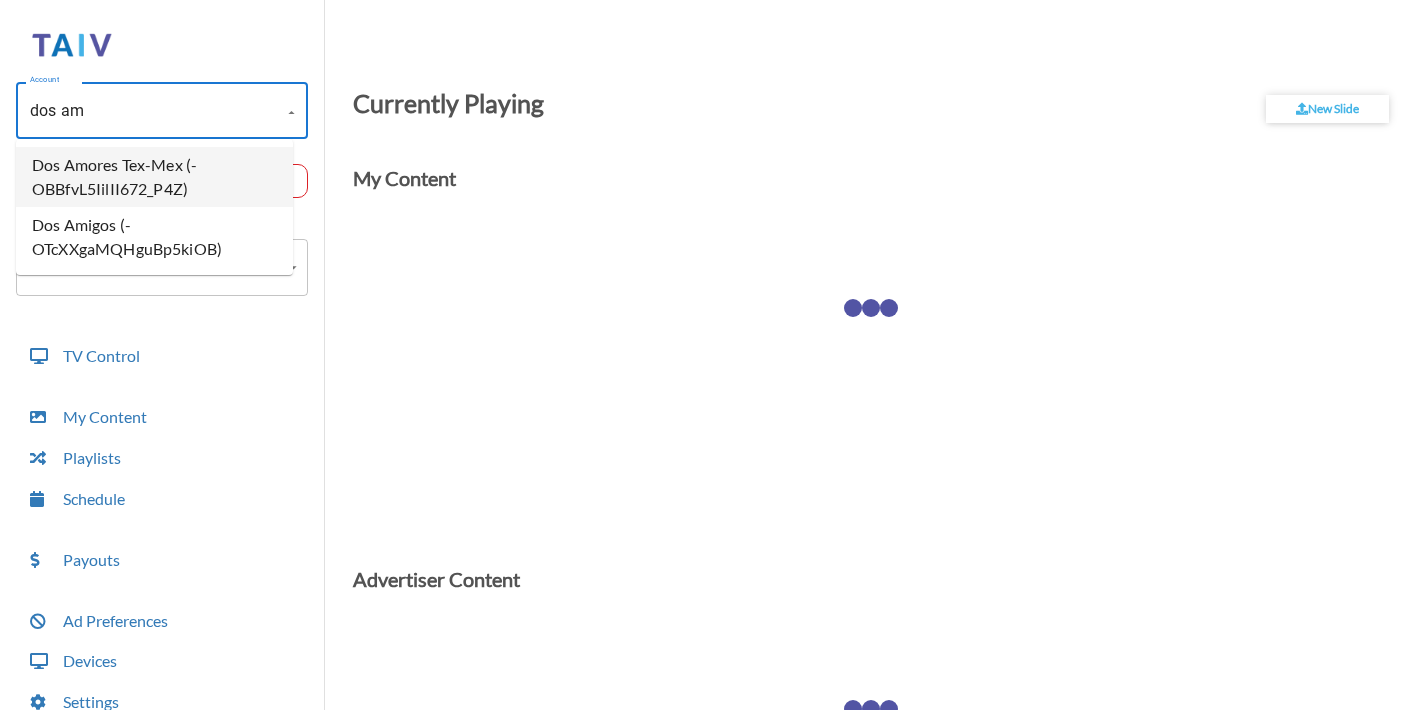 click on "Dos Amores Tex-Mex (-OBBfvL5IilII672_P4Z)" at bounding box center [154, 177] 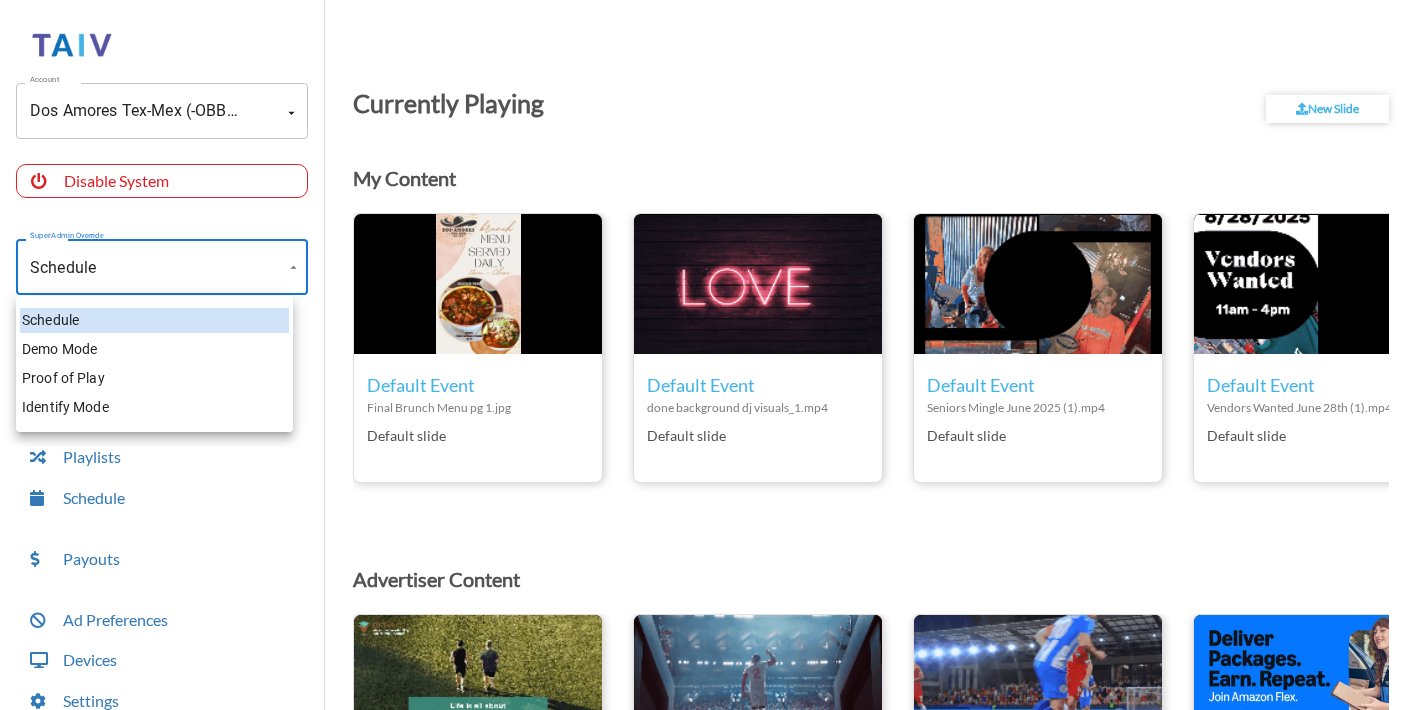 click on "Account [PERSON]'s Tex-Mex Account Disable System Super Admin Override Schedule Schedule Mode Mode TV Control My Content Playlists Schedule Payouts Ad Preferences Devices Settings Super Admin Dashboard Ad Manager Log Out Currently Playing New Slide My Content edit_icon Default Event Final Brunch Menu pg 1.jpg Default slide edit_icon Default Event done background dj visuals_1.mp4 Default slide edit_icon Default Event Seniors Mingle [MONTH] [YEAR] (1).mp4 Default slide edit_icon Default Event Vendors Wanted [MONTH] [DAY] (1).mp4 Default slide edit_icon Default Event PowerNetworkers.mp4 Default slide edit_icon Default Event Camarones Diablo.jpg Default slide edit_icon Default Event Brisket Enchilada Dinner.jpg Default slide edit_icon Default Event Street Taco 2 (1).JPG Default slide edit_icon Default Event fried basket.jpg Default slide edit_icon Default Event The Poblano Burger (1).jpg Default slide edit_icon Default Event Tapatio Tacos (1).jpg Default slide edit_icon Default Event Menudo.jpg" at bounding box center (712, 360) 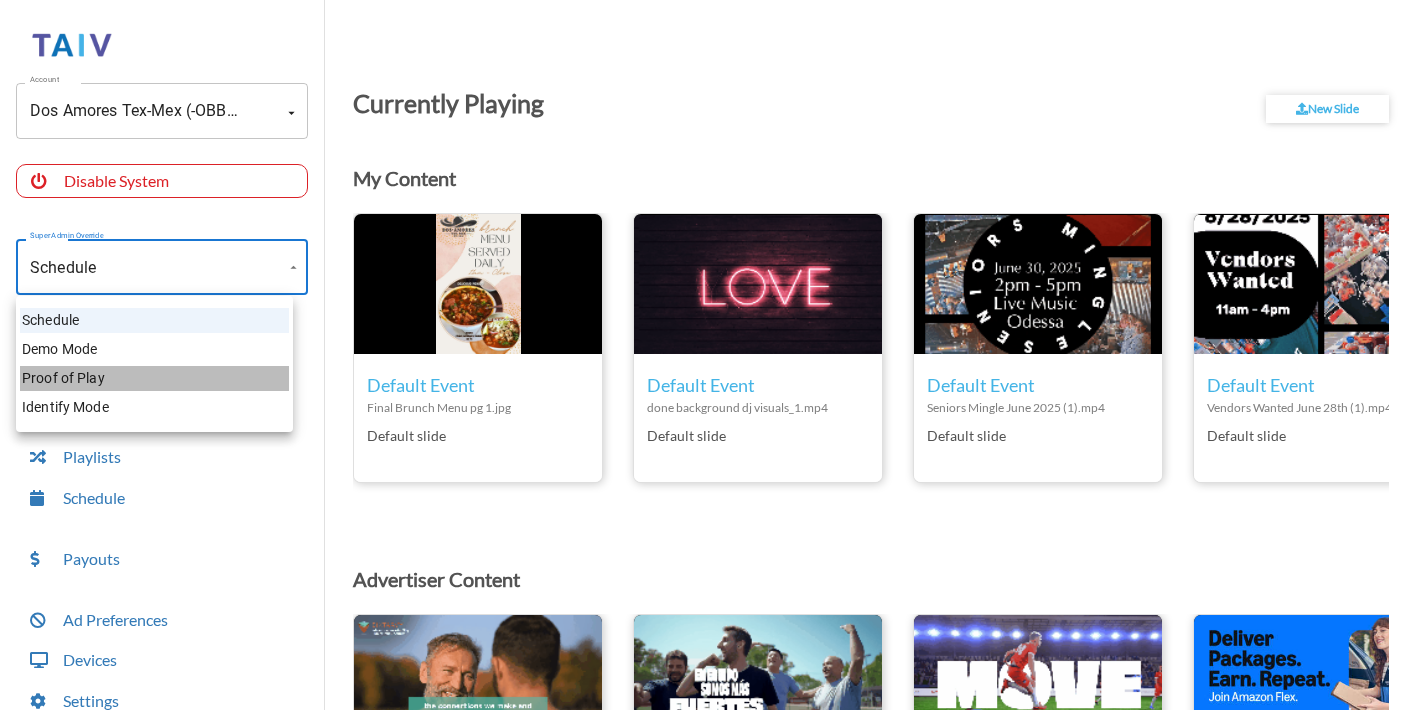 click on "Proof of Play" at bounding box center [154, 378] 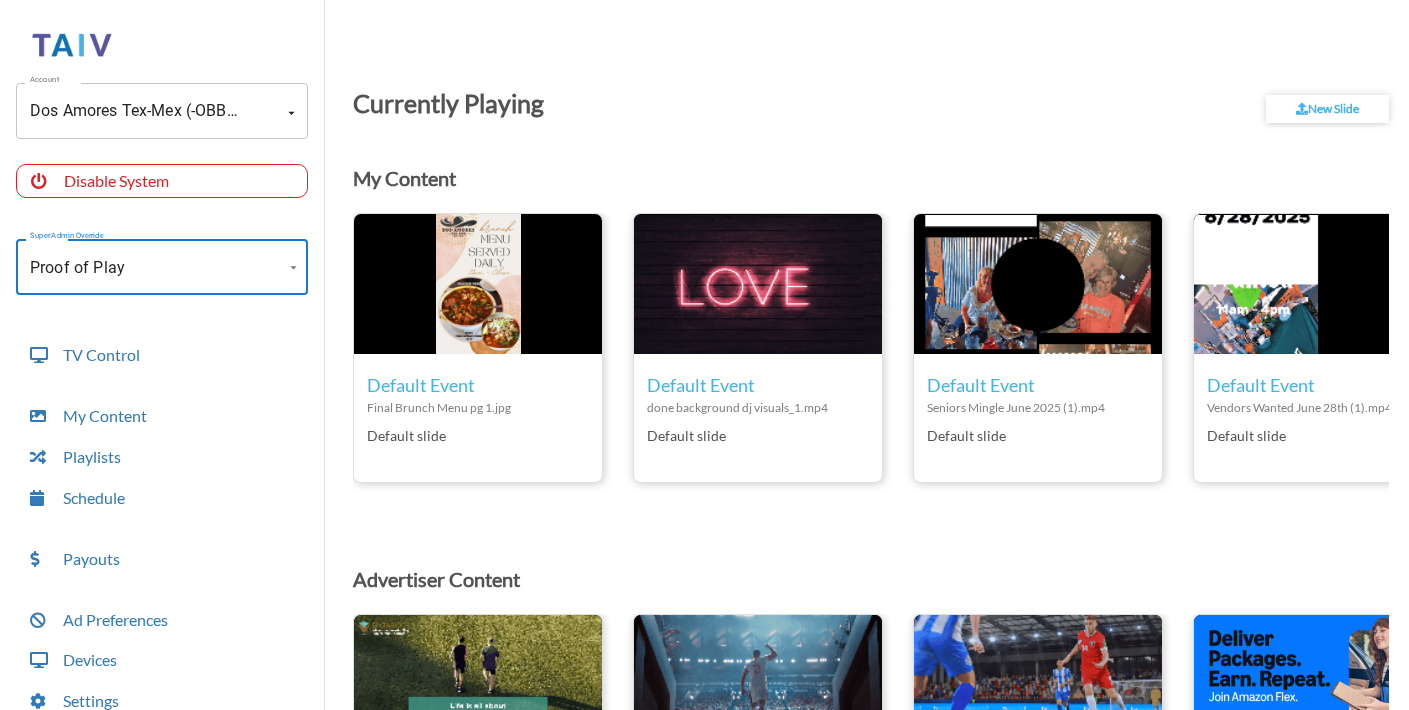 click on "Account [PERSON]'s Tex-Mex Account Disable System Super Admin Override Proof of Play Proof of Play Mode TV Control My Content Playlists Schedule Payouts Ad Preferences Devices Settings Super Admin Dashboard Ad Manager Log Out Currently Playing New Slide My Content edit_icon Default Event Final Brunch Menu pg 1.jpg Default slide edit_icon Default Event done background dj visuals_1.mp4 Default slide edit_icon Default Event Seniors Mingle [MONTH] [YEAR] (1).mp4 Default slide edit_icon Default Event Vendors Wanted [MONTH] [DAY] (1).mp4 Default slide edit_icon Default Event PowerNetworkers.mp4 Default slide edit_icon Default Event Camarones Diablo.jpg Default slide edit_icon Default Event Brisket Enchilada Dinner.jpg Default slide edit_icon Default Event Street Taco 2 (1).JPG Default slide edit_icon Default Event fried basket.jpg Default slide edit_icon Default Event The Poblano Burger (1).jpg Default slide edit_icon Default Event Tapatio Tacos (1).jpg Default slide edit_icon Default Event edit_icon" at bounding box center (704, 360) 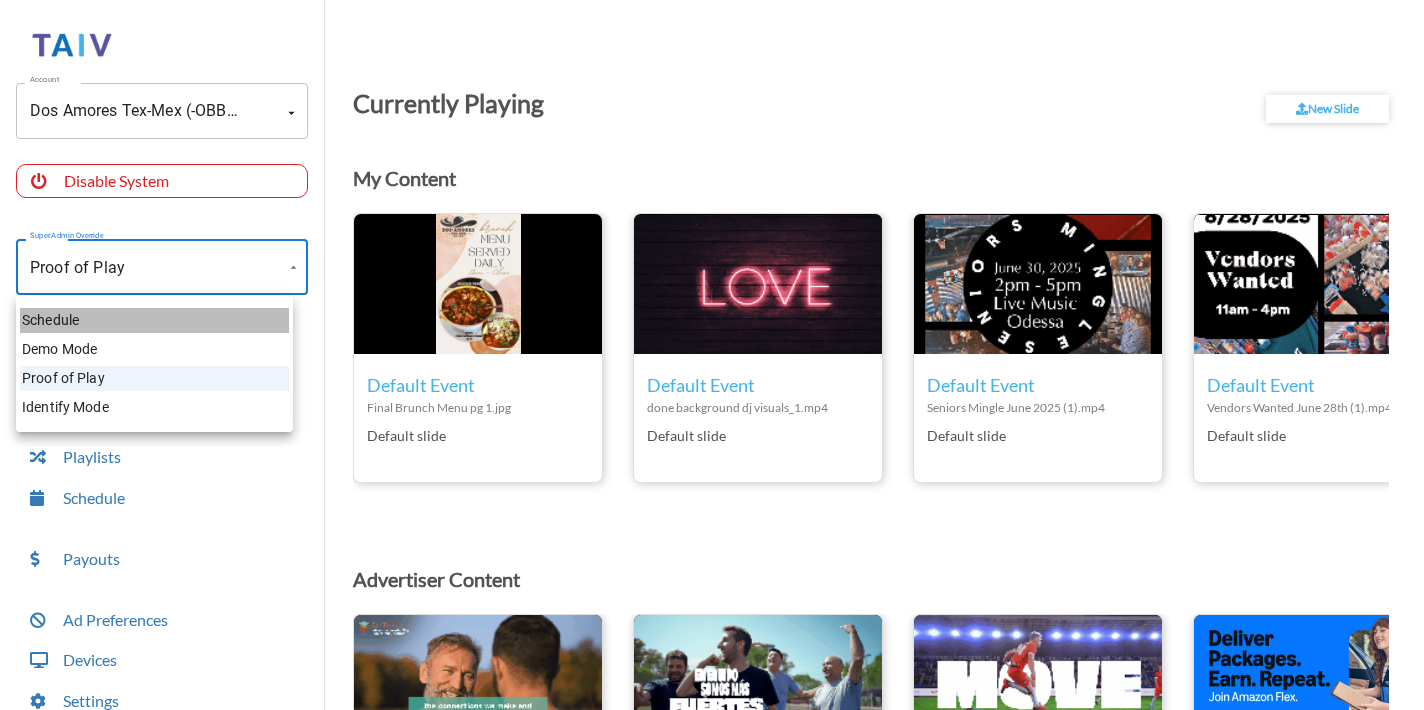 click on "Schedule" at bounding box center (154, 320) 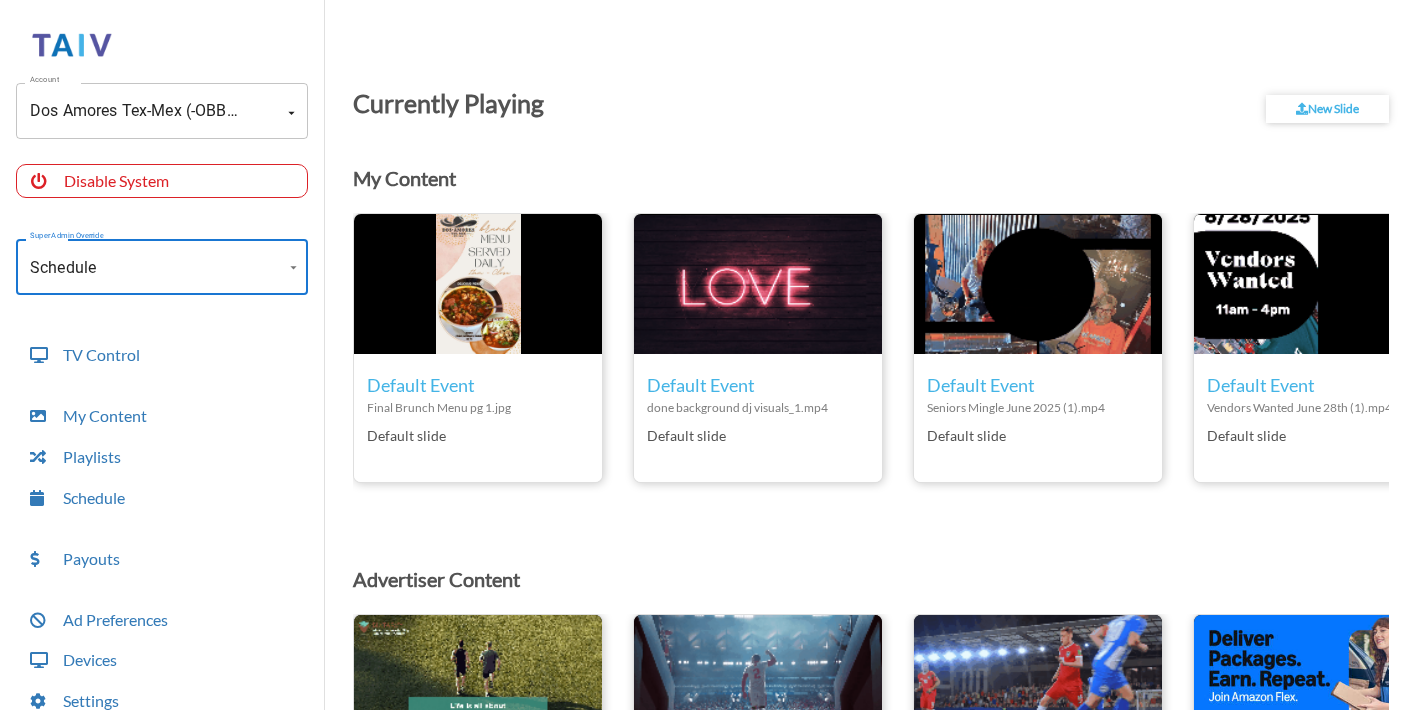 click on "Account Dos Amores Tex-Mex ([-RANDOM]) Account Disable System Super Admin Override Schedule Schedule Mode Mode TV Control My Content Playlists Schedule Payouts Ad Preferences Devices Settings Super Admin Dashboard Ad Manager Log Out" at bounding box center [162, 387] 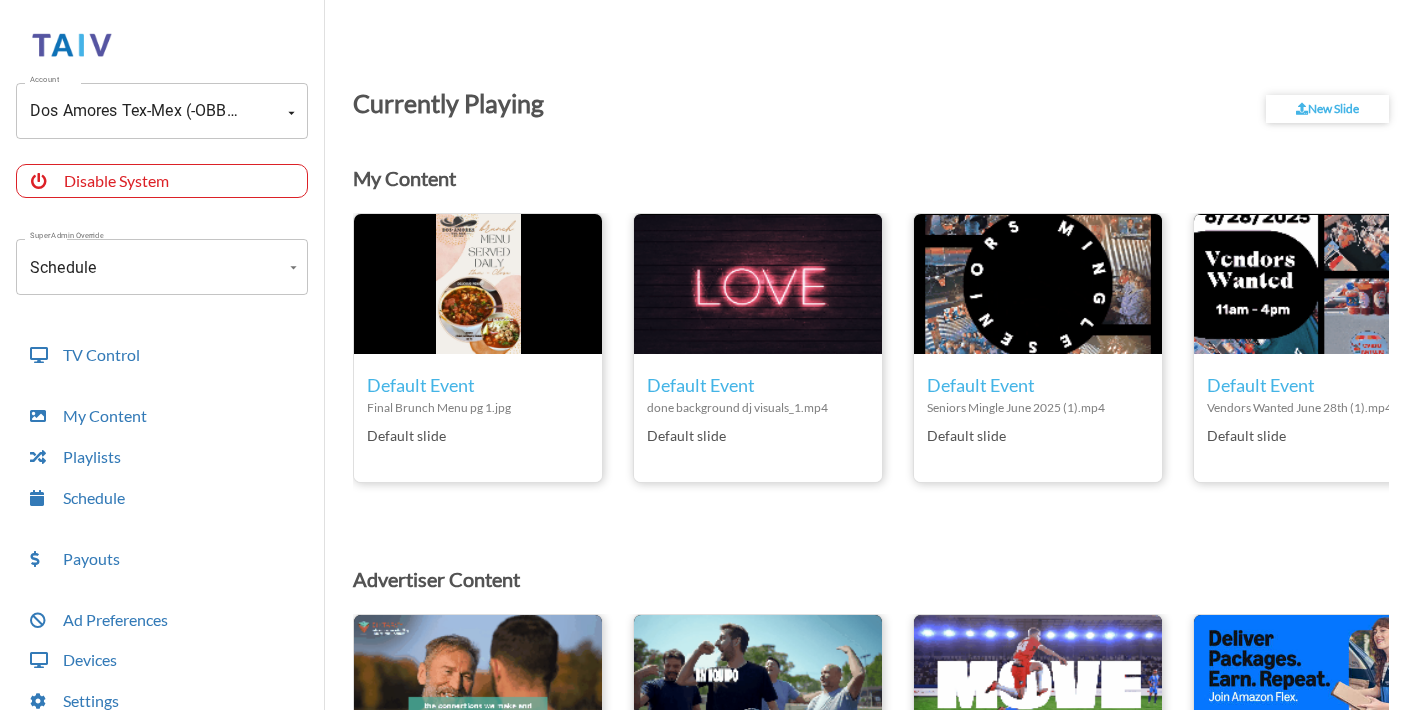 click on "Currently Playing  New Slide My Content edit_icon Default Event Final Brunch Menu pg 1.jpg Default slide edit_icon Default Event done background dj visuals_1.mp4 Default slide edit_icon Default Event Seniors Mingle June 2025 (1).mp4 Default slide edit_icon Default Event Vendors Wanted June 28th (1).mp4 Default slide edit_icon Default Event PowerNetworkers.mp4 Default slide edit_icon Default Event Camarones Diablo.jpg Default slide edit_icon Default Event Brisket Enchilada Dinner.jpg Default slide edit_icon Default Event Street Taco 2 (1).JPG Default slide edit_icon Default Event fried basket.jpg Default slide edit_icon Default Event The Poblano Burger (1).jpg Default slide edit_icon Default Event Tapatio Tacos (1).jpg Default slide edit_icon Default Event Menudo.jpg Default slide edit_icon Default Event Martini Flautas.jpg Default slide edit_icon Default Event Coctel de camarones.jpg Default slide edit_icon Default Event Flauta Dinner.jpg Default slide edit_icon Default Event Enchiladas Rojas.jpg edit_icon" at bounding box center (867, 360) 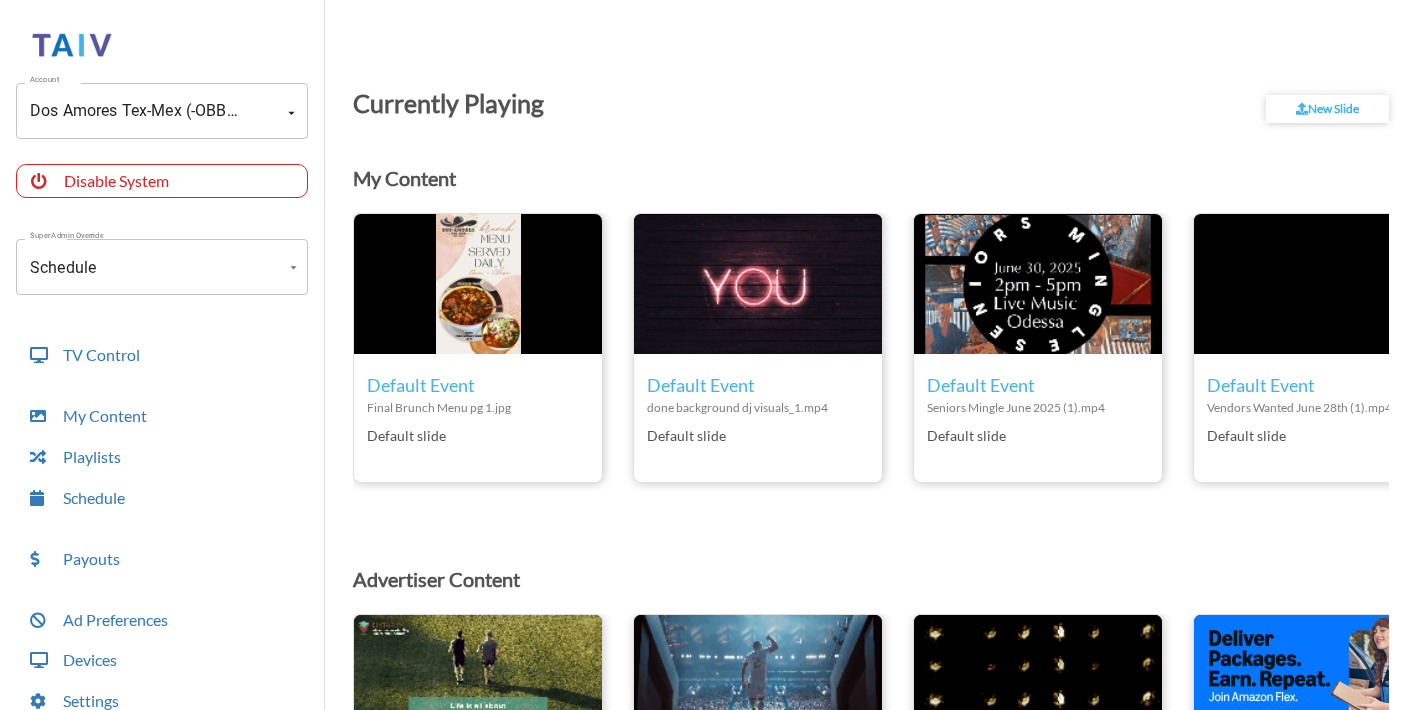 click on "Currently Playing  New Slide My Content edit_icon Default Event Final Brunch Menu pg 1.jpg Default slide edit_icon Default Event done background dj visuals_1.mp4 Default slide edit_icon Default Event Seniors Mingle June 2025 (1).mp4 Default slide edit_icon Default Event Vendors Wanted June 28th (1).mp4 Default slide edit_icon Default Event PowerNetworkers.mp4 Default slide edit_icon Default Event Camarones Diablo.jpg Default slide edit_icon Default Event Brisket Enchilada Dinner.jpg Default slide edit_icon Default Event Street Taco 2 (1).JPG Default slide edit_icon Default Event fried basket.jpg Default slide edit_icon Default Event The Poblano Burger (1).jpg Default slide edit_icon Default Event Tapatio Tacos (1).jpg Default slide edit_icon Default Event Menudo.jpg Default slide edit_icon Default Event Martini Flautas.jpg Default slide edit_icon Default Event Coctel de camarones.jpg Default slide edit_icon Default Event Flauta Dinner.jpg Default slide edit_icon Default Event Enchiladas Rojas.jpg edit_icon" at bounding box center (867, 360) 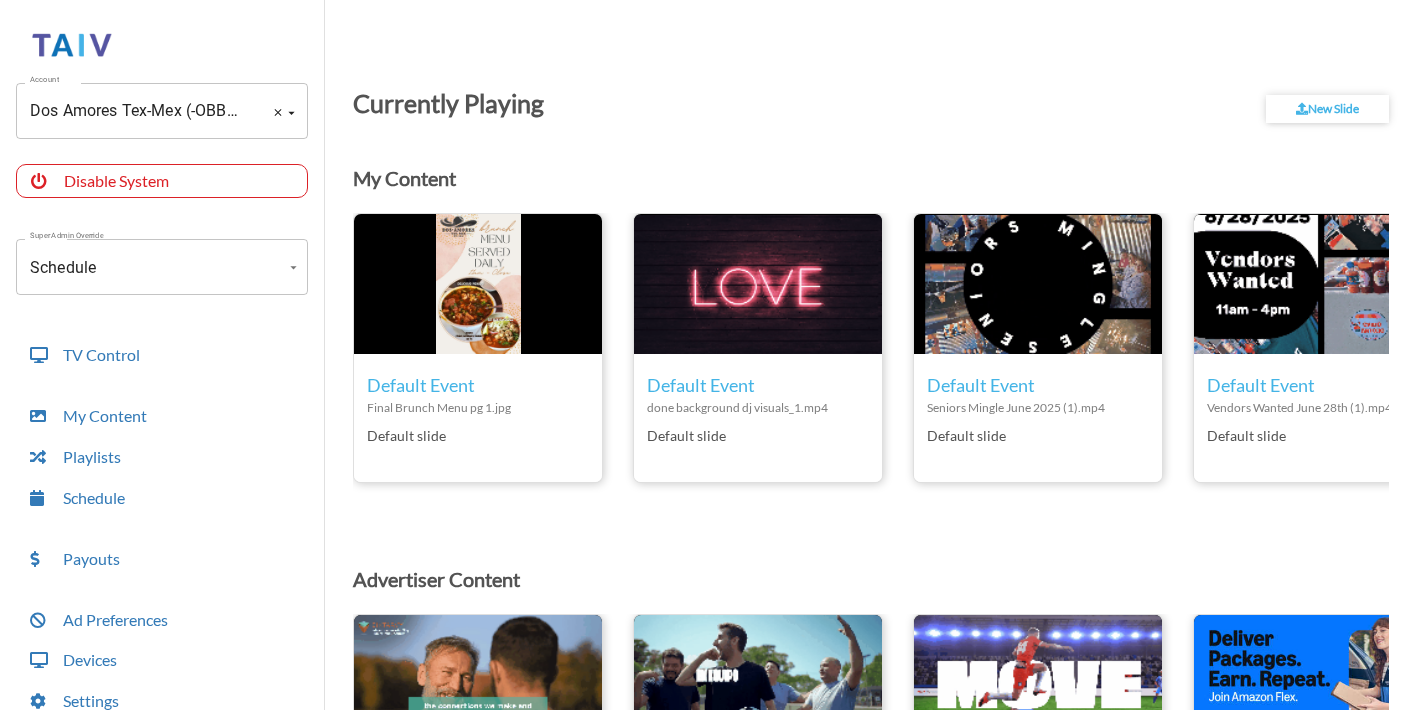 click on "Dos Amores Tex-Mex ([ADDRESS])" at bounding box center (134, 111) 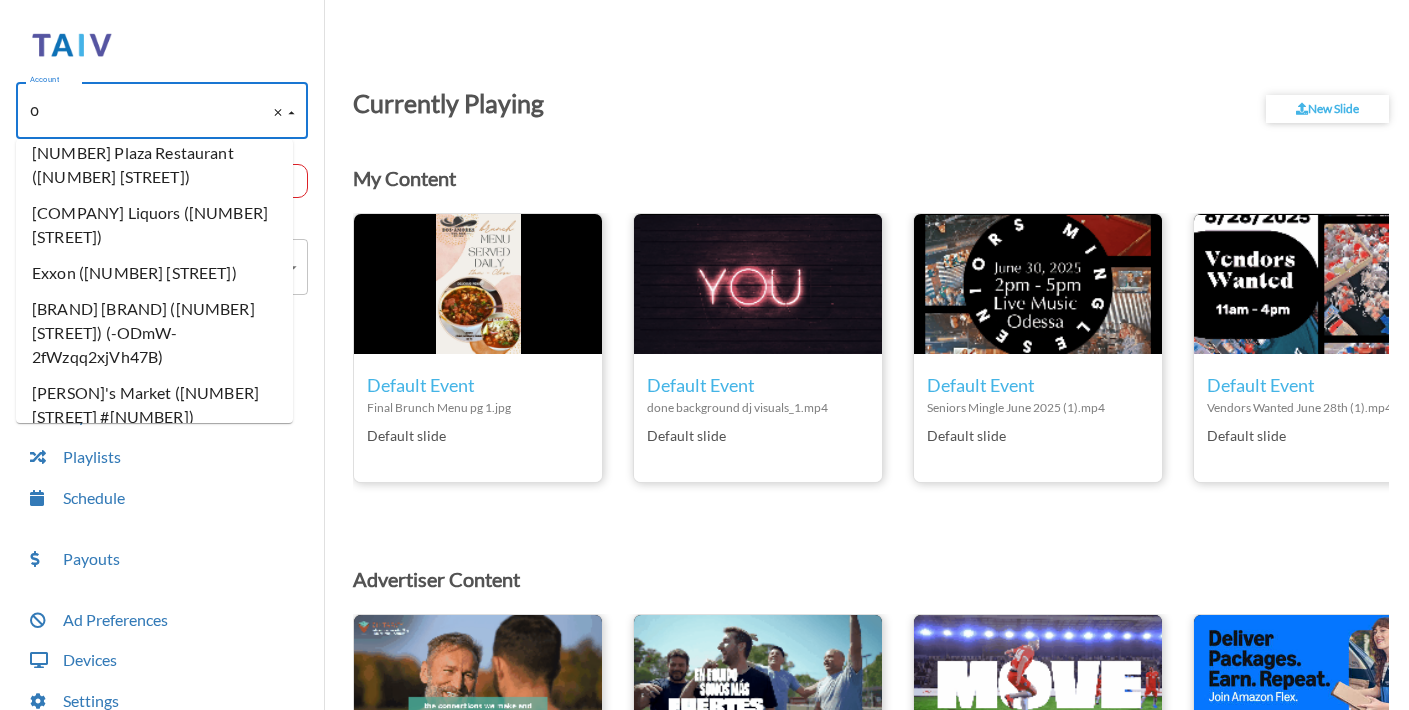 scroll, scrollTop: 82260, scrollLeft: 0, axis: vertical 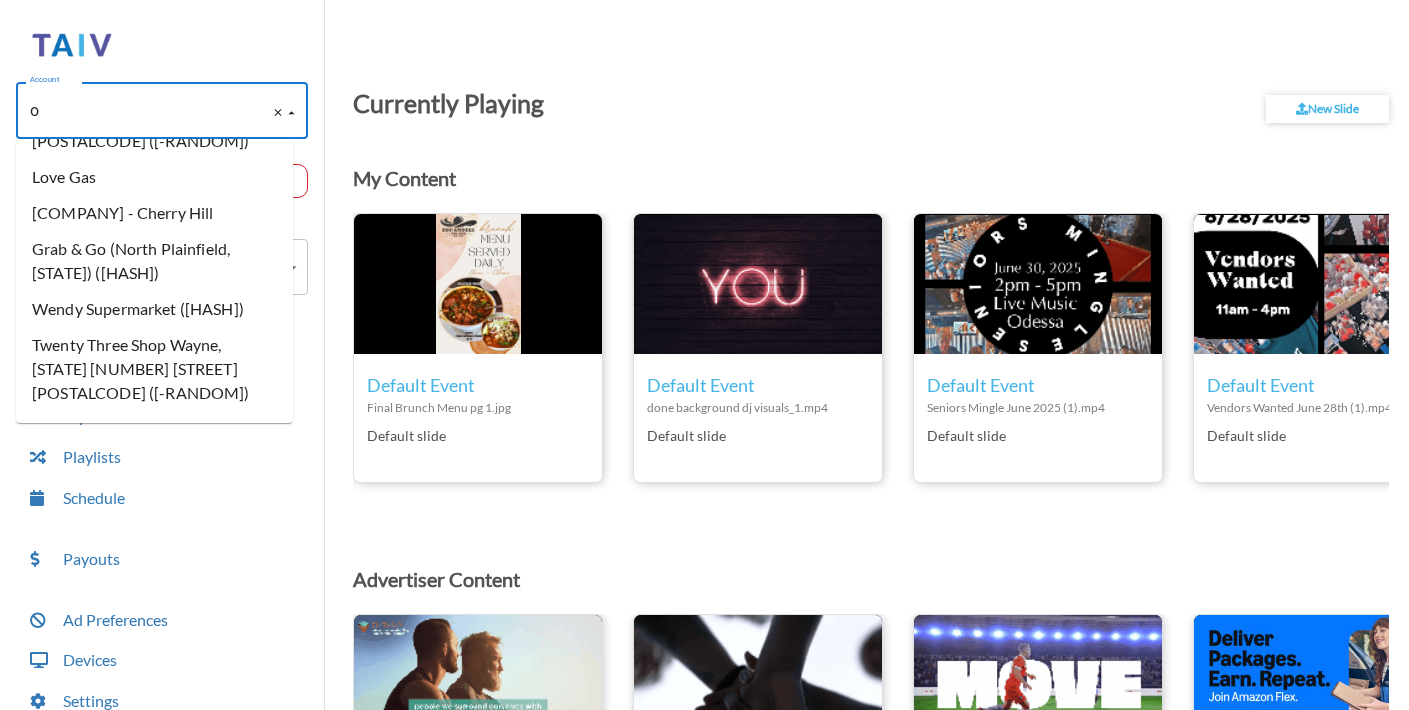 type on "oj" 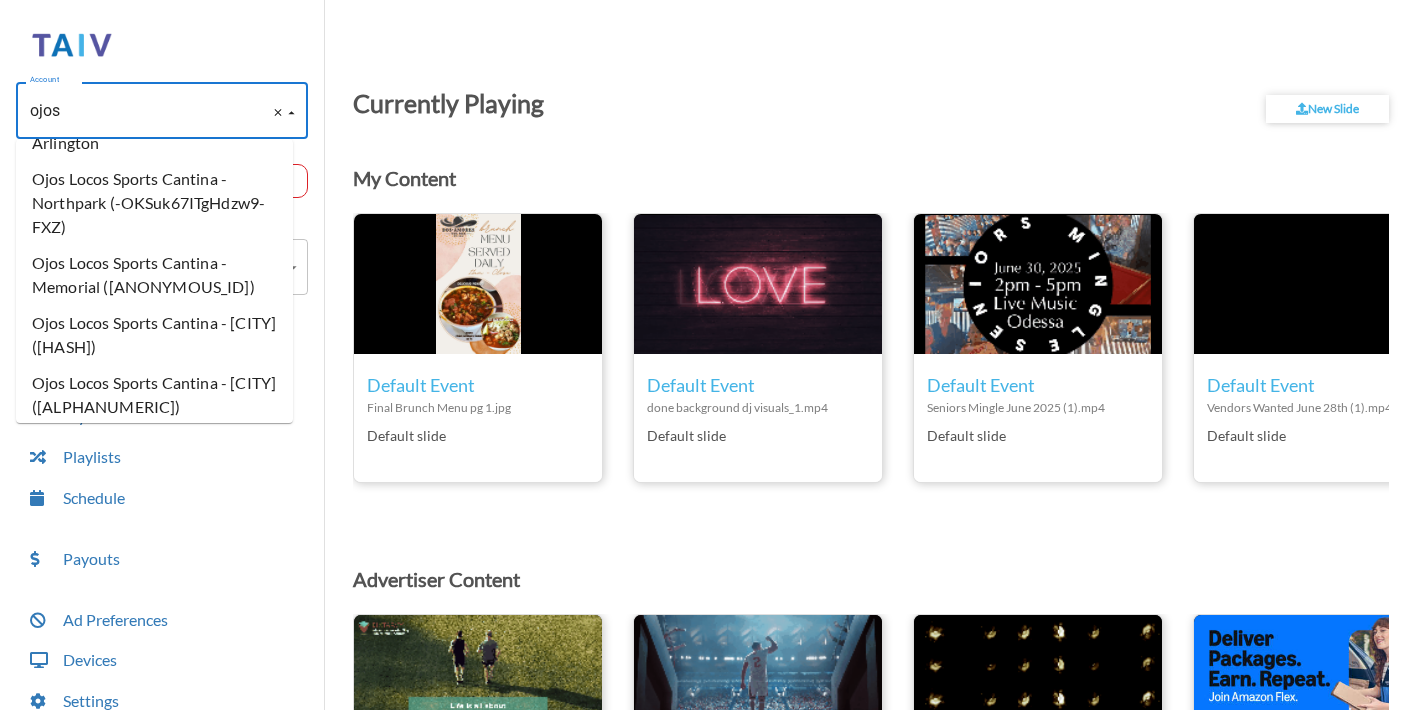 scroll, scrollTop: 750, scrollLeft: 0, axis: vertical 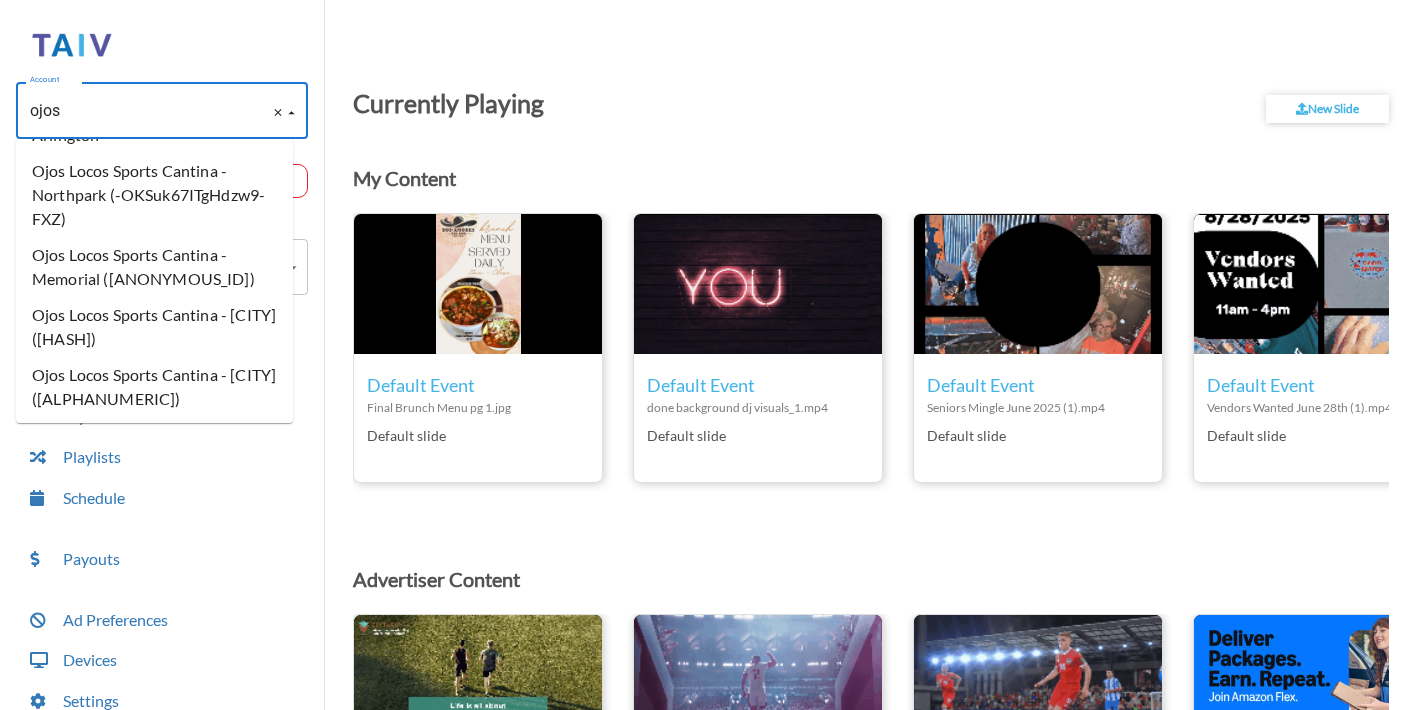 click on "[BRAND] [BRAND] [BRAND] [BRAND] - [CITY]" at bounding box center [154, 123] 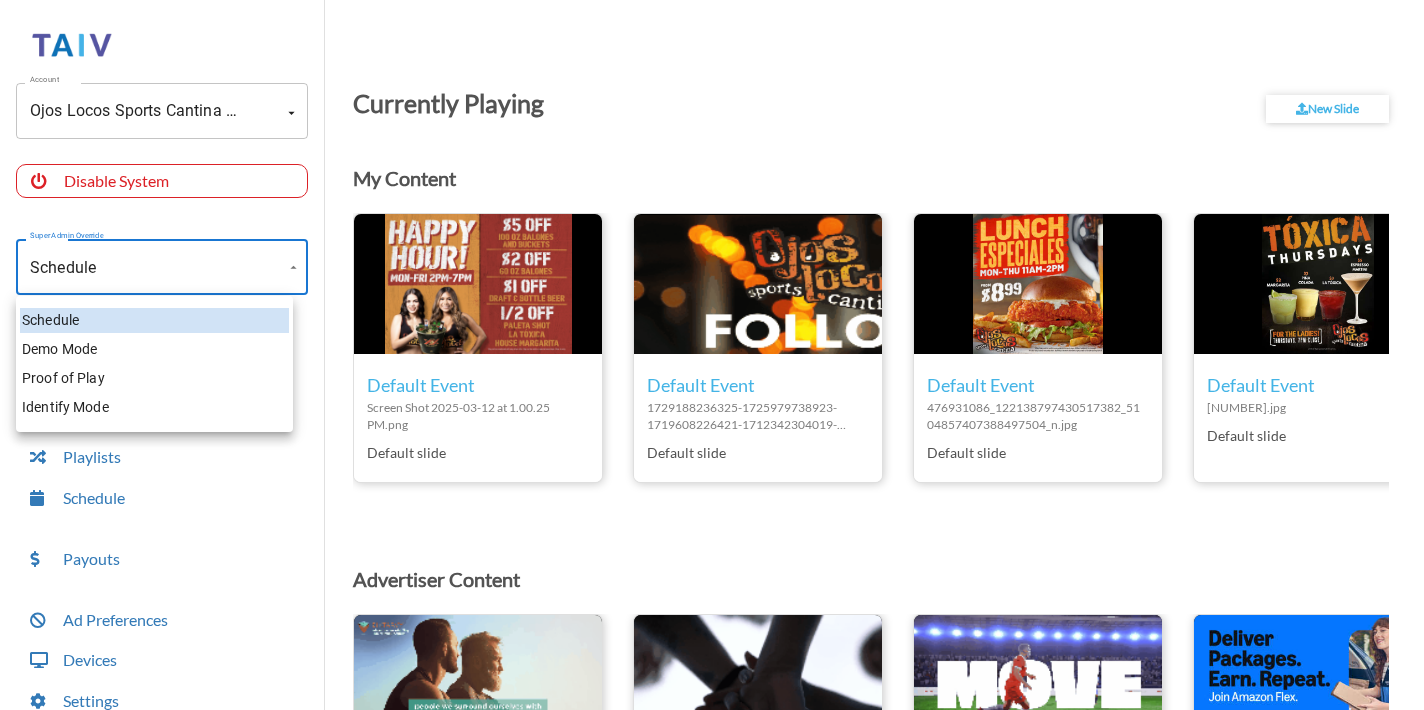 click on "Account Ojos Locos Sports Cantina - Arlington (-OKSlF24adh6xiB_PyWE) Account Disable System Super Admin Override Schedule Schedule Mode Mode TV Control My Content Playlists Schedule Payouts Ad Preferences Devices Settings Super Admin Dashboard Ad Manager Log Out Currently Playing  New Slide My Content edit_icon Default Event Screen Shot 2025-03-12 at 1.00.25 PM.png Default slide edit_icon Default Event 1729188236325-1725979738923-1719608226421-1712342304019-1709071770668-Ojos Locos TikTok (2).mp4 Default slide edit_icon Default Event 476931086_122138797430517382_5104857407388497504_n.jpg Default slide edit_icon Default Event 491996460_1106433431524243_8710996757053610003_n.jpg Default slide edit_icon Default Event taiv cheverano.jpg Default slide edit_icon Default Event cuba fuego.jpg Default slide edit_icon Default Event 1.jpg Default slide edit_icon Default Event 2.jpg Default slide Advertiser Content visibility_icon POP Dallas [Updated] video1-compressed.mp4 Tomorrow @ 04:00 pm - 11:59 pm visibility_icon" at bounding box center [712, 360] 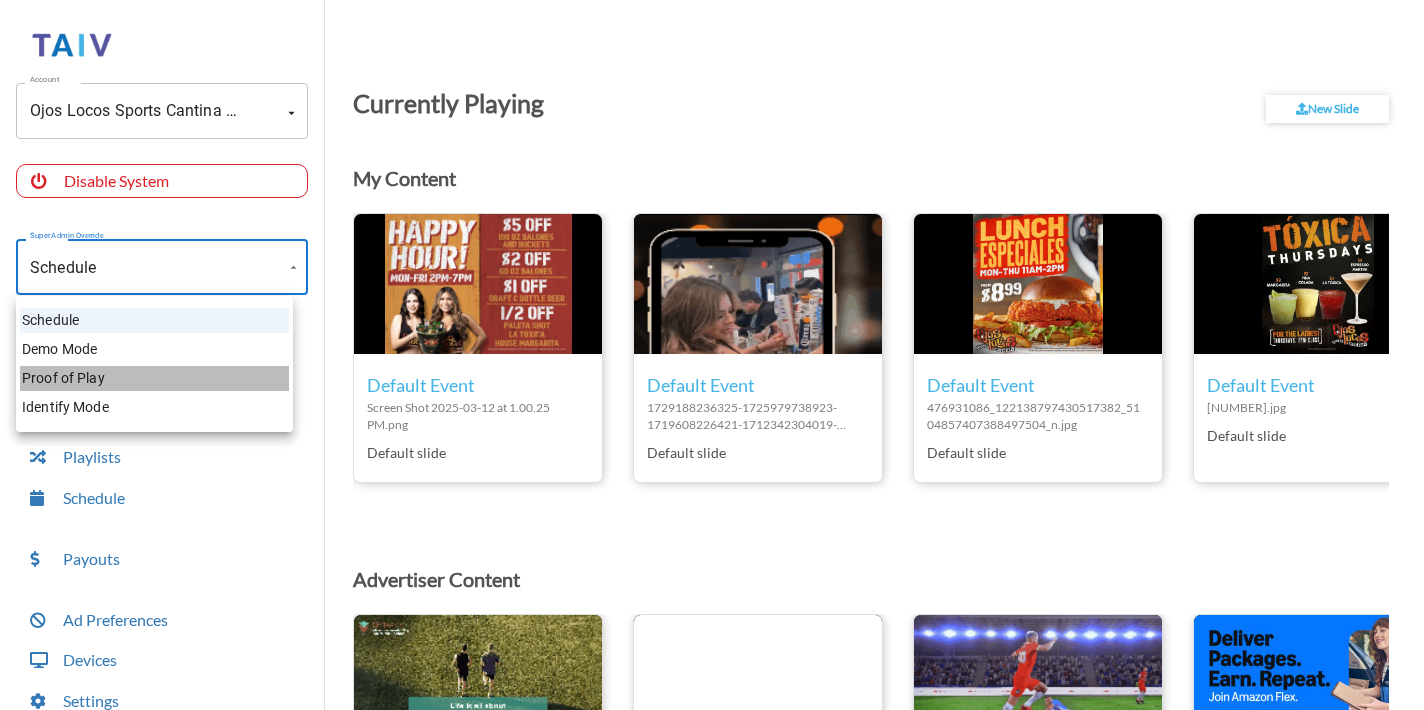 click on "Proof of Play" at bounding box center (154, 378) 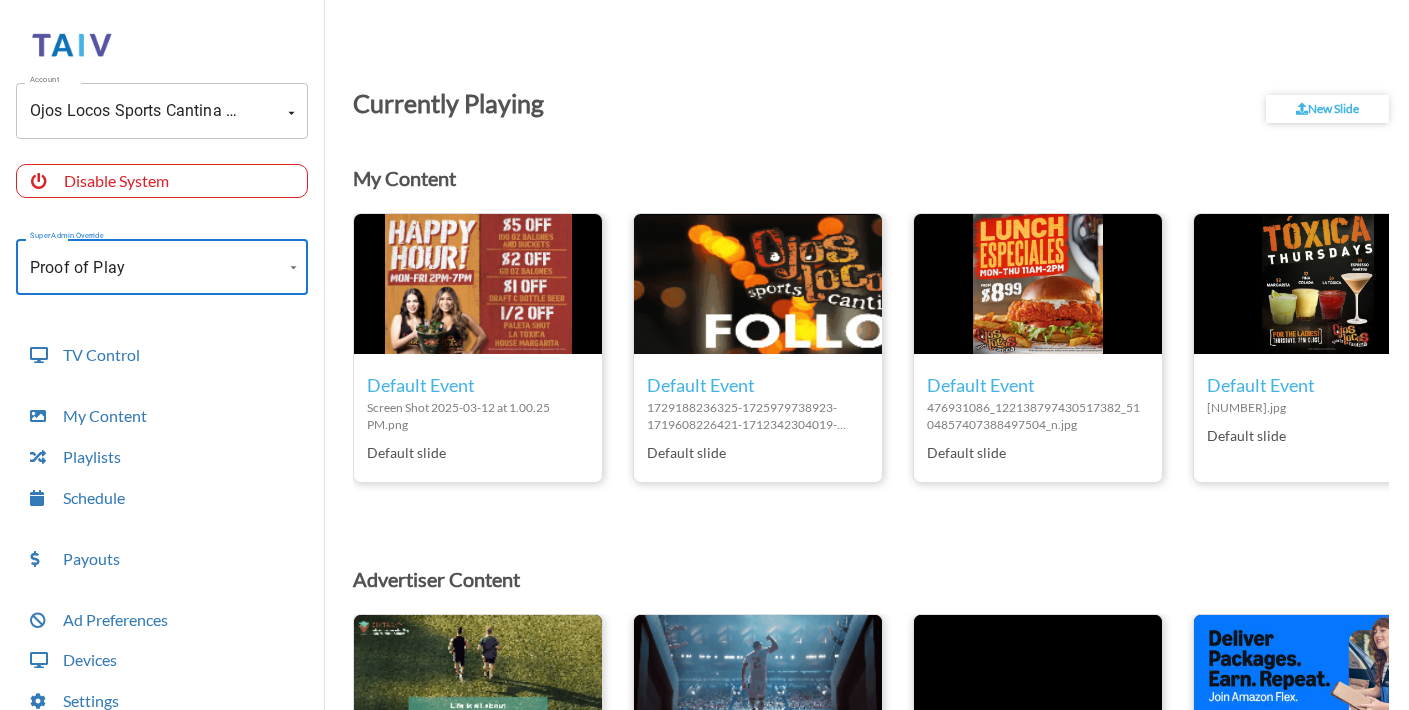 click on "Account Ojos Locos Sports Cantina - Arlington (-OKSlF24adh6xiB_PyWE) Account Disable System Super Admin Override Proof of Play Proof of Play Mode TV Control My Content Playlists Schedule Payouts Ad Preferences Devices Settings Super Admin Dashboard Ad Manager Log Out Currently Playing  New Slide My Content edit_icon Default Event Screen Shot 2025-03-12 at 1.00.25 PM.png Default slide edit_icon Default Event 1729188236325-1725979738923-1719608226421-1712342304019-1709071770668-Ojos Locos TikTok (2).mp4 Default slide edit_icon Default Event 476931086_122138797430517382_5104857407388497504_n.jpg Default slide edit_icon Default Event 491996460_1106433431524243_8710996757053610003_n.jpg Default slide edit_icon Default Event taiv cheverano.jpg Default slide edit_icon Default Event cuba fuego.jpg Default slide edit_icon Default Event 1.jpg Default slide edit_icon Default Event 2.jpg Default slide Advertiser Content visibility_icon POP Dallas [Updated] video1-compressed.mp4 Tomorrow @ 04:00 pm - 11:59 pm liquidiv.mp4" at bounding box center (704, 360) 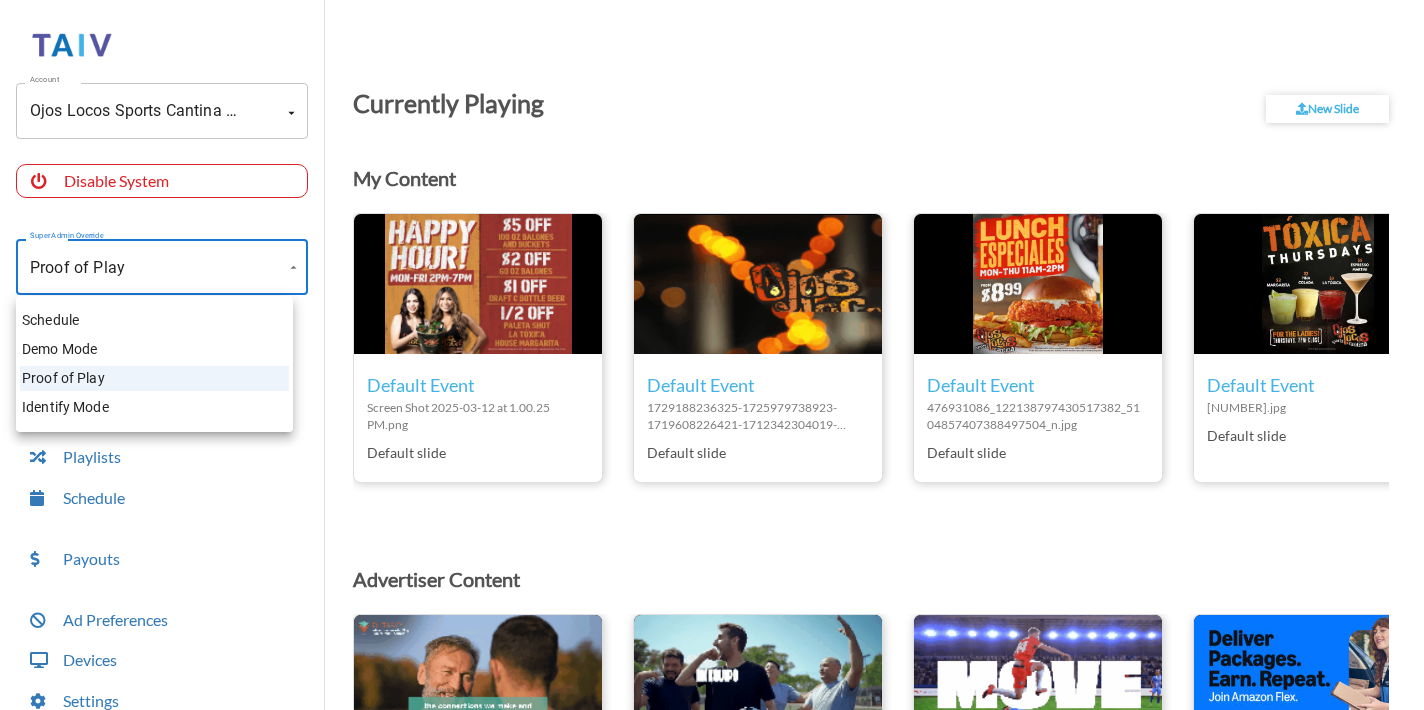 click on "Schedule" at bounding box center [154, 320] 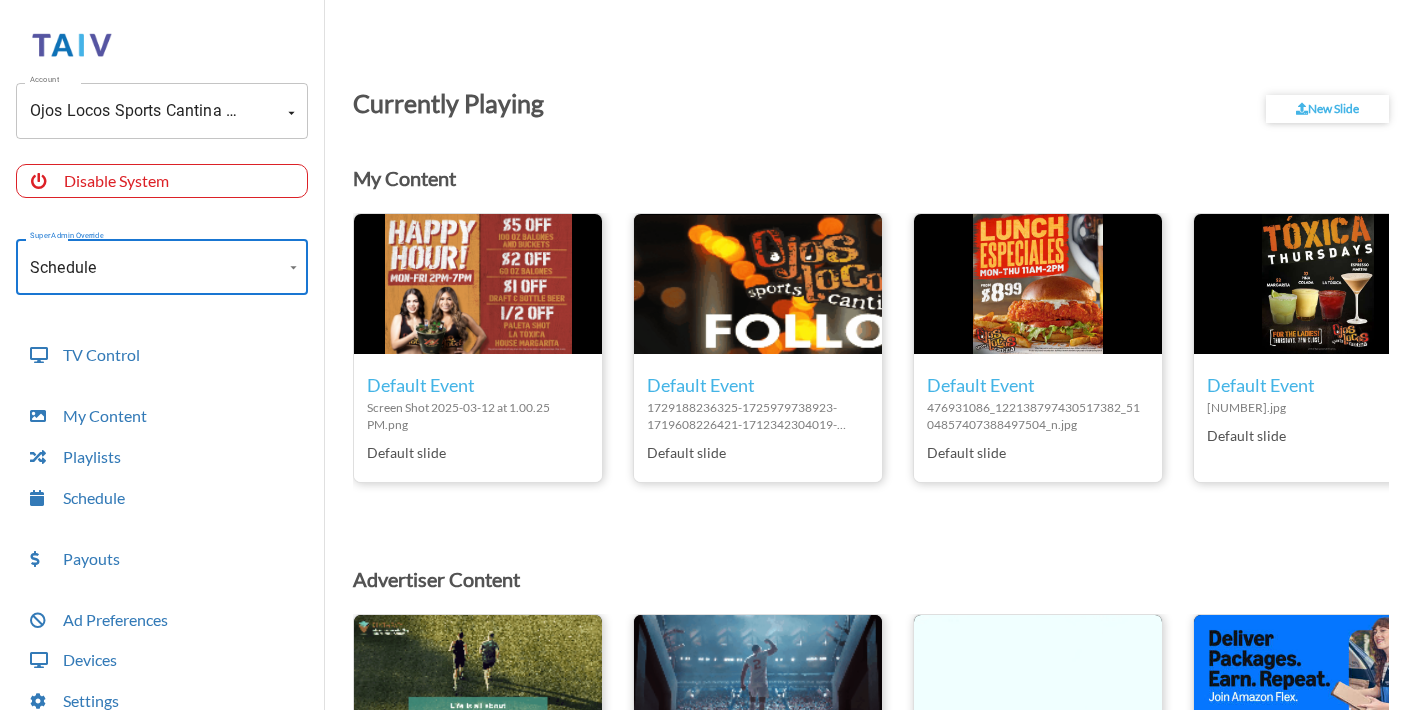 click on "Account Ojos Locos Sports Cantina - Arlington (-OKSlF24adh6xiB_PyWE) Account Disable System Super Admin Override Schedule Schedule Mode Mode TV Control My Content Playlists Schedule Payouts Ad Preferences Devices Settings Super Admin Dashboard Ad Manager Log Out" at bounding box center [162, 387] 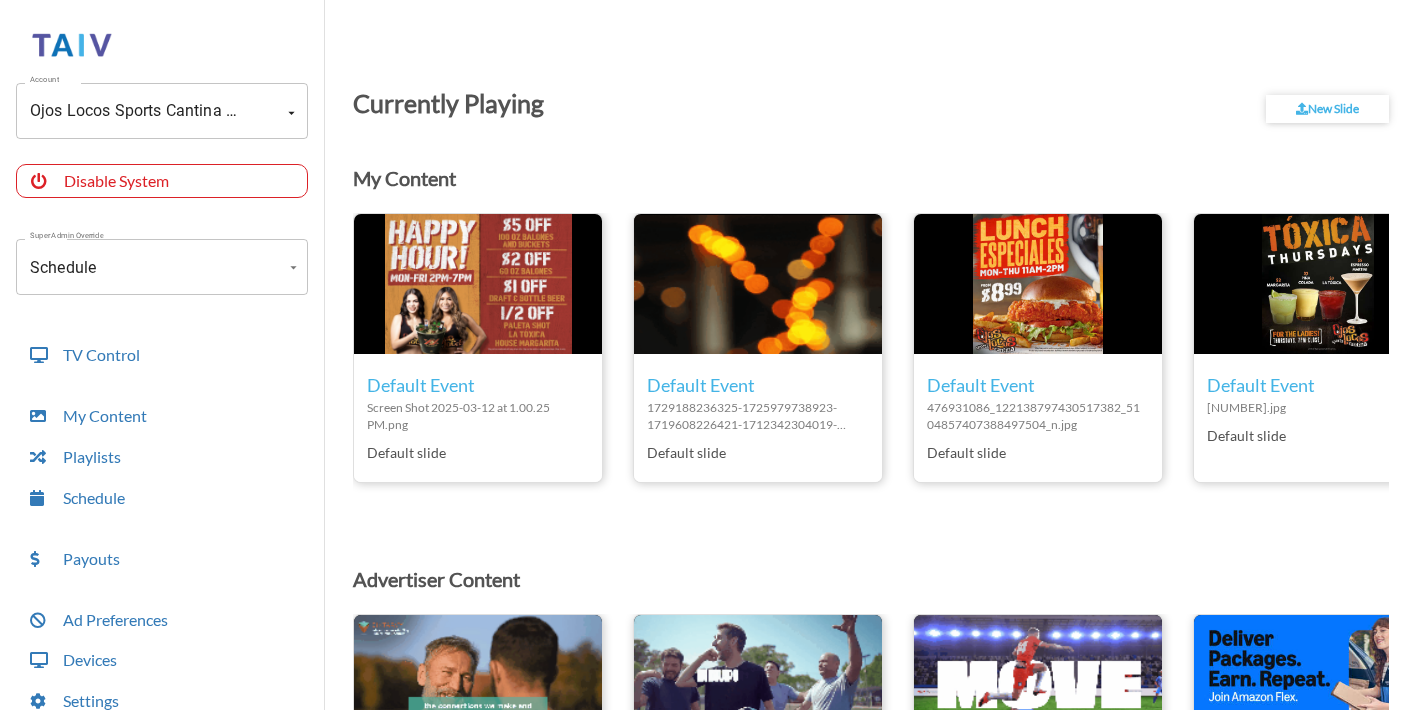 click on "Account Ojos Locos Sports Cantina - Arlington (-OKSlF24adh6xiB_PyWE) Account Disable System Super Admin Override Schedule Schedule Mode Mode TV Control My Content Playlists Schedule Payouts Ad Preferences Devices Settings Super Admin Dashboard Ad Manager Log Out Currently Playing  New Slide My Content edit_icon Default Event Screen Shot 2025-03-12 at 1.00.25 PM.png Default slide edit_icon Default Event 1729188236325-1725979738923-1719608226421-1712342304019-1709071770668-Ojos Locos TikTok (2).mp4 Default slide edit_icon Default Event 476931086_122138797430517382_5104857407388497504_n.jpg Default slide edit_icon Default Event 491996460_1106433431524243_8710996757053610003_n.jpg Default slide edit_icon Default Event taiv cheverano.jpg Default slide edit_icon Default Event cuba fuego.jpg Default slide edit_icon Default Event 1.jpg Default slide edit_icon Default Event 2.jpg Default slide Advertiser Content visibility_icon POP Dallas [Updated] video1-compressed.mp4 Tomorrow @ 04:00 pm - 11:59 pm visibility_icon" at bounding box center [704, 360] 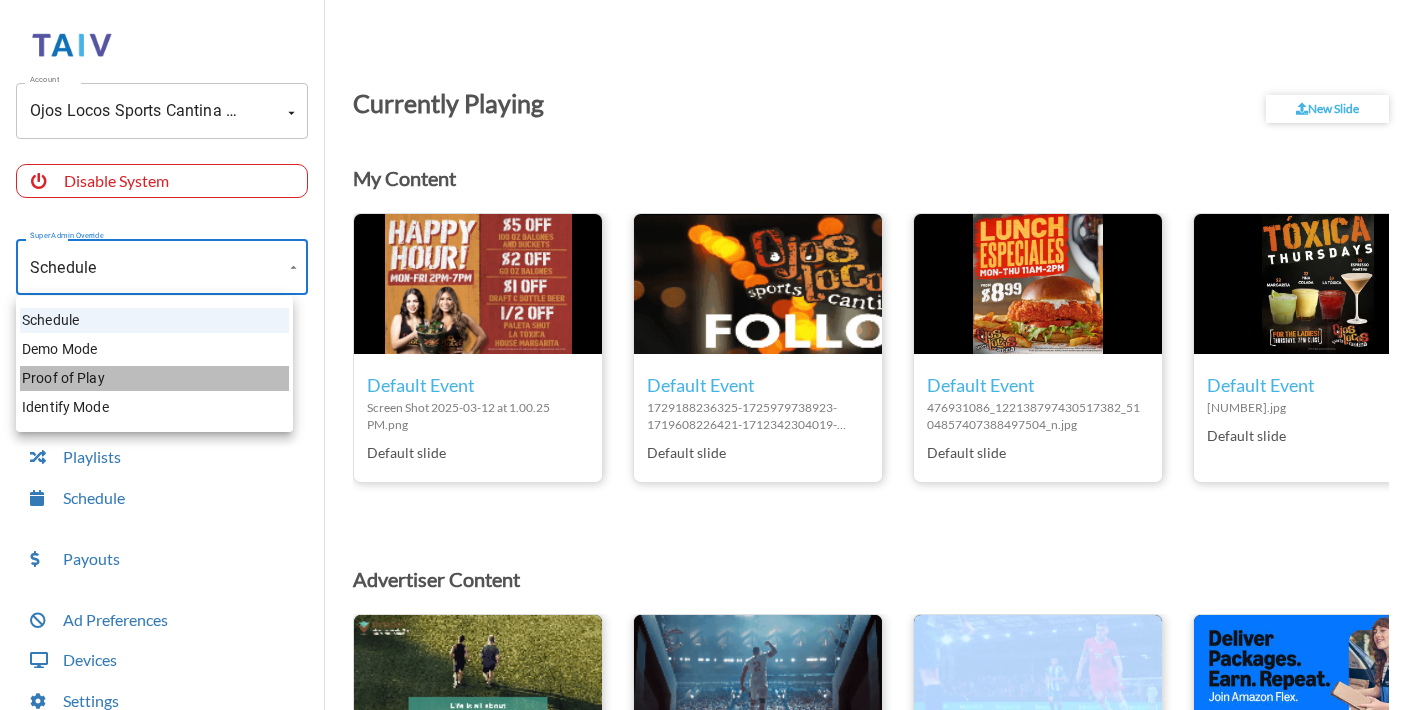 click on "Proof of Play" at bounding box center (154, 378) 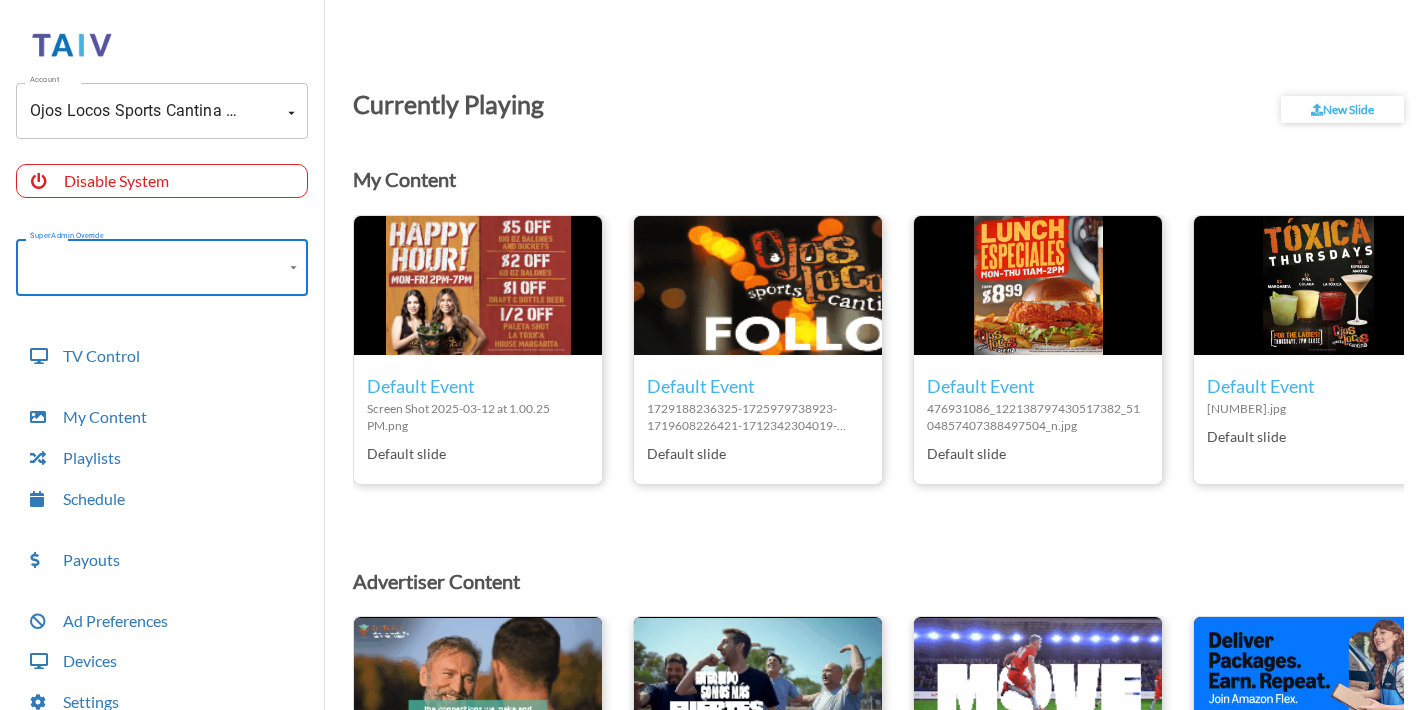 click on "Account Ojos Locos Sports Cantina - Arlington (-OKSlF24adh6xiB_PyWE) Account Disable System Super Admin Override ​ Error Updating Mode TV Control My Content Playlists Schedule Payouts Ad Preferences Devices Settings Super Admin Dashboard Ad Manager Log Out Currently Playing  New Slide My Content edit_icon Default Event Screen Shot 2025-03-12 at 1.00.25 PM.png Default slide edit_icon Default Event 1729188236325-1725979738923-1719608226421-1712342304019-1709071770668-Ojos Locos TikTok (2).mp4 Default slide edit_icon Default Event 476931086_122138797430517382_5104857407388497504_n.jpg Default slide edit_icon Default Event 491996460_1106433431524243_8710996757053610003_n.jpg Default slide edit_icon Default Event taiv cheverano.jpg Default slide edit_icon Default Event cuba fuego.jpg Default slide edit_icon Default Event 1.jpg Default slide edit_icon Default Event 2.jpg Default slide Advertiser Content visibility_icon POP Dallas [Updated] video1-compressed.mp4 Tomorrow @ 04:00 pm - 11:59 pm visibility_icon" at bounding box center [712, 360] 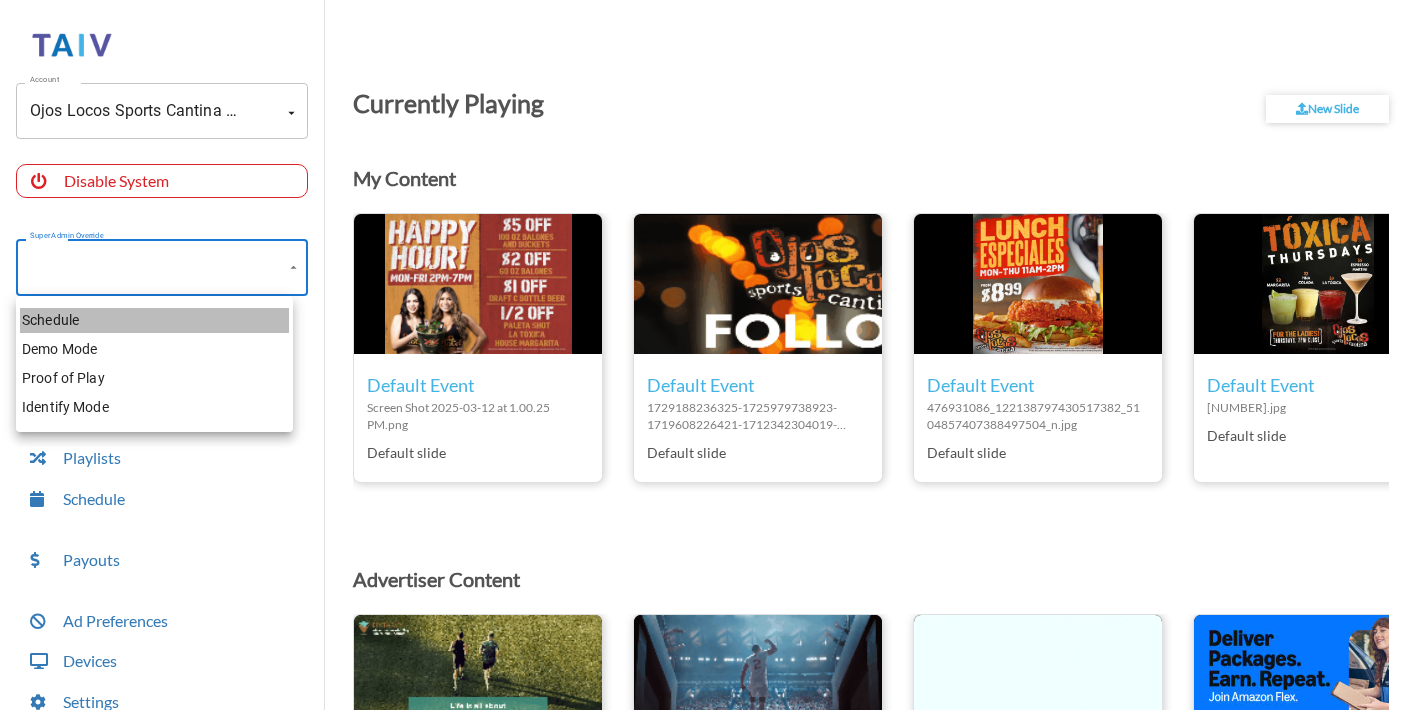 click on "Schedule" at bounding box center [154, 320] 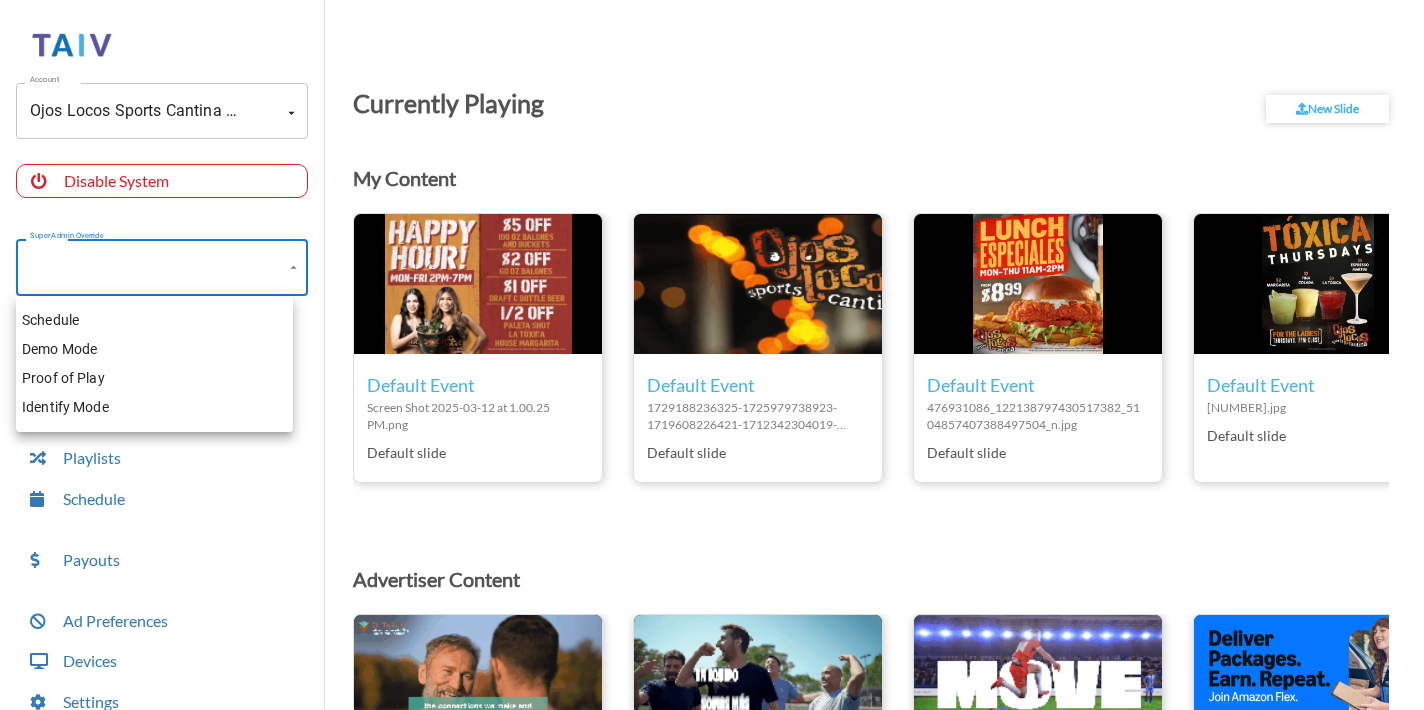 click on "Account Ojos Locos Sports Cantina - Arlington (-OKSlF24adh6xiB_PyWE) Account Disable System Super Admin Override ​ Error Updating Mode TV Control My Content Playlists Schedule Payouts Ad Preferences Devices Settings Super Admin Dashboard Ad Manager Log Out Currently Playing  New Slide My Content edit_icon Default Event Screen Shot 2025-03-12 at 1.00.25 PM.png Default slide edit_icon Default Event 1729188236325-1725979738923-1719608226421-1712342304019-1709071770668-Ojos Locos TikTok (2).mp4 Default slide edit_icon Default Event 476931086_122138797430517382_5104857407388497504_n.jpg Default slide edit_icon Default Event 491996460_1106433431524243_8710996757053610003_n.jpg Default slide edit_icon Default Event taiv cheverano.jpg Default slide edit_icon Default Event cuba fuego.jpg Default slide edit_icon Default Event 1.jpg Default slide edit_icon Default Event 2.jpg Default slide Advertiser Content visibility_icon POP Dallas [Updated] video1-compressed.mp4 Tomorrow @ 04:00 pm - 11:59 pm visibility_icon" at bounding box center [712, 360] 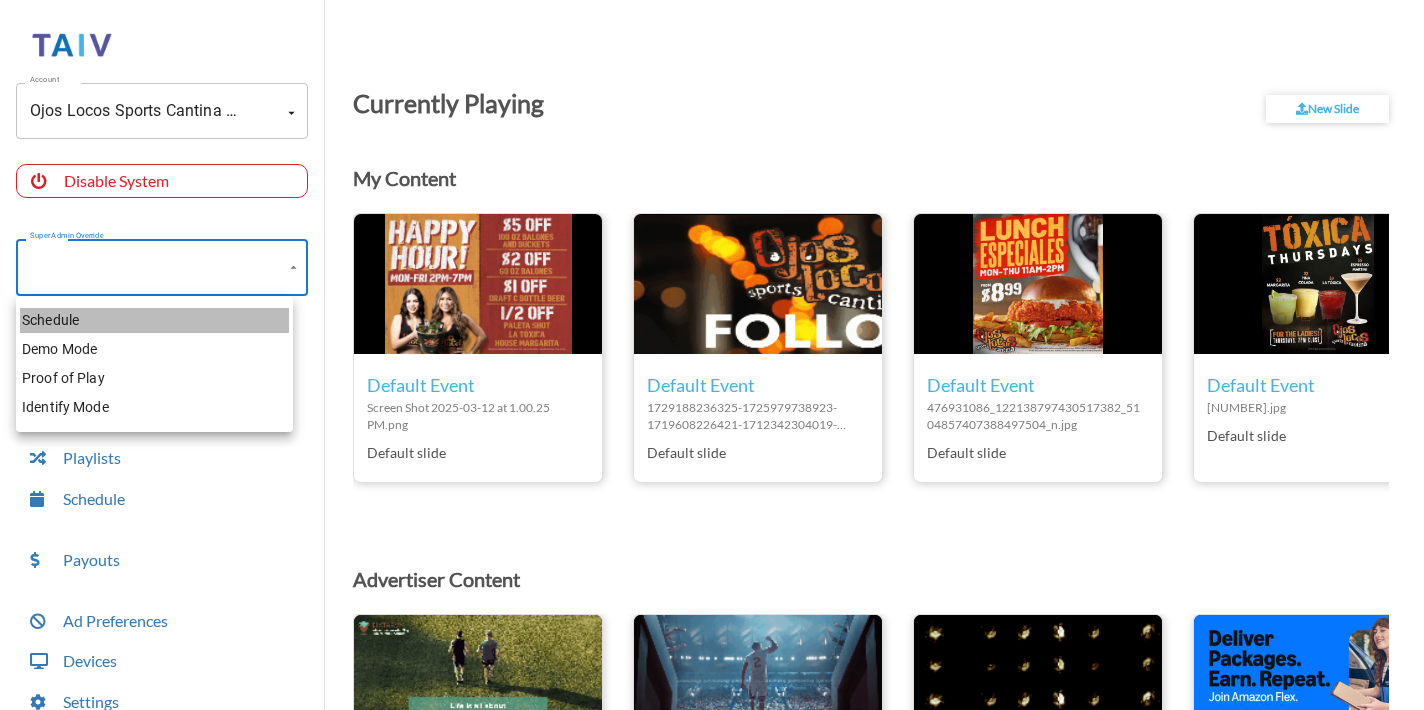 click on "Schedule" at bounding box center [154, 320] 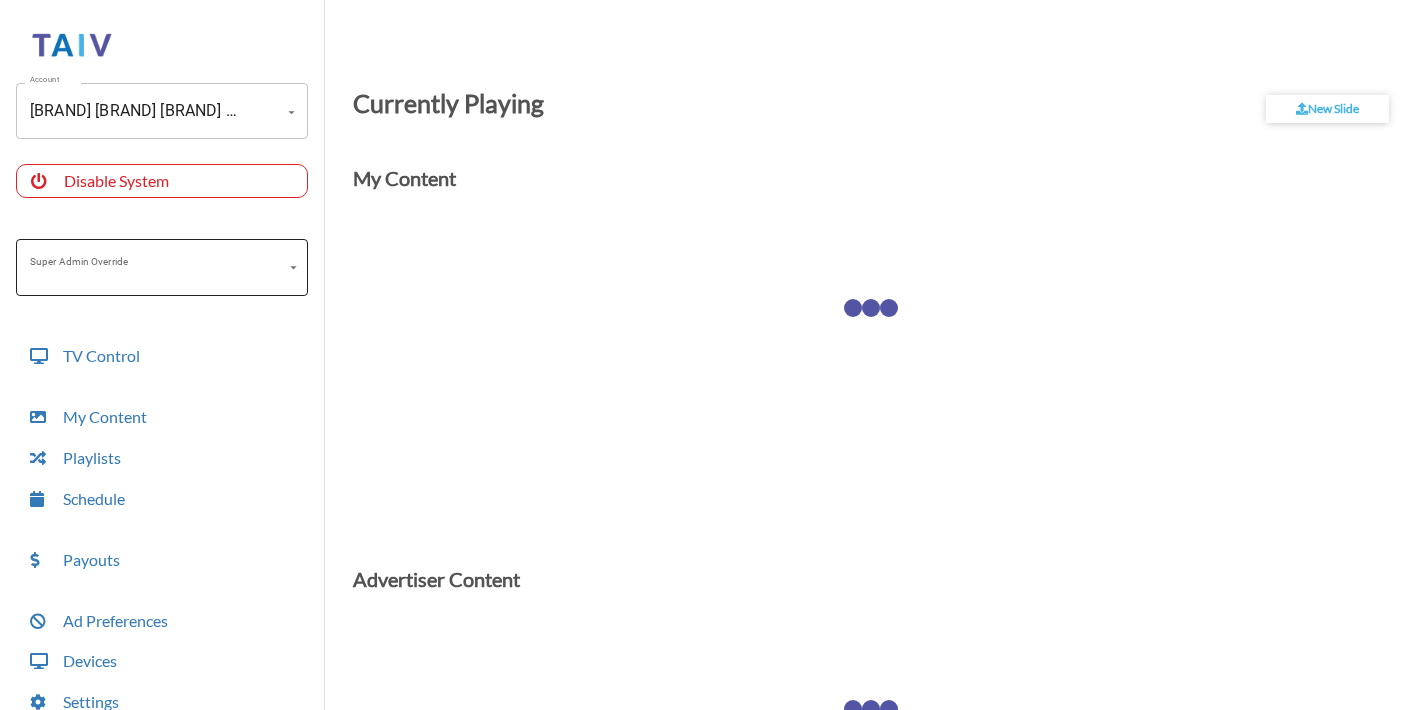 scroll, scrollTop: 0, scrollLeft: 0, axis: both 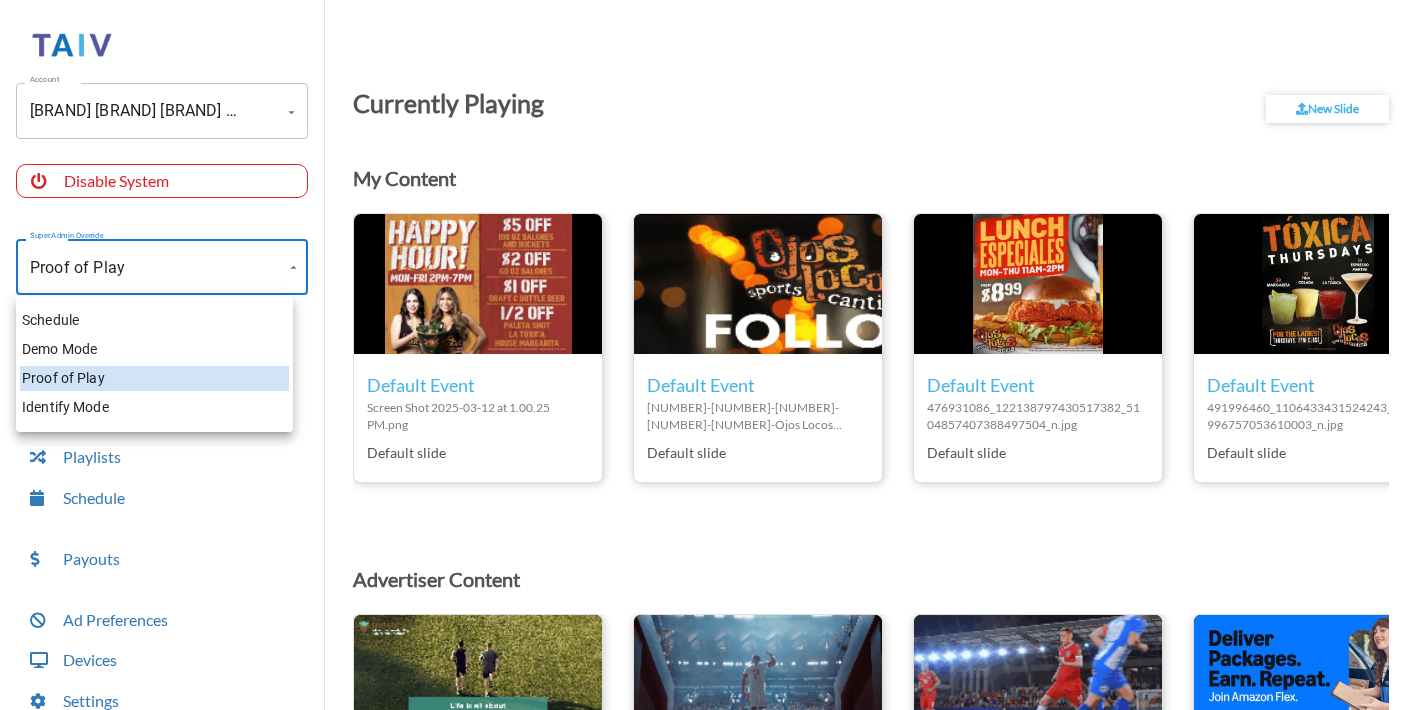 click on "Account Ojos Locos Sports Cantina - [CITY] (-OKSlF24adh6xiB_PyWE) Account Disable System Super Admin Override Proof of Play Proof of Play Mode TV Control My Content Playlists Schedule Payouts Ad Preferences Devices Settings Super Admin Dashboard Ad Manager Log Out Currently Playing  New Slide My Content edit_icon Default Event Screen Shot 2025-03-12 at 1.00.25 PM.png Default slide edit_icon Default Event 1729188236325-1725979738923-1719608226421-1712342304019-1709071770668-Ojos Locos TikTok (2).mp4 Default slide edit_icon Default Event 476931086_122138797430517382_5104857407388497504_n.jpg Default slide edit_icon Default Event 491996460_1106433431524243_8710996757053610003_n.jpg Default slide edit_icon Default Event taiv cheverano.jpg Default slide edit_icon Default Event cuba fuego.jpg Default slide edit_icon Default Event 1.jpg Default slide edit_icon Default Event 2.jpg Default slide Advertiser Content visibility_icon POP [CITY] [Updated] video1-compressed.mp4 Tomorrow @ 04:00 pm - 11:59 pm liquidiv.mp4" at bounding box center (712, 360) 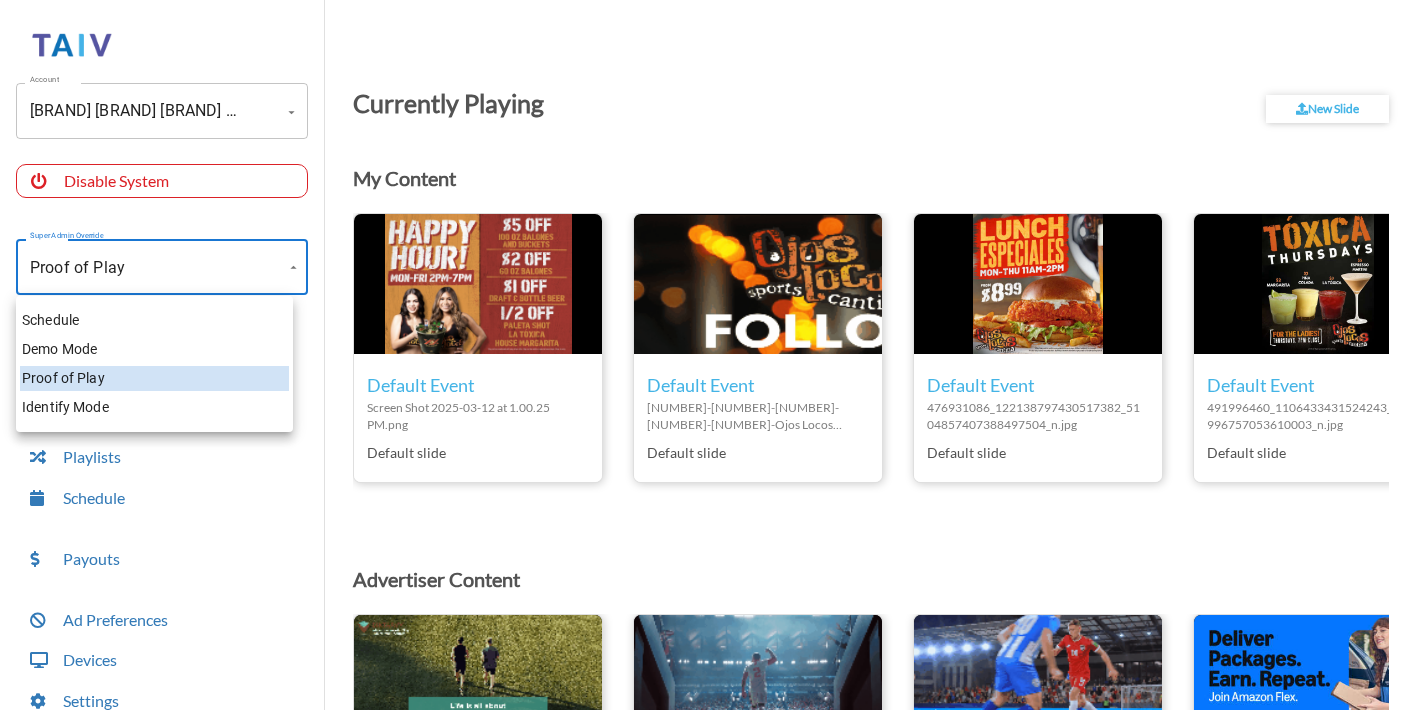 click on "Schedule" at bounding box center (154, 320) 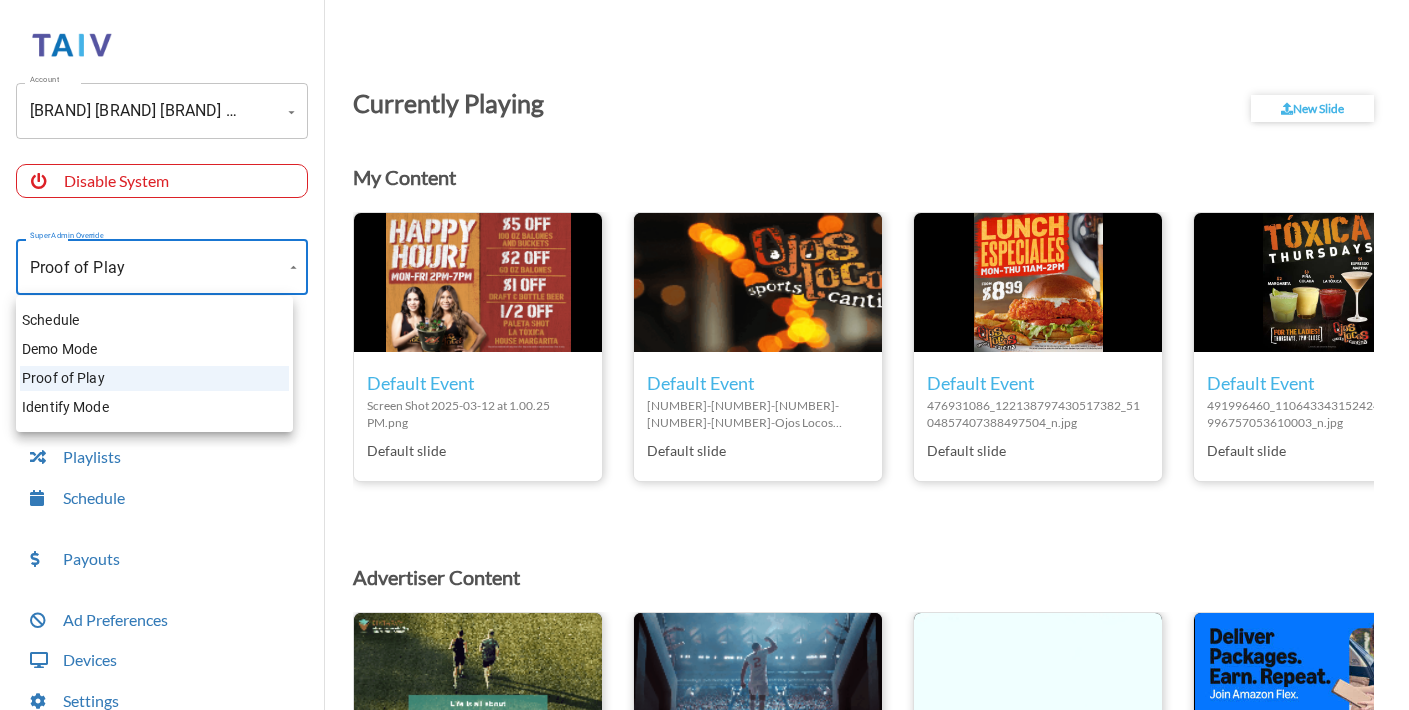 click on "Account Ojos Locos Sports Cantina - [CITY] Account Disable System Super Admin Override Proof of Play Proof of Play Mode TV Control My Content Playlists Schedule Payouts Ad Preferences Devices Settings Super Admin Dashboard Ad Manager Log Out Currently Playing New Slide My Content edit_icon Default Event Screen Shot 2025-03-12 at 1.00.25 PM.png Default slide edit_icon Default Event 1729188236325-1725979738923-1719608226421-1712342304019-1709071770668-Ojos Locos TikTok (2).mp4 Default slide edit_icon Default Event 476931086_122138797430517382_5104857407388497504_n.jpg Default slide edit_icon Default Event 491996460_1106433431524243_8710996757053610003_n.jpg Default slide edit_icon Default Event taiv cheverano.jpg Default slide edit_icon Default Event cuba fuego.jpg Default slide edit_icon Default Event 1.jpg Default slide edit_icon Default Event 2.jpg Default slide Advertiser Content visibility_icon POP Dallas [Updated] video1-compressed.mp4 Tomorrow @ 04:00 pm - 11:59 pm liquidiv.mp4" at bounding box center (704, 360) 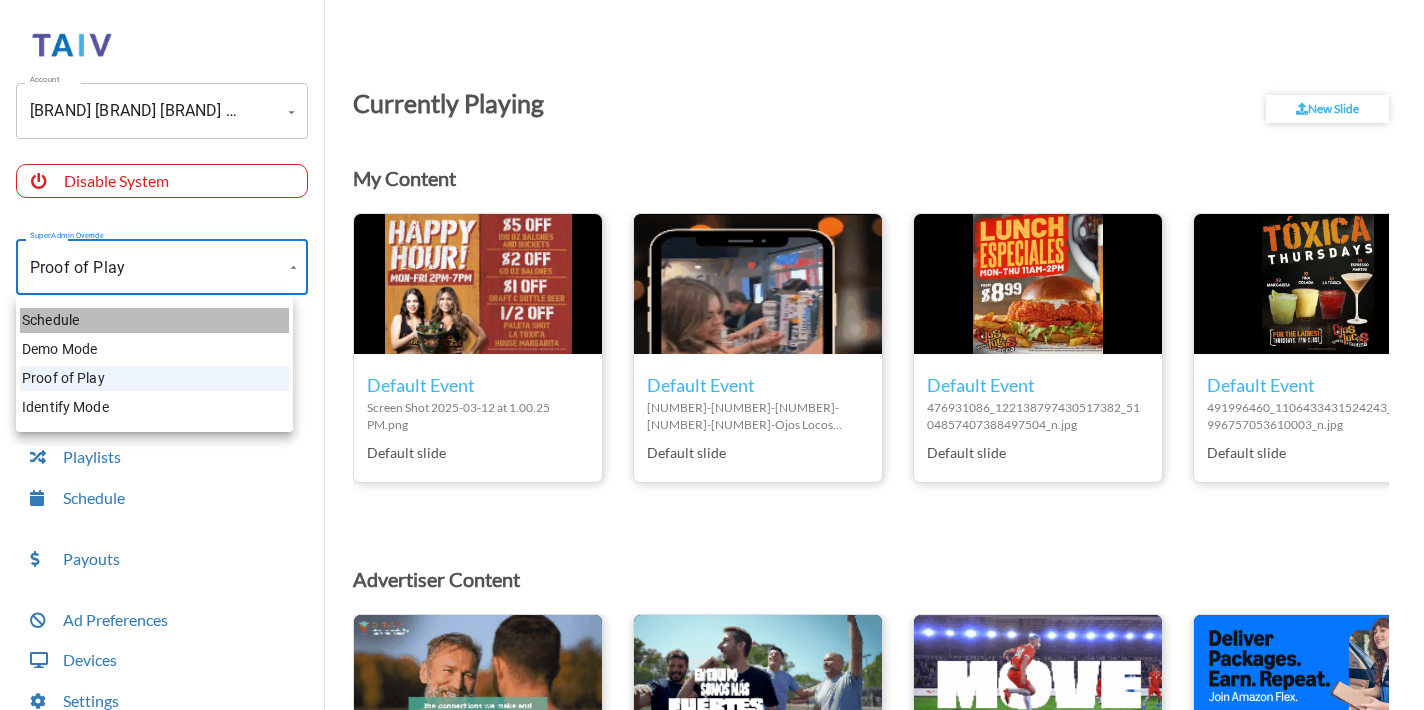 click on "Schedule" at bounding box center (154, 320) 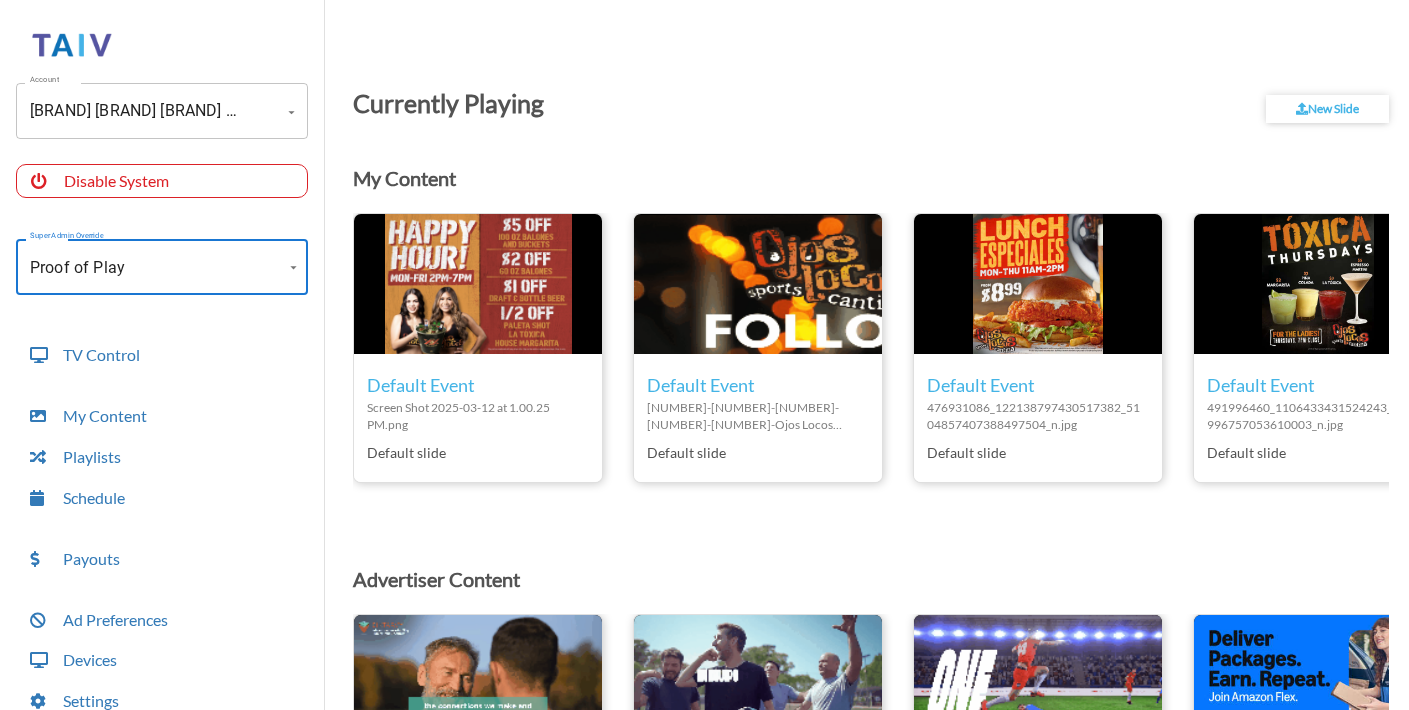 click on "Account Ojos Locos Sports Cantina - [CITY] Account Disable System Super Admin Override Proof of Play Proof of Play Mode TV Control My Content Playlists Schedule Payouts Ad Preferences Devices Settings Super Admin Dashboard Ad Manager Log Out Currently Playing New Slide My Content edit_icon Default Event Screen Shot 2025-03-12 at 1.00.25 PM.png Default slide edit_icon Default Event 1729188236325-1725979738923-1719608226421-1712342304019-1709071770668-Ojos Locos TikTok (2).mp4 Default slide edit_icon Default Event 476931086_122138797430517382_5104857407388497504_n.jpg Default slide edit_icon Default Event 491996460_1106433431524243_8710996757053610003_n.jpg Default slide edit_icon Default Event taiv cheverano.jpg Default slide edit_icon Default Event cuba fuego.jpg Default slide edit_icon Default Event 1.jpg Default slide edit_icon Default Event 2.jpg Default slide Advertiser Content visibility_icon POP Dallas [Updated] video1-compressed.mp4 Tomorrow @ 04:00 pm - 11:59 pm liquidiv.mp4" at bounding box center [704, 360] 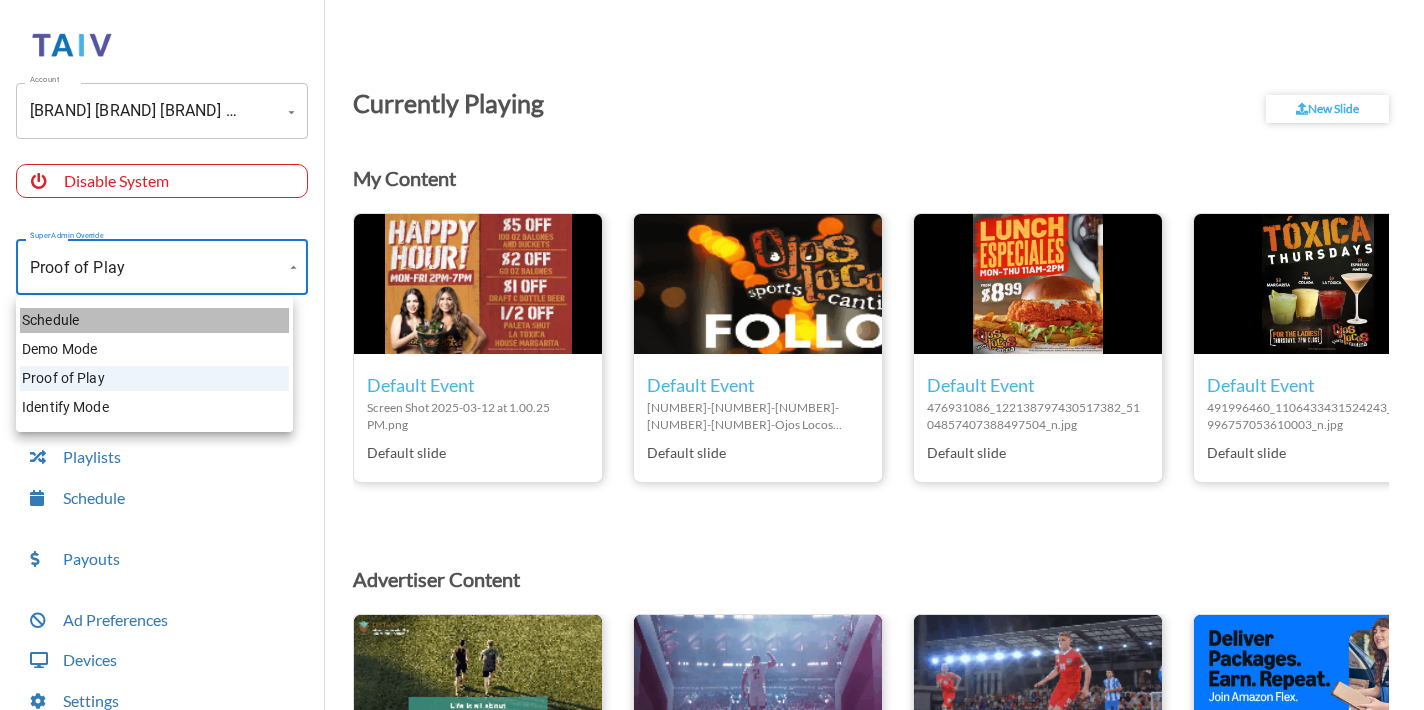 click on "Schedule" at bounding box center [154, 320] 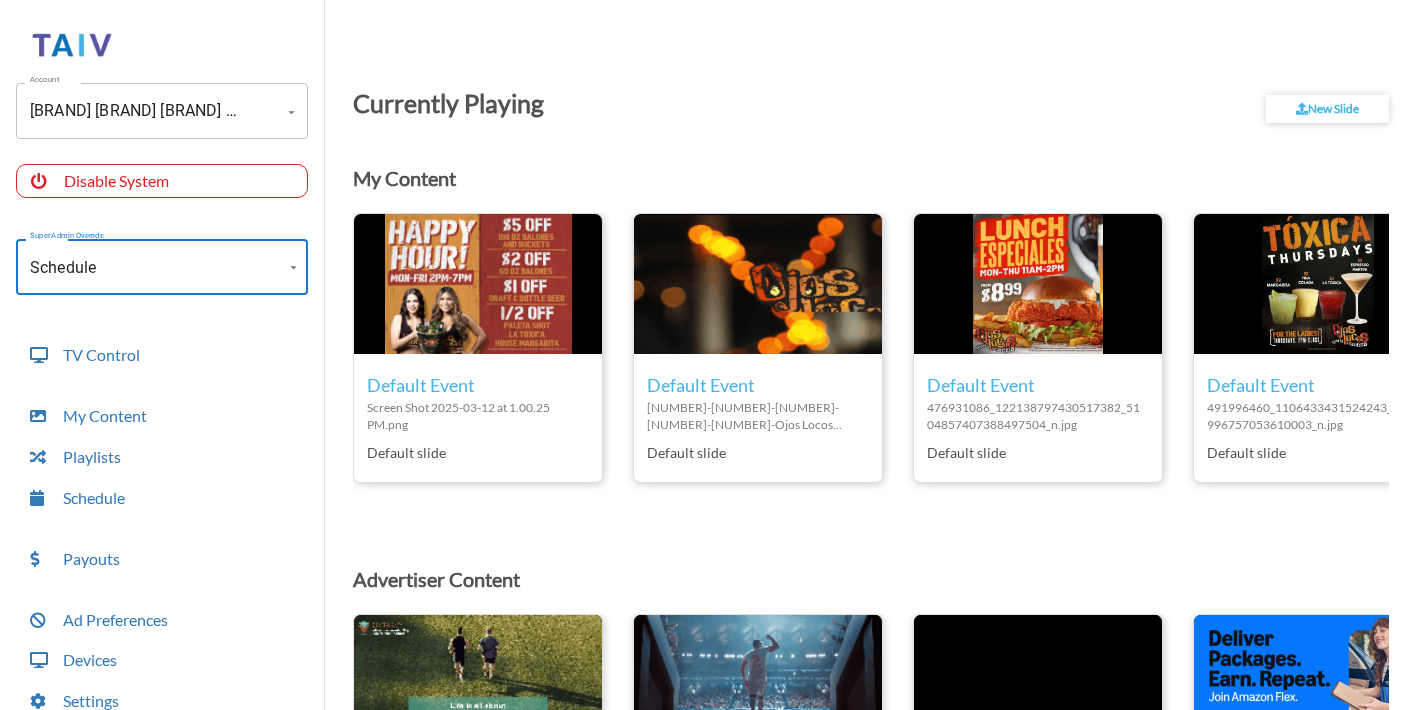 click on "Account Ojos Locos Sports Cantina - Arlington (-OKSlF24adh6xiB_PyWE) Account Disable System Super Admin Override Schedule Schedule Mode Mode TV Control My Content Playlists Schedule Payouts Ad Preferences Devices Settings Super Admin Dashboard Ad Manager Log Out" at bounding box center (162, 387) 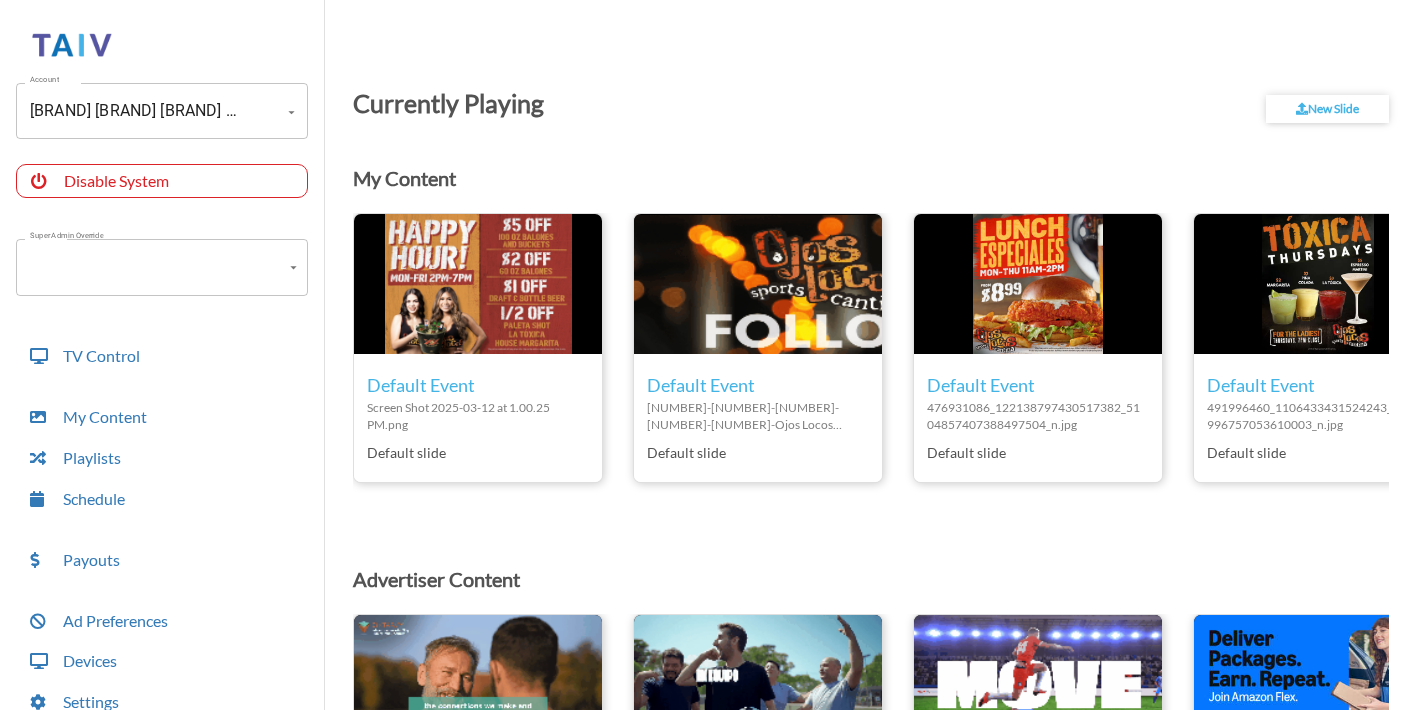 click on "Currently Playing  New Slide My Content edit_icon Default Event Screen Shot 2025-03-12 at 1.00.25 PM.png Default slide edit_icon Default Event 1729188236325-1725979738923-1719608226421-1712342304019-1709071770668-Ojos Locos TikTok (2).mp4 Default slide edit_icon Default Event 476931086_122138797430517382_5104857407388497504_n.jpg Default slide edit_icon Default Event 491996460_1106433431524243_8710996757053610003_n.jpg Default slide edit_icon Default Event taiv cheverano.jpg Default slide edit_icon Default Event cuba fuego.jpg Default slide edit_icon Default Event 1.jpg Default slide edit_icon Default Event 2.jpg Default slide Advertiser Content visibility_icon POP Dallas [Updated] video1-compressed.mp4 Tomorrow @ 04:00 pm - 11:59 pm visibility_icon POP Dallas [Updated] video2-compressed.mp4 Tomorrow @ 04:00 pm - 11:59 pm visibility_icon POP Dallas [Updated] video3-compressed.mp4 Tomorrow @ 04:00 pm - 11:59 pm visibility_icon POP Dallas [Updated] Amazonflex.jpg Tomorrow @ 04:00 pm - 11:59 pm visibility_icon" at bounding box center (867, 360) 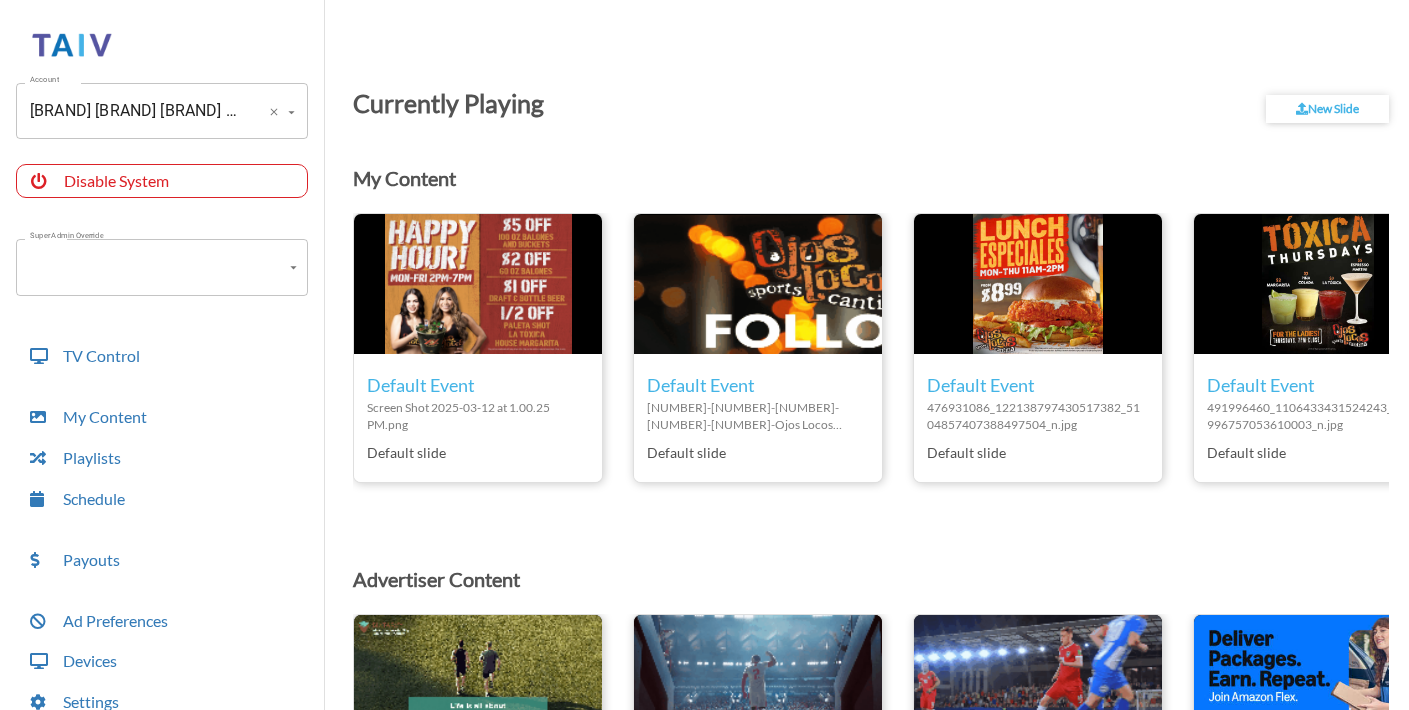 click on "[BRAND] [BRAND] [BRAND] [BRAND] - [CITY]" at bounding box center [134, 111] 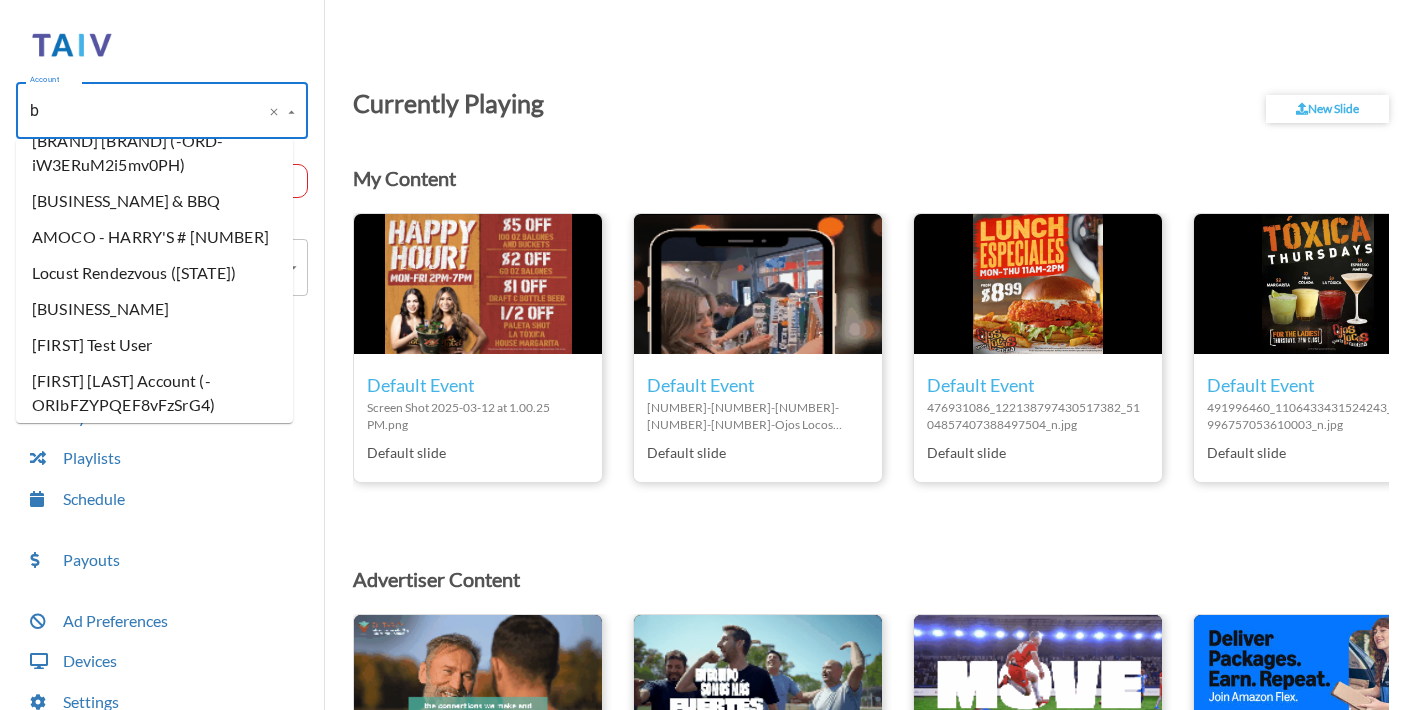 scroll, scrollTop: 111936, scrollLeft: 0, axis: vertical 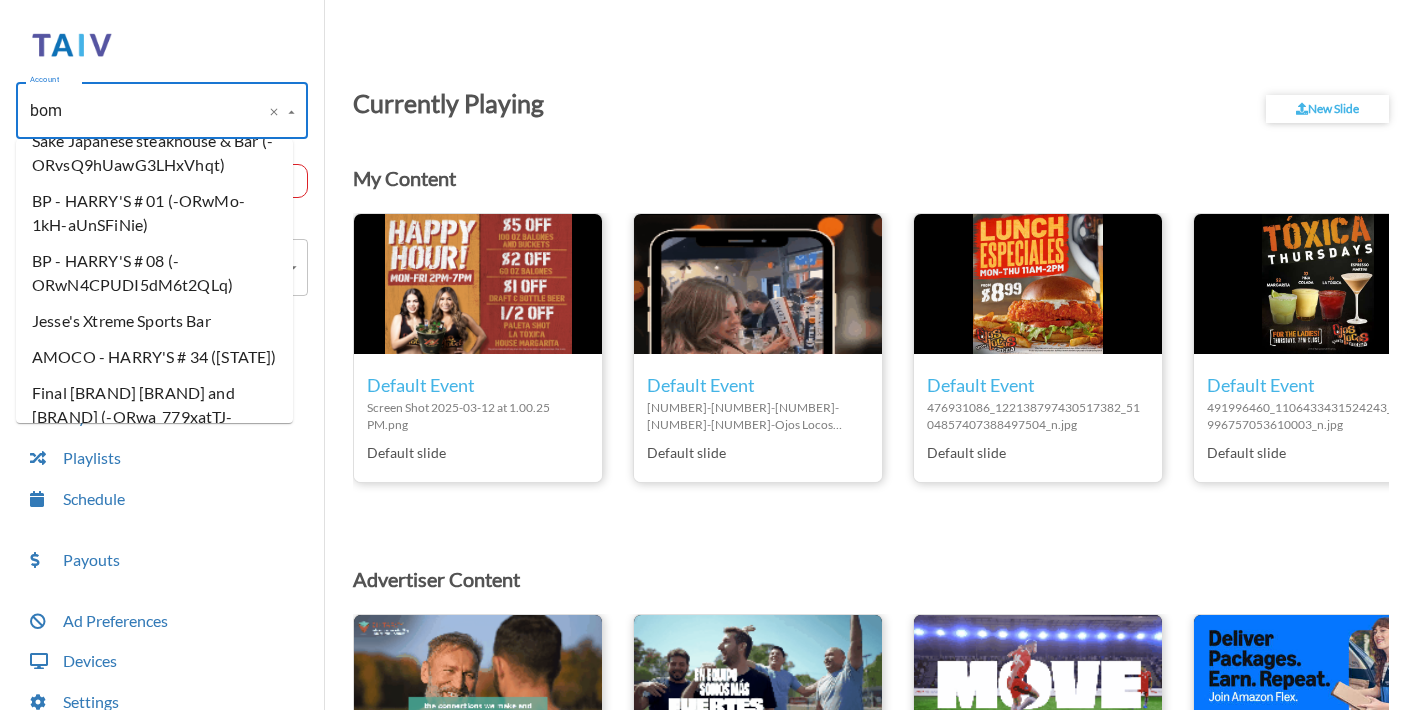 type on "bomb" 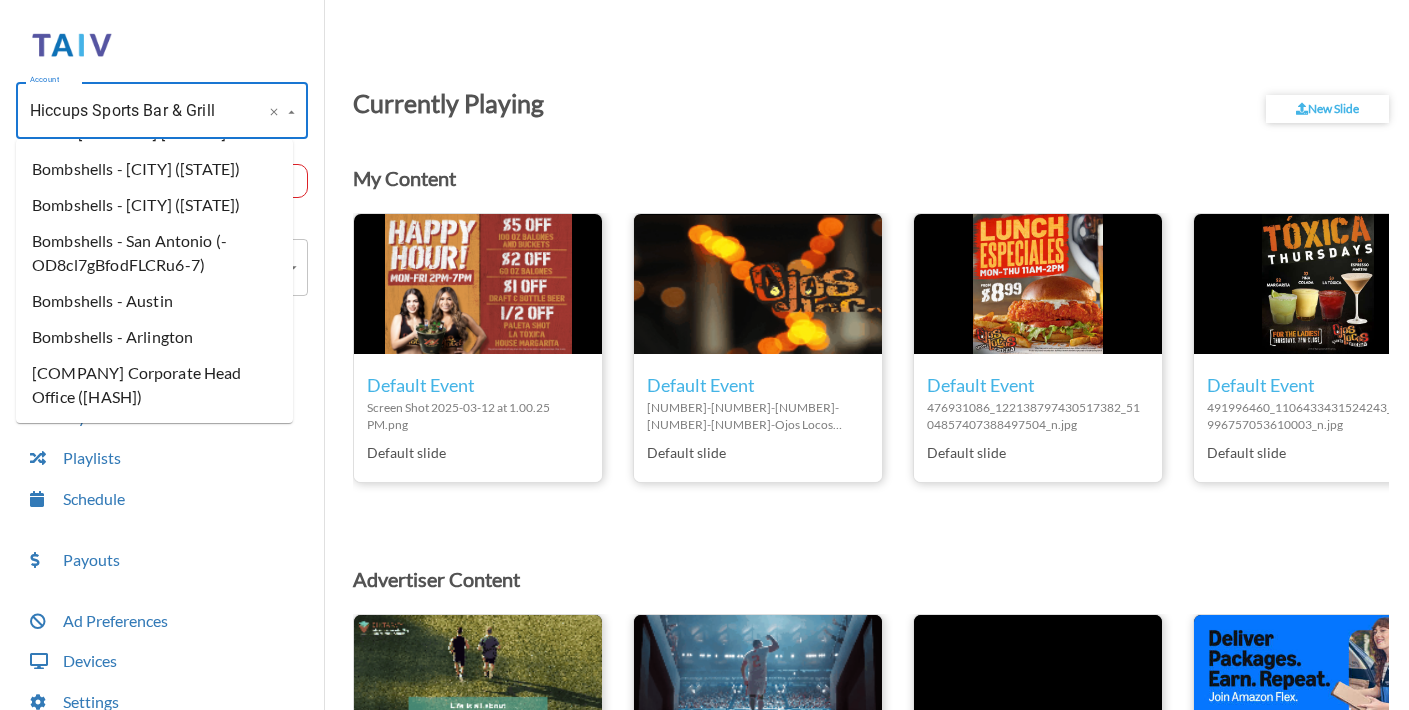 scroll, scrollTop: 422, scrollLeft: 0, axis: vertical 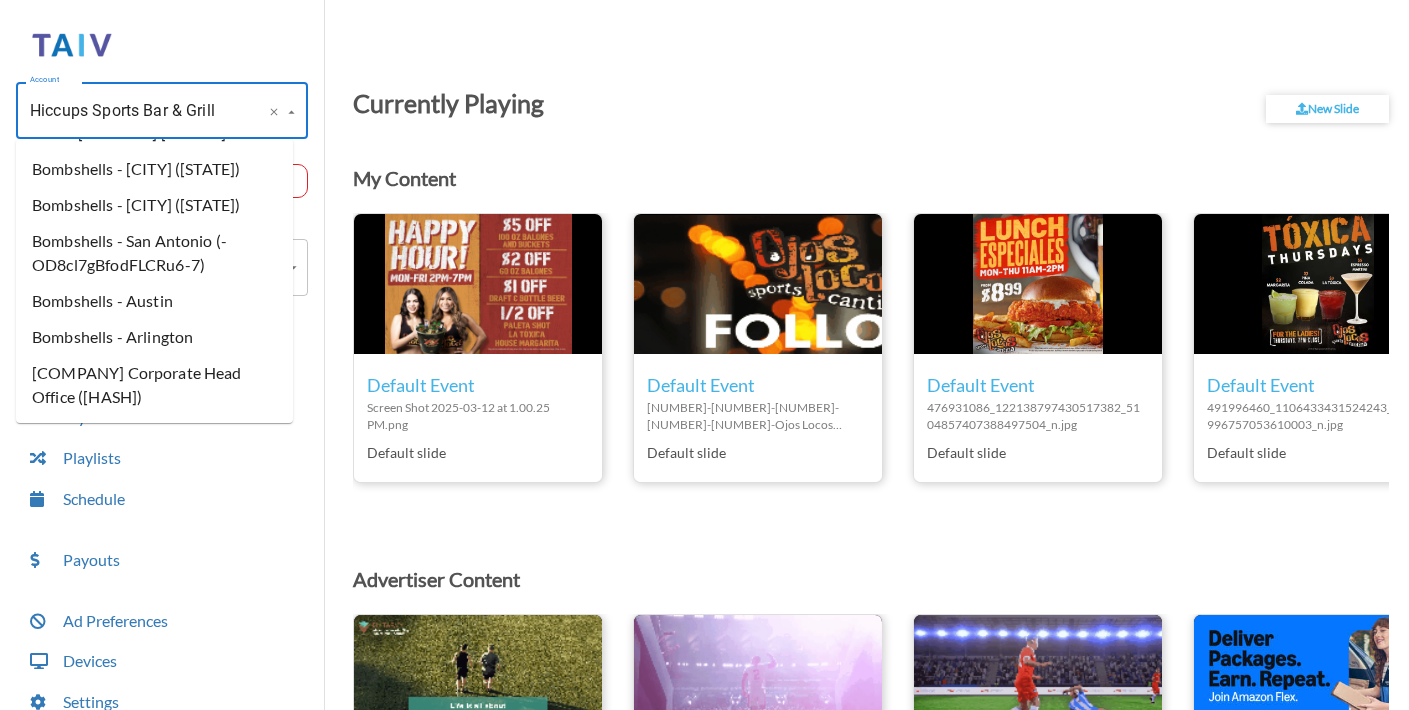 click on "Bombshells - [CITY]" at bounding box center (154, 337) 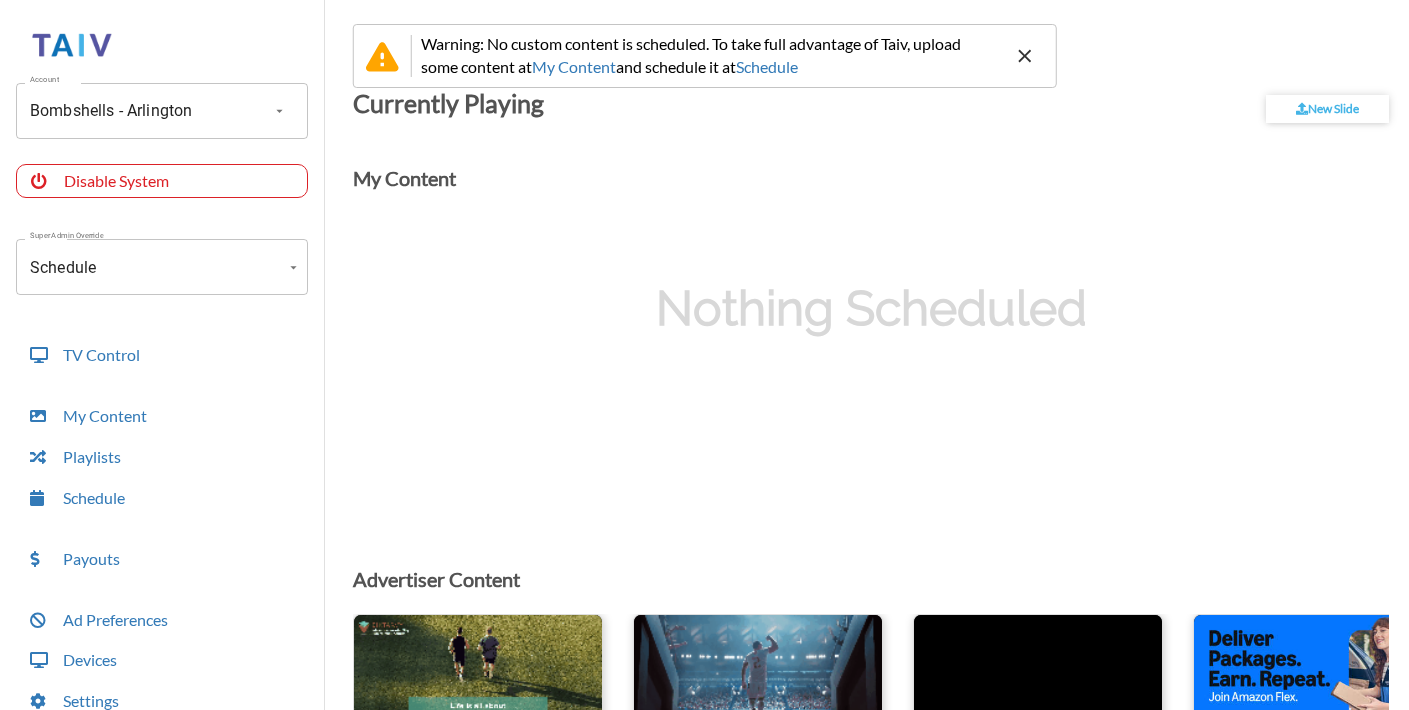 click on "Warning: No custom content is scheduled. To take full advantage of Taiv, upload some content at  My Content  and schedule it at  Schedule Account Bombshells - Arlington (-ODI72I-Gdfwlk1Yilk8) Account Disable System Super Admin Override Schedule Schedule Mode Mode TV Control My Content Playlists Schedule Payouts Ad Preferences Devices Settings Super Admin Dashboard Ad Manager Log Out Currently Playing  New Slide My Content Nothing Scheduled Advertiser Content visibility_icon POP Dallas [Updated] video1-compressed.mp4 Tomorrow @ 04:00 pm - 11:59 pm visibility_icon POP Dallas [Updated] video2-compressed.mp4 Tomorrow @ 04:00 pm - 11:59 pm visibility_icon POP Dallas [Updated] video3-compressed.mp4 Tomorrow @ 04:00 pm - 11:59 pm visibility_icon POP Dallas [Updated] Amazonflex.jpg Tomorrow @ 04:00 pm - 11:59 pm visibility_icon POP Dallas [Updated] liquidiv.mp4 Tomorrow @ 04:00 pm - 11:59 pm visibility_icon POP Dallas [Updated] liquidiv2.mp4 Tomorrow @ 04:00 pm - 11:59 pm visibility_icon POP Dallas [Updated] 29 Sun" at bounding box center (704, 360) 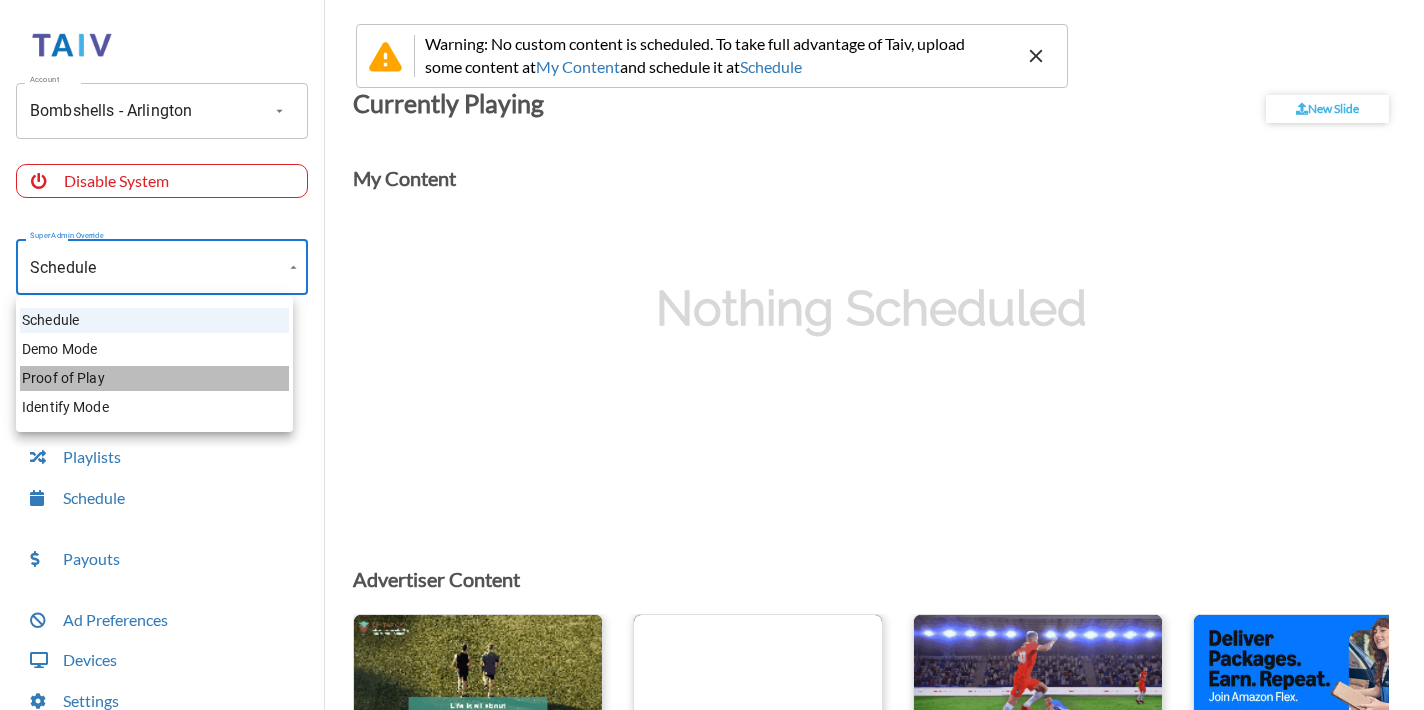 click on "Proof of Play" at bounding box center (154, 378) 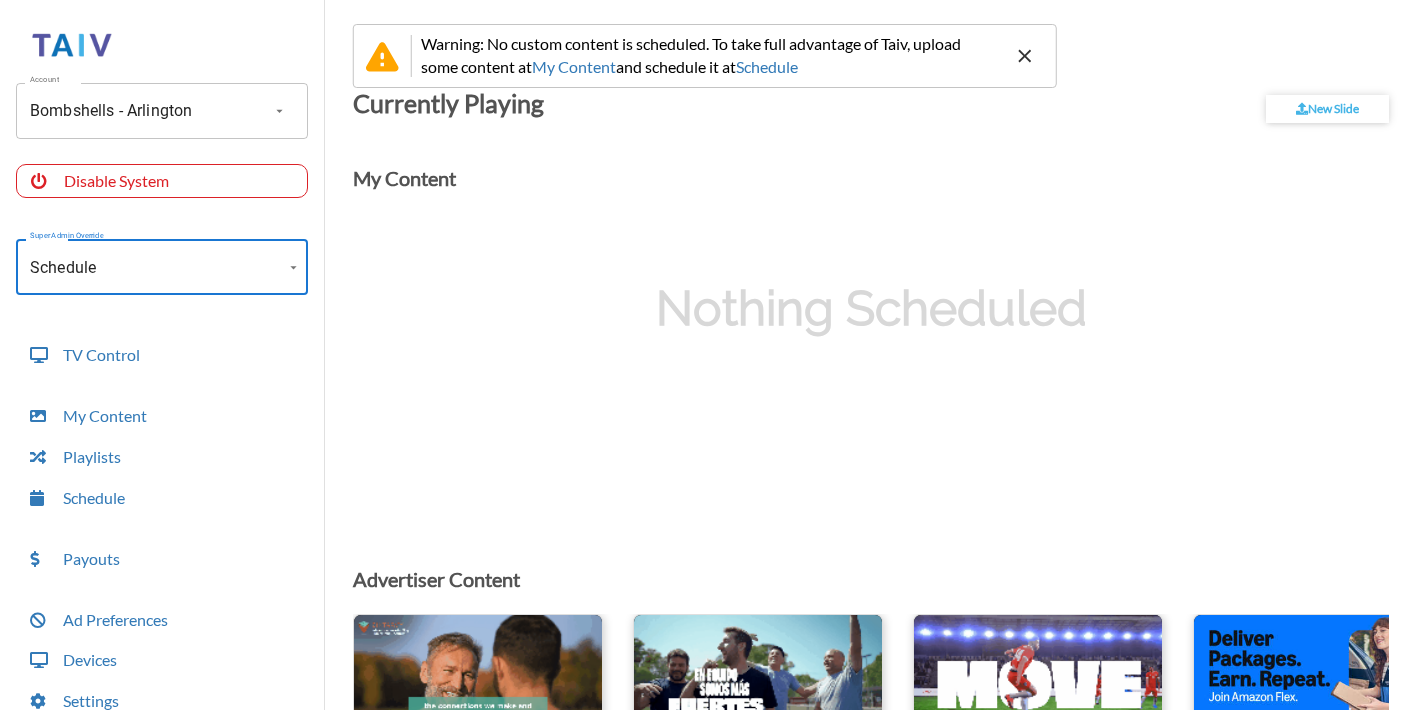 click on "Warning: No custom content is scheduled. To take full advantage of Taiv, upload some content at  My Content  and schedule it at  Schedule Account Bombshells - Arlington (-ODI72I-Gdfwlk1Yilk8) Account Disable System Super Admin Override Schedule Schedule Mode Mode TV Control My Content Playlists Schedule Payouts Ad Preferences Devices Settings Super Admin Dashboard Ad Manager Log Out Currently Playing  New Slide My Content Nothing Scheduled Advertiser Content visibility_icon POP Dallas [Updated] video1-compressed.mp4 Tomorrow @ 04:00 pm - 11:59 pm visibility_icon POP Dallas [Updated] video2-compressed.mp4 Tomorrow @ 04:00 pm - 11:59 pm visibility_icon POP Dallas [Updated] video3-compressed.mp4 Tomorrow @ 04:00 pm - 11:59 pm visibility_icon POP Dallas [Updated] Amazonflex.jpg Tomorrow @ 04:00 pm - 11:59 pm visibility_icon POP Dallas [Updated] liquidiv.mp4 Tomorrow @ 04:00 pm - 11:59 pm visibility_icon POP Dallas [Updated] liquidiv2.mp4 Tomorrow @ 04:00 pm - 11:59 pm visibility_icon POP Dallas [Updated] 29 Sun" at bounding box center [704, 360] 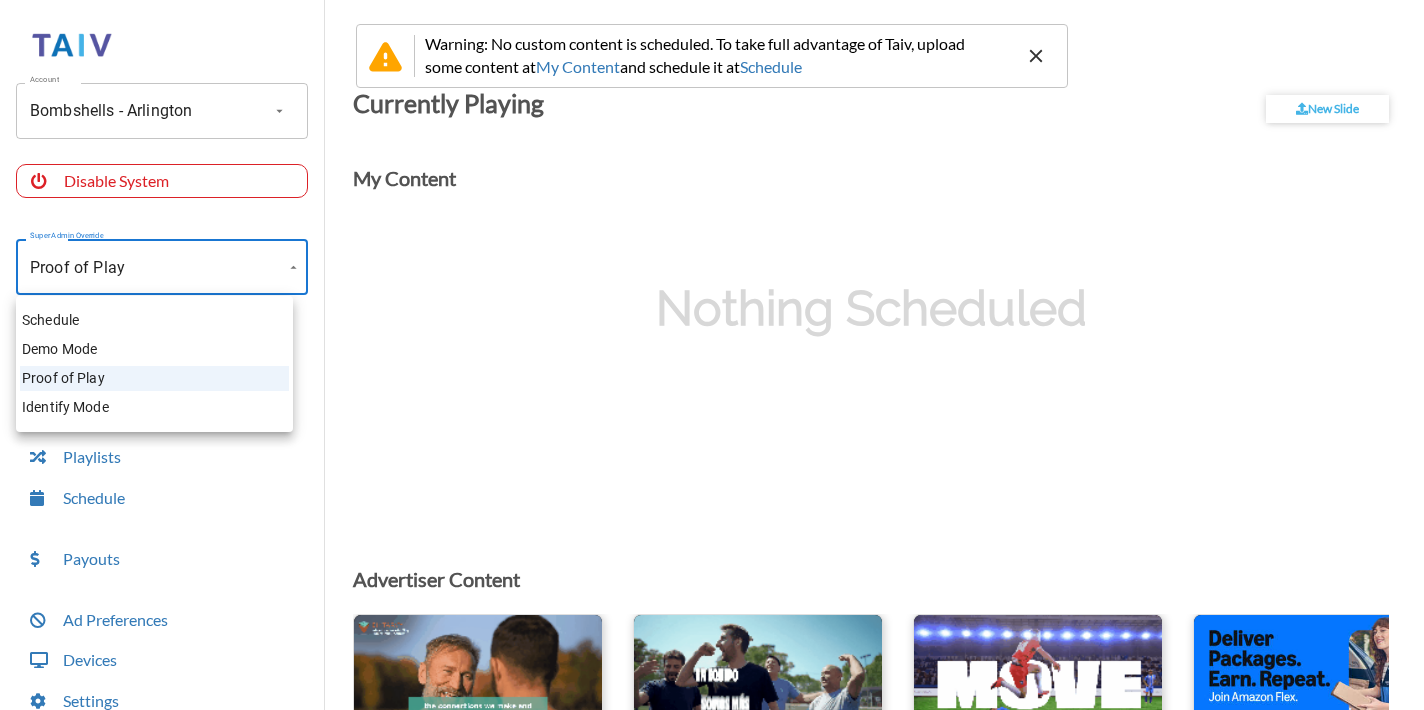click at bounding box center (712, 355) 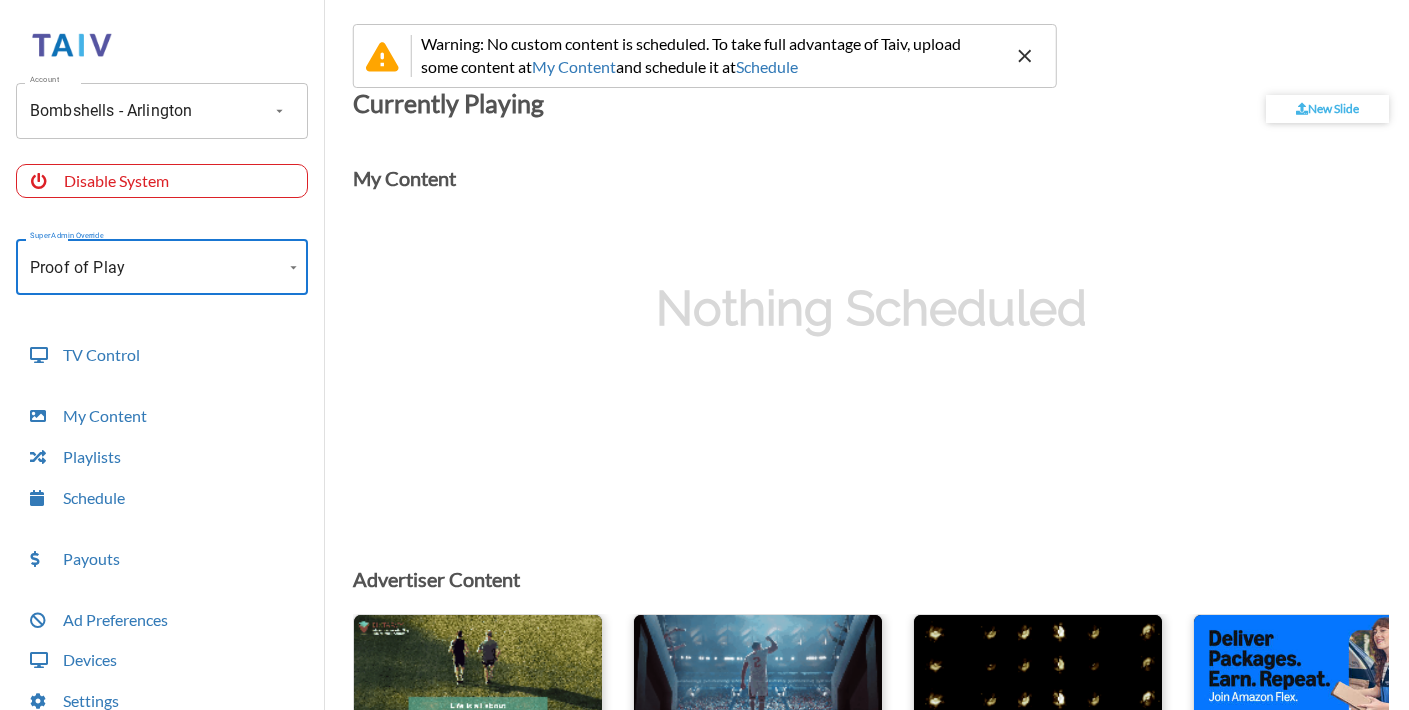 click on "Warning: No custom content is scheduled. To take full advantage of Taiv, upload some content at  My Content  and schedule it at  Schedule Account Bombshells - Arlington (-ODI72I-Gdfwlk1Yilk8) Account Disable System Super Admin Override Proof of Play Proof of Play Mode TV Control My Content Playlists Schedule Payouts Ad Preferences Devices Settings Super Admin Dashboard Ad Manager Log Out Currently Playing  New Slide My Content Nothing Scheduled Advertiser Content visibility_icon POP Dallas [Updated] video1-compressed.mp4 Tomorrow @ 04:00 pm - 11:59 pm visibility_icon POP Dallas [Updated] video2-compressed.mp4 Tomorrow @ 04:00 pm - 11:59 pm visibility_icon POP Dallas [Updated] video3-compressed.mp4 Tomorrow @ 04:00 pm - 11:59 pm visibility_icon POP Dallas [Updated] Amazonflex.jpg Tomorrow @ 04:00 pm - 11:59 pm visibility_icon POP Dallas [Updated] liquidiv.mp4 Tomorrow @ 04:00 pm - 11:59 pm visibility_icon POP Dallas [Updated] liquidiv2.mp4 Tomorrow @ 04:00 pm - 11:59 pm visibility_icon POP Dallas [Updated]" at bounding box center [704, 360] 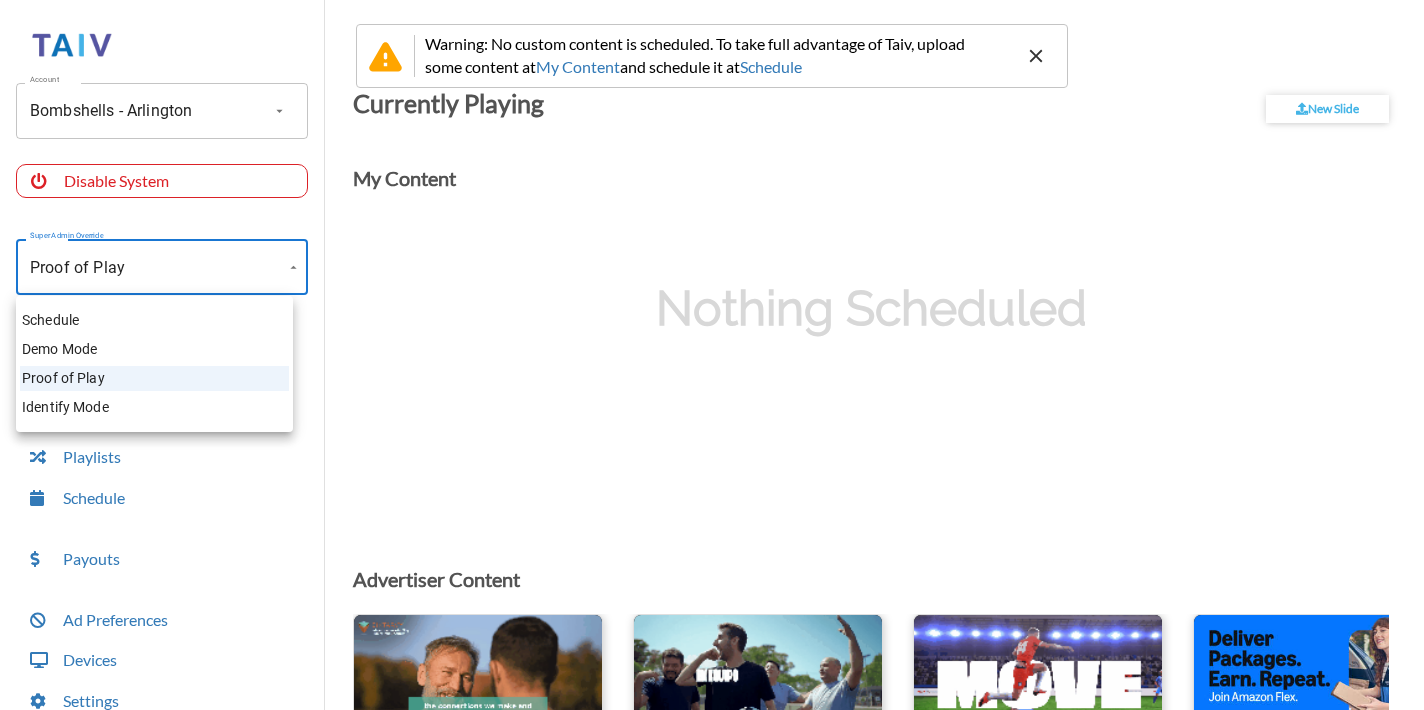 click on "Schedule" at bounding box center [154, 320] 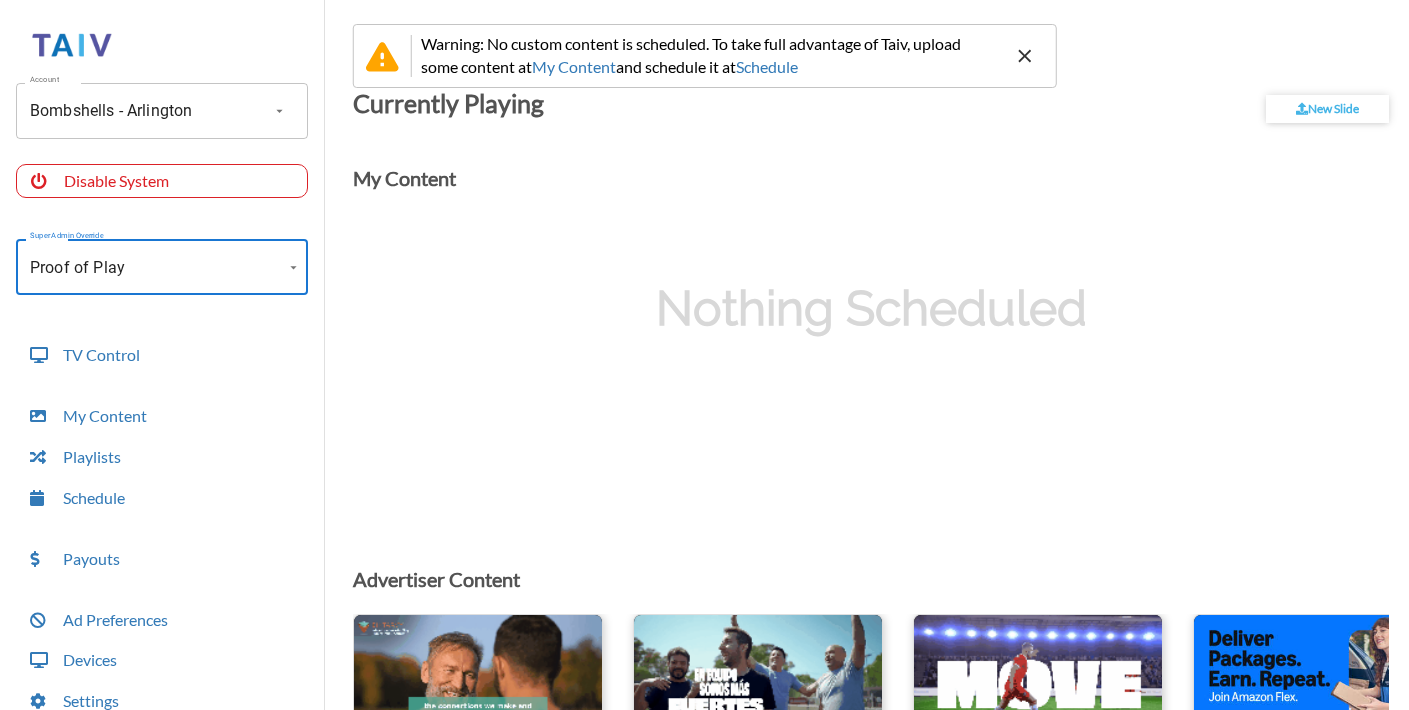 click on "Warning: No custom content is scheduled. To take full advantage of Taiv, upload some content at  My Content  and schedule it at  Schedule Account Bombshells - Arlington (-ODI72I-Gdfwlk1Yilk8) Account Disable System Super Admin Override Proof of Play Proof of Play Mode TV Control My Content Playlists Schedule Payouts Ad Preferences Devices Settings Super Admin Dashboard Ad Manager Log Out Currently Playing  New Slide My Content Nothing Scheduled Advertiser Content visibility_icon POP Dallas [Updated] video1-compressed.mp4 Tomorrow @ 04:00 pm - 11:59 pm visibility_icon POP Dallas [Updated] video2-compressed.mp4 Tomorrow @ 04:00 pm - 11:59 pm visibility_icon POP Dallas [Updated] video3-compressed.mp4 Tomorrow @ 04:00 pm - 11:59 pm visibility_icon POP Dallas [Updated] Amazonflex.jpg Tomorrow @ 04:00 pm - 11:59 pm visibility_icon POP Dallas [Updated] liquidiv.mp4 Tomorrow @ 04:00 pm - 11:59 pm visibility_icon POP Dallas [Updated] liquidiv2.mp4 Tomorrow @ 04:00 pm - 11:59 pm visibility_icon POP Dallas [Updated]" at bounding box center (704, 360) 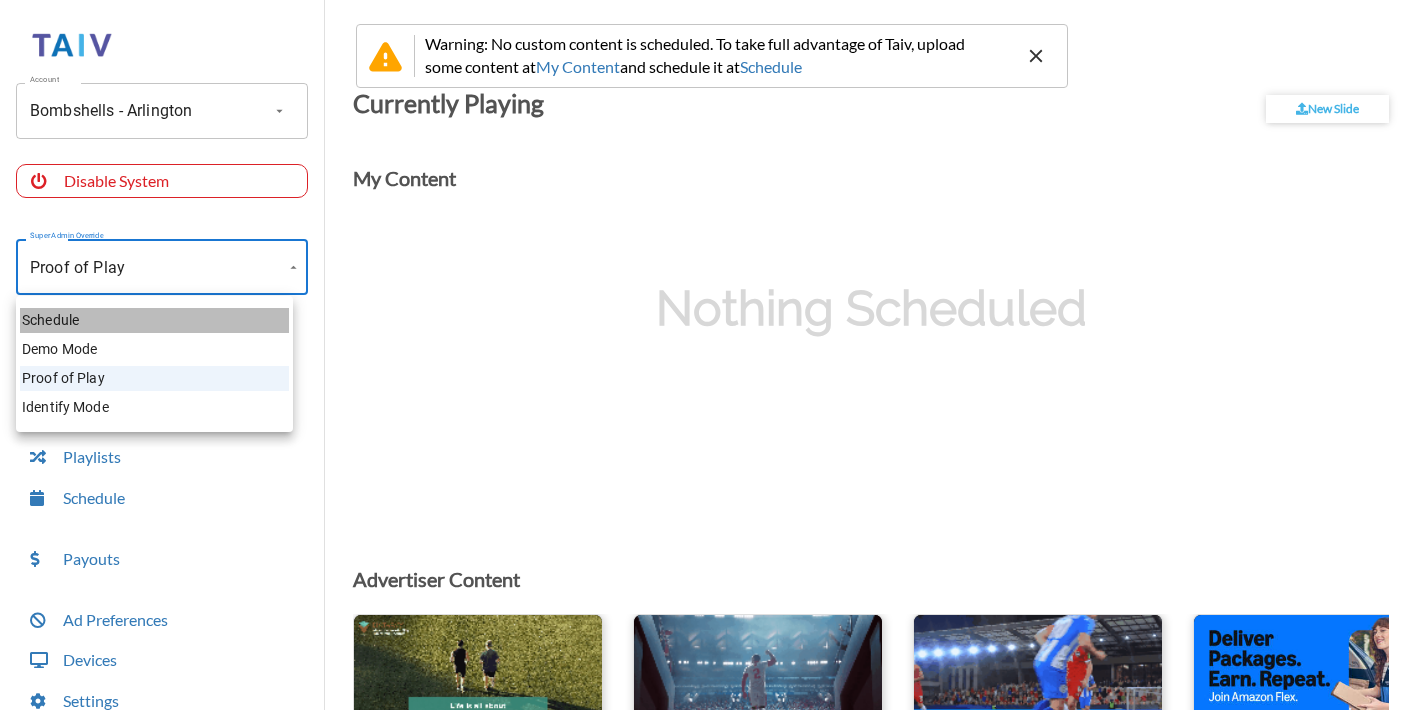click on "Schedule" at bounding box center [154, 320] 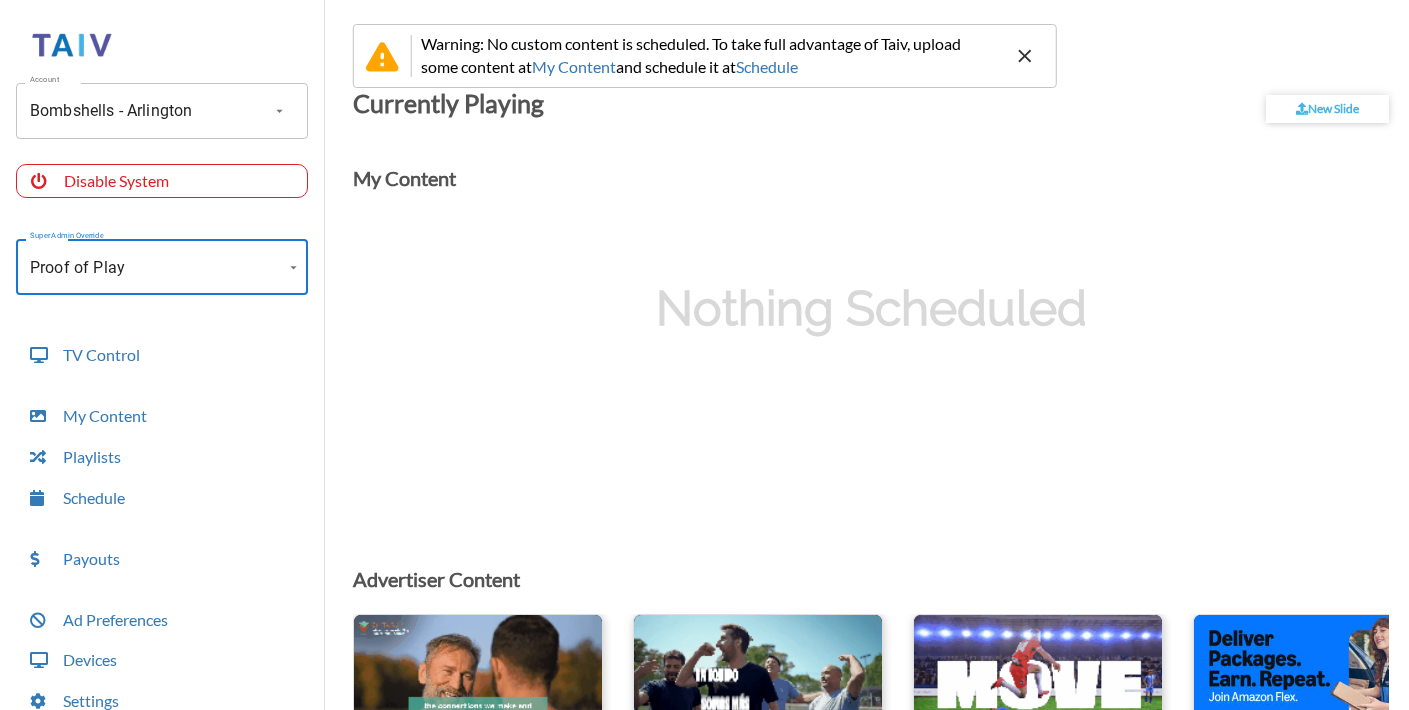 click on "Warning: No custom content is scheduled. To take full advantage of Taiv, upload some content at  My Content  and schedule it at  Schedule Account Bombshells - Arlington (-ODI72I-Gdfwlk1Yilk8) Account Disable System Super Admin Override Proof of Play Proof of Play Mode TV Control My Content Playlists Schedule Payouts Ad Preferences Devices Settings Super Admin Dashboard Ad Manager Log Out Currently Playing  New Slide My Content Nothing Scheduled Advertiser Content visibility_icon POP Dallas [Updated] video1-compressed.mp4 Tomorrow @ 04:00 pm - 11:59 pm visibility_icon POP Dallas [Updated] video2-compressed.mp4 Tomorrow @ 04:00 pm - 11:59 pm visibility_icon POP Dallas [Updated] video3-compressed.mp4 Tomorrow @ 04:00 pm - 11:59 pm visibility_icon POP Dallas [Updated] Amazonflex.jpg Tomorrow @ 04:00 pm - 11:59 pm visibility_icon POP Dallas [Updated] liquidiv.mp4 Tomorrow @ 04:00 pm - 11:59 pm visibility_icon POP Dallas [Updated] liquidiv2.mp4 Tomorrow @ 04:00 pm - 11:59 pm visibility_icon POP Dallas [Updated]" at bounding box center (704, 360) 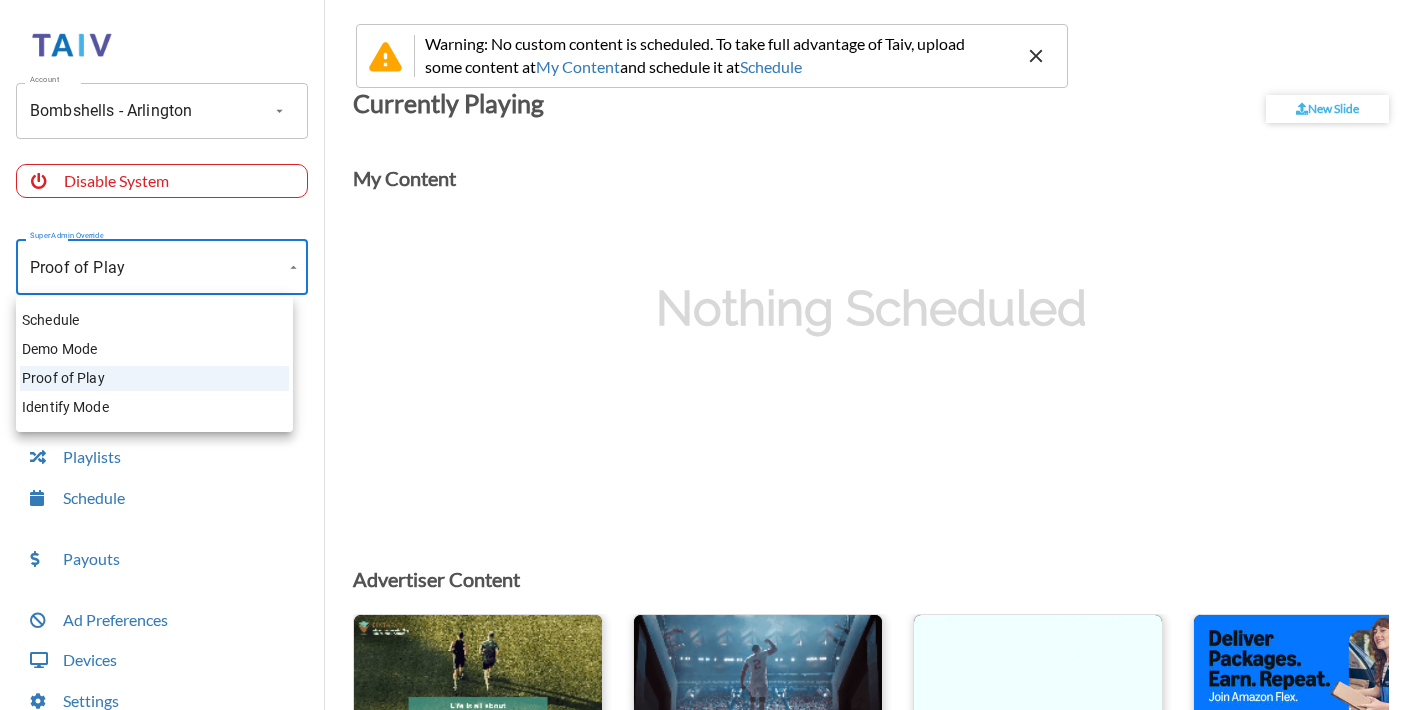click on "Schedule" at bounding box center (154, 320) 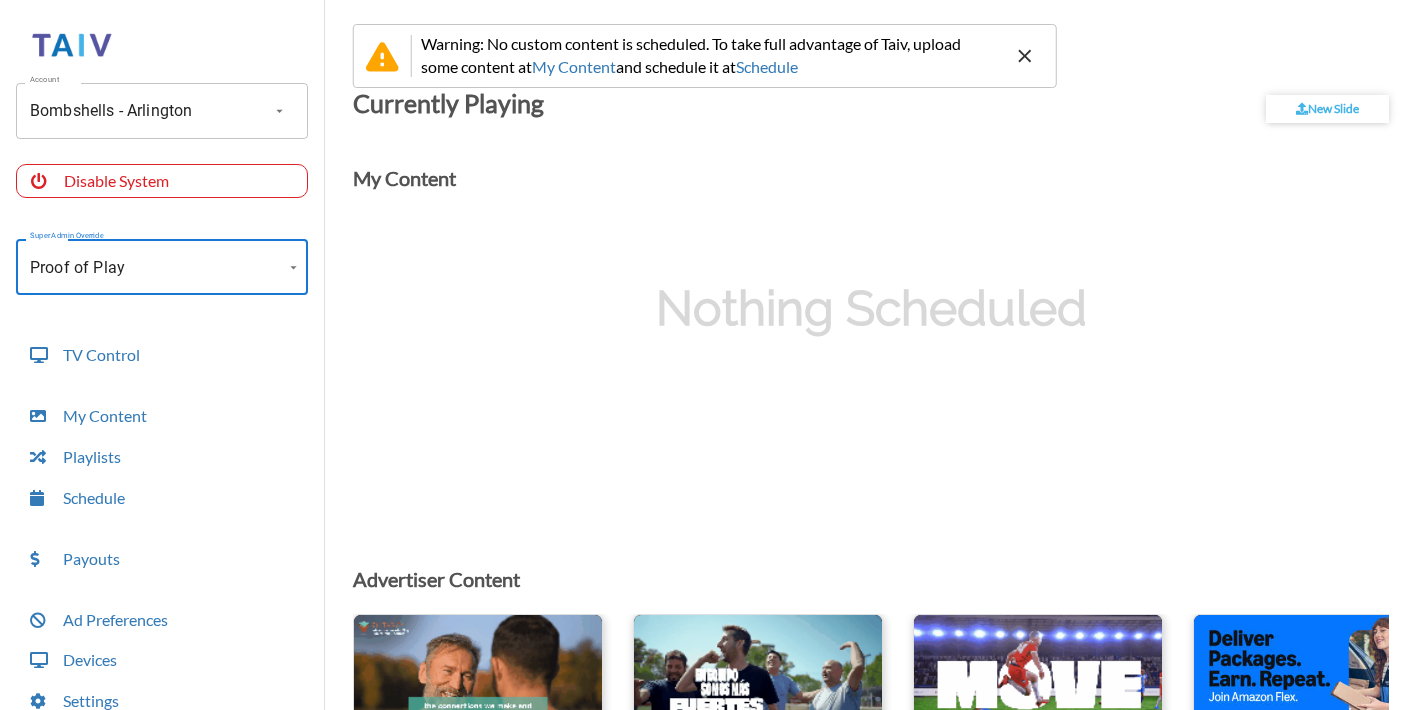 click at bounding box center [1025, 56] 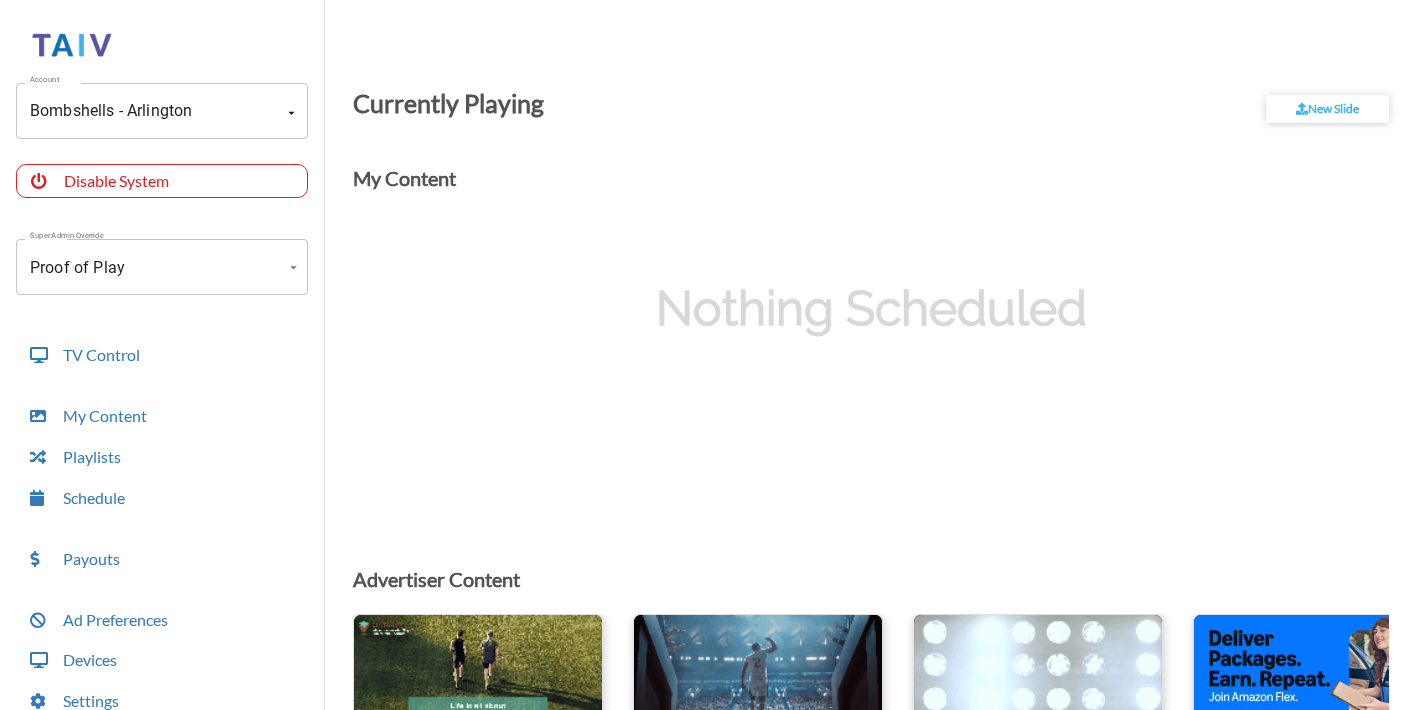 click on "Account Bombshells - Arlington (-ODI72I-Gdfwlk1Yilk8) Account Disable System Super Admin Override Proof of Play Proof of Play Mode TV Control My Content Playlists Schedule Payouts Ad Preferences Devices Settings Super Admin Dashboard Ad Manager Log Out Currently Playing  New Slide My Content Nothing Scheduled Advertiser Content visibility_icon POP Dallas [Updated] video1-compressed.mp4 Tomorrow @ 04:00 pm - 11:59 pm visibility_icon POP Dallas [Updated] video2-compressed.mp4 Tomorrow @ 04:00 pm - 11:59 pm visibility_icon POP Dallas [Updated] video3-compressed.mp4 Tomorrow @ 04:00 pm - 11:59 pm visibility_icon POP Dallas [Updated] Amazonflex.jpg Tomorrow @ 04:00 pm - 11:59 pm visibility_icon POP Dallas [Updated] liquidiv.mp4 Tomorrow @ 04:00 pm - 11:59 pm visibility_icon POP Dallas [Updated] liquidiv2.mp4 Tomorrow @ 04:00 pm - 11:59 pm visibility_icon POP Dallas [Updated] liquidiv3.mp4 Tomorrow @ 04:00 pm - 11:59 pm visibility_icon POP Dallas [Updated] Underdog1 - comp.mp4 Tomorrow @ 04:00 pm - 11:59 pm 29 Sun" at bounding box center (704, 360) 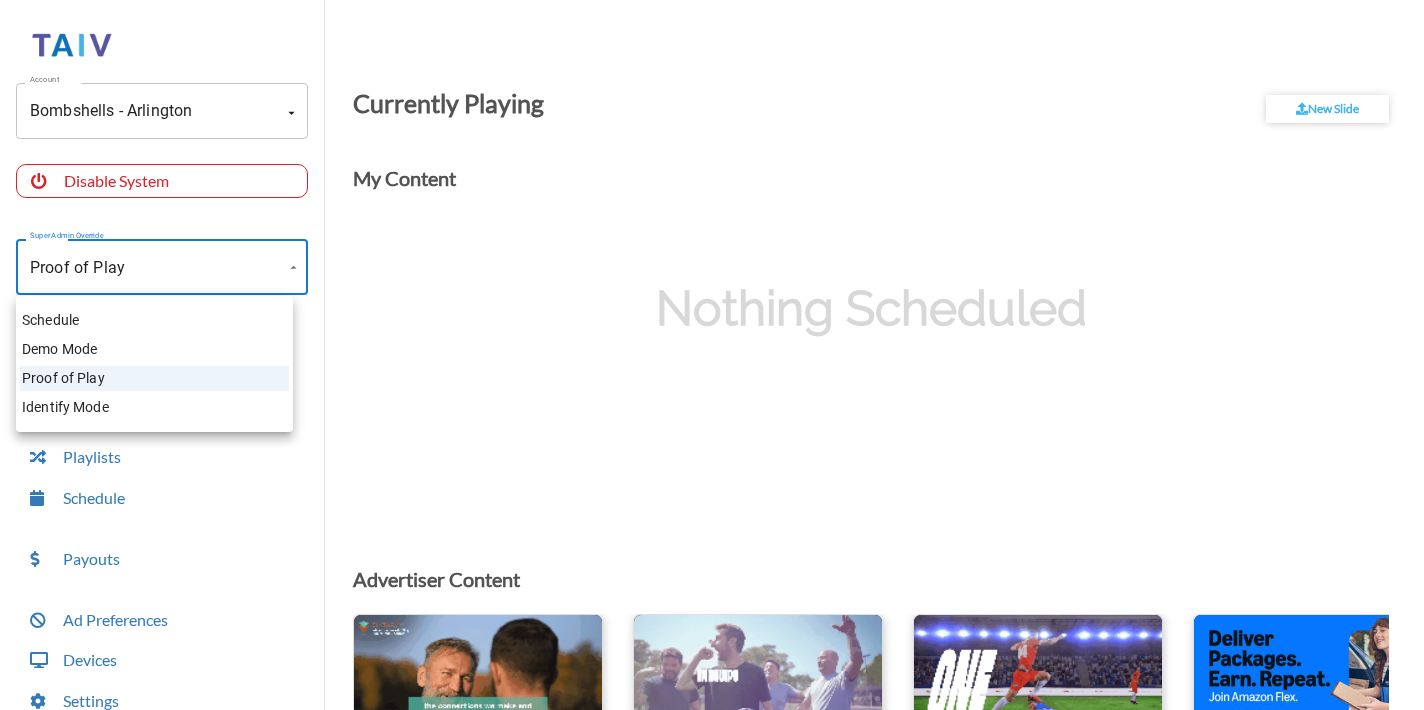 click on "Schedule" at bounding box center [154, 320] 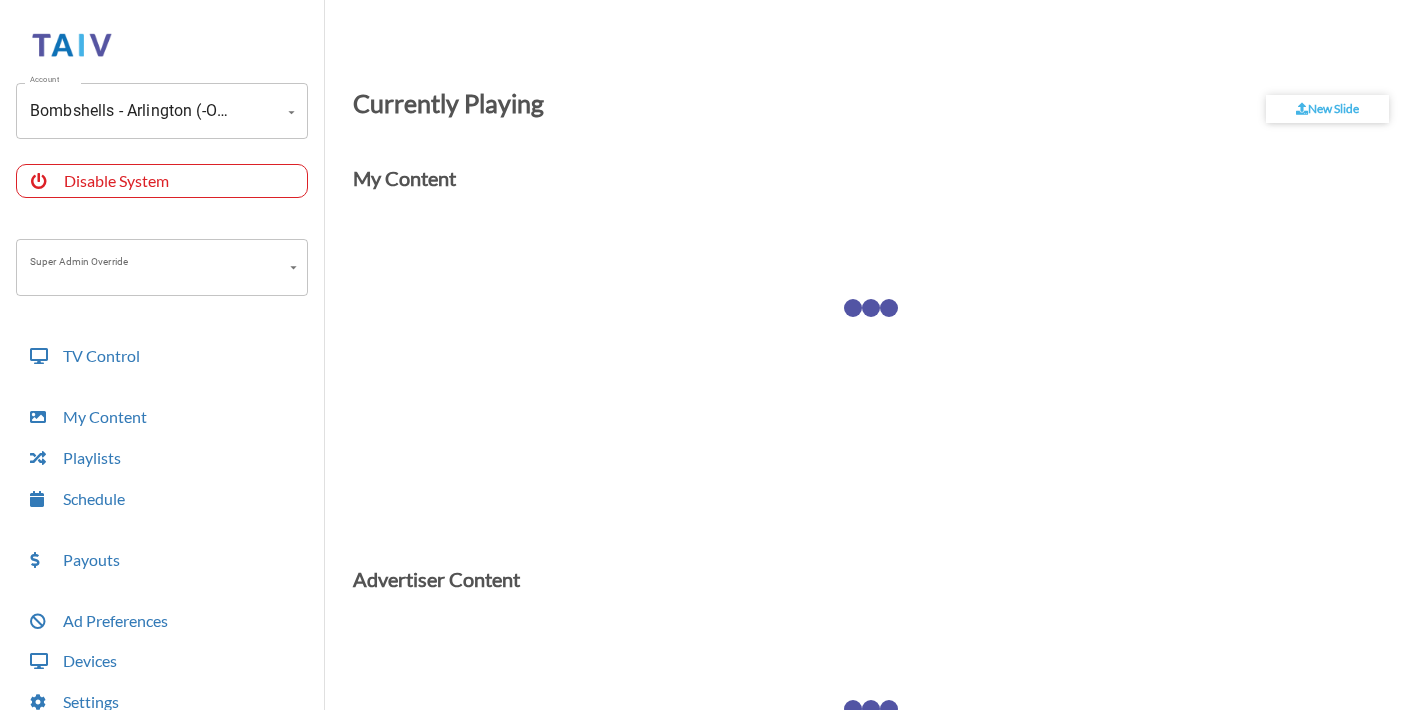 scroll, scrollTop: 0, scrollLeft: 0, axis: both 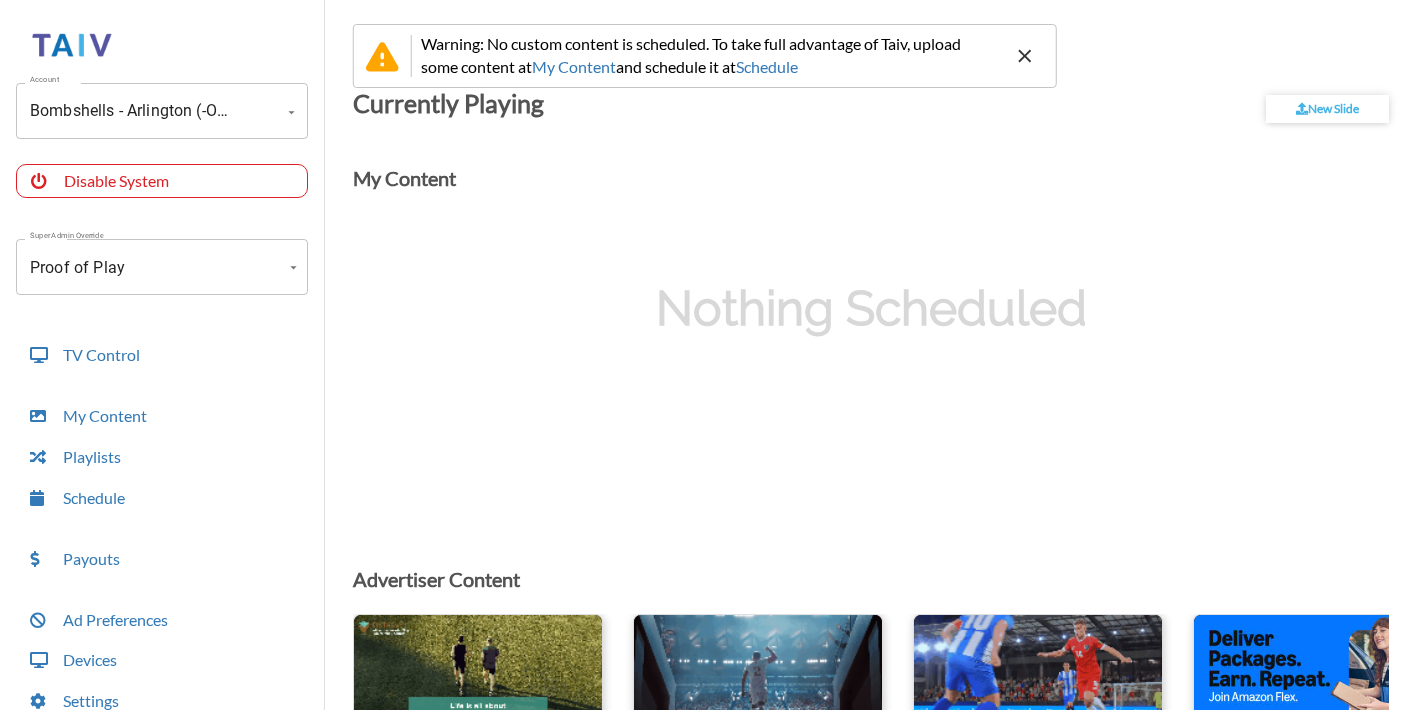 click on "Warning: No custom content is scheduled. To take full advantage of Taiv, upload some content at My Content and schedule it at Schedule Account Bombshells - Arlington (-[ID]) Account Disable System Super Admin Override Proof of Play Proof of Play Mode TV Control My Content Playlists Schedule Payouts Ad Preferences Devices Settings Super Admin Dashboard Ad Manager Log Out Currently Playing New Slide My Content Nothing Scheduled Advertiser Content visibility_icon POP [CITY] [Updated] video1-compressed.mp4 Tomorrow @ [TIME] - [TIME] visibility_icon POP [CITY] [Updated] video2-compressed.mp4 Tomorrow @ [TIME] - [TIME] visibility_icon POP [CITY] [Updated] video3-compressed.mp4 Tomorrow @ [TIME] - [TIME] visibility_icon POP [CITY] [Updated] Amazonflex.jpg Tomorrow @ [TIME] - [TIME] visibility_icon POP [CITY] [Updated] liquidiv.mp4 Tomorrow @ [TIME] - [TIME] visibility_icon POP [CITY] [Updated] liquidiv2.mp4 Tomorrow @ [TIME] - [TIME] visibility_icon POP [CITY] [Updated]" at bounding box center (704, 360) 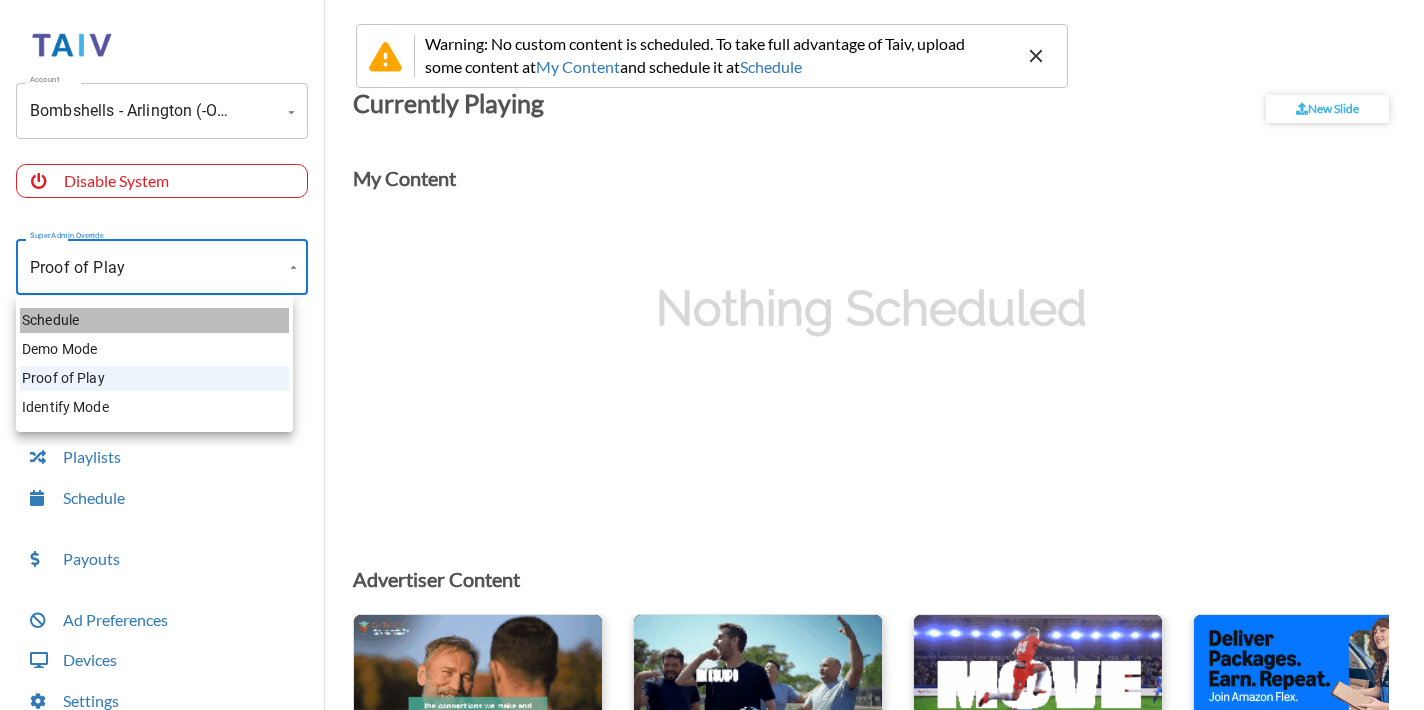 click on "Schedule" at bounding box center [154, 320] 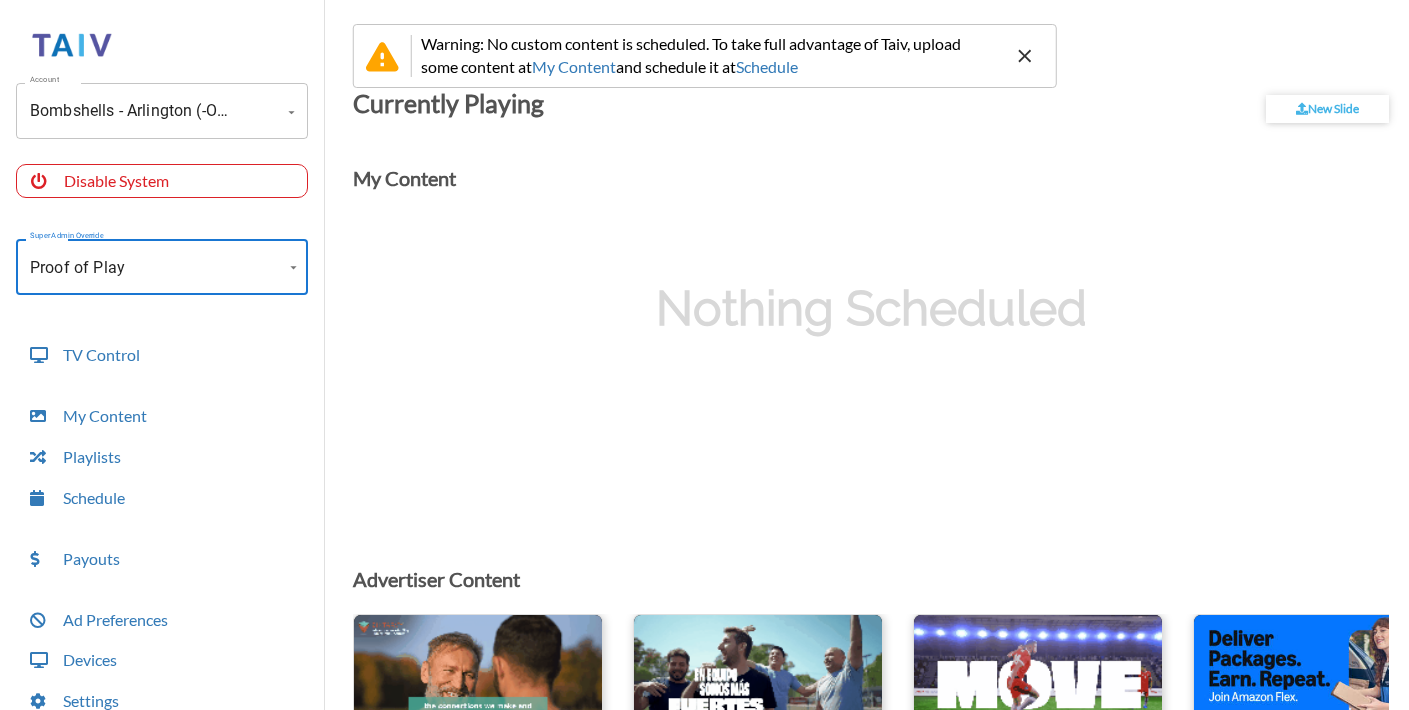 click on "Warning: No custom content is scheduled. To take full advantage of Taiv, upload some content at My Content and schedule it at Schedule Account Bombshells - Arlington (-[ID]) Account Disable System Super Admin Override Proof of Play Proof of Play Mode TV Control My Content Playlists Schedule Payouts Ad Preferences Devices Settings Super Admin Dashboard Ad Manager Log Out Currently Playing New Slide My Content Nothing Scheduled Advertiser Content visibility_icon POP [CITY] [Updated] video1-compressed.mp4 Tomorrow @ [TIME] - [TIME] visibility_icon POP [CITY] [Updated] video2-compressed.mp4 Tomorrow @ [TIME] - [TIME] visibility_icon POP [CITY] [Updated] video3-compressed.mp4 Tomorrow @ [TIME] - [TIME] visibility_icon POP [CITY] [Updated] Amazonflex.jpg Tomorrow @ [TIME] - [TIME] visibility_icon POP [CITY] [Updated] liquidiv.mp4 Tomorrow @ [TIME] - [TIME] visibility_icon POP [CITY] [Updated] liquidiv2.mp4 Tomorrow @ [TIME] - [TIME] visibility_icon POP [CITY] [Updated]" at bounding box center [704, 360] 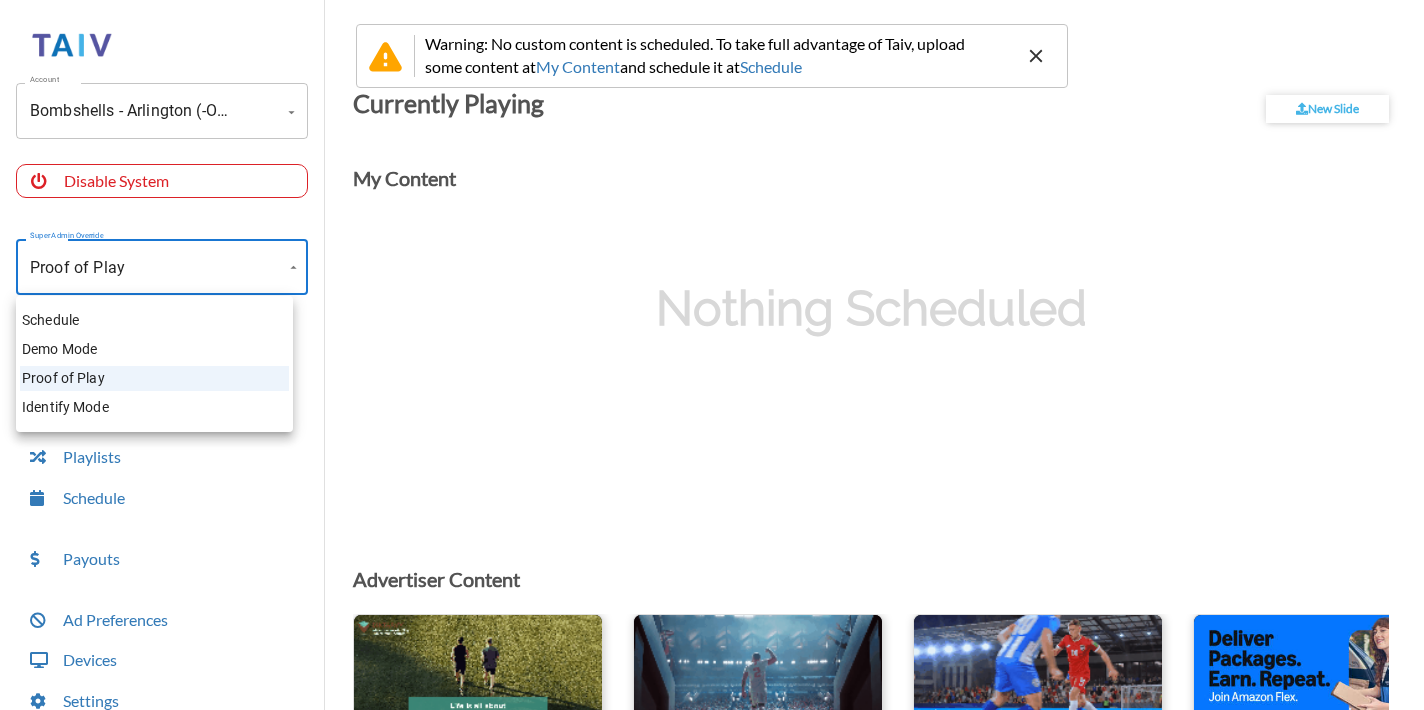click on "Schedule" at bounding box center (154, 320) 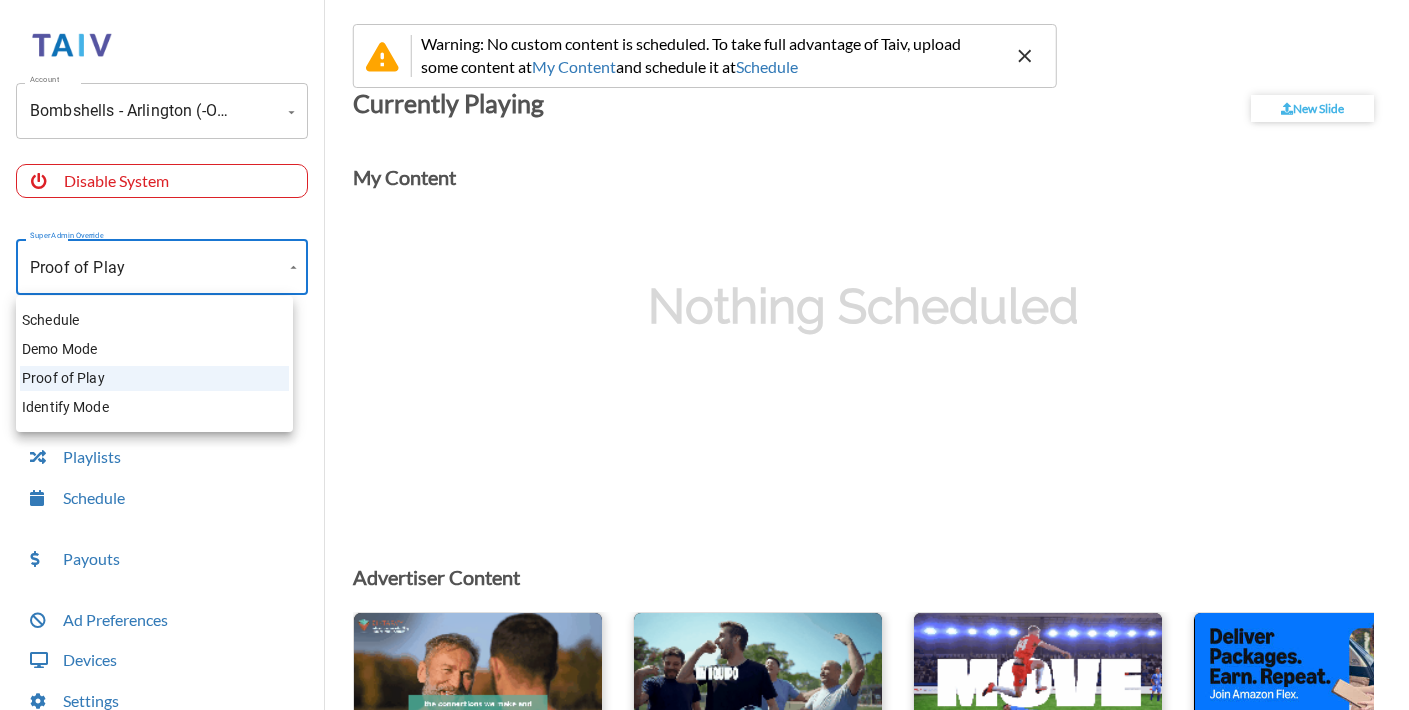 click on "Warning: No custom content is scheduled. To take full advantage of Taiv, upload some content at My Content and schedule it at Schedule Account Bombshells - Arlington (-[ID]) Account Disable System Super Admin Override Proof of Play Proof of Play Mode TV Control My Content Playlists Schedule Payouts Ad Preferences Devices Settings Super Admin Dashboard Ad Manager Log Out Currently Playing New Slide My Content Nothing Scheduled Advertiser Content visibility_icon POP [CITY] [Updated] video1-compressed.mp4 Tomorrow @ [TIME] - [TIME] visibility_icon POP [CITY] [Updated] video2-compressed.mp4 Tomorrow @ [TIME] - [TIME] visibility_icon POP [CITY] [Updated] video3-compressed.mp4 Tomorrow @ [TIME] - [TIME] visibility_icon POP [CITY] [Updated] Amazonflex.jpg Tomorrow @ [TIME] - [TIME] visibility_icon POP [CITY] [Updated] liquidiv.mp4 Tomorrow @ [TIME] - [TIME] visibility_icon POP [CITY] [Updated] liquidiv2.mp4 Tomorrow @ [TIME] - [TIME] visibility_icon POP [CITY] [Updated]" at bounding box center (704, 360) 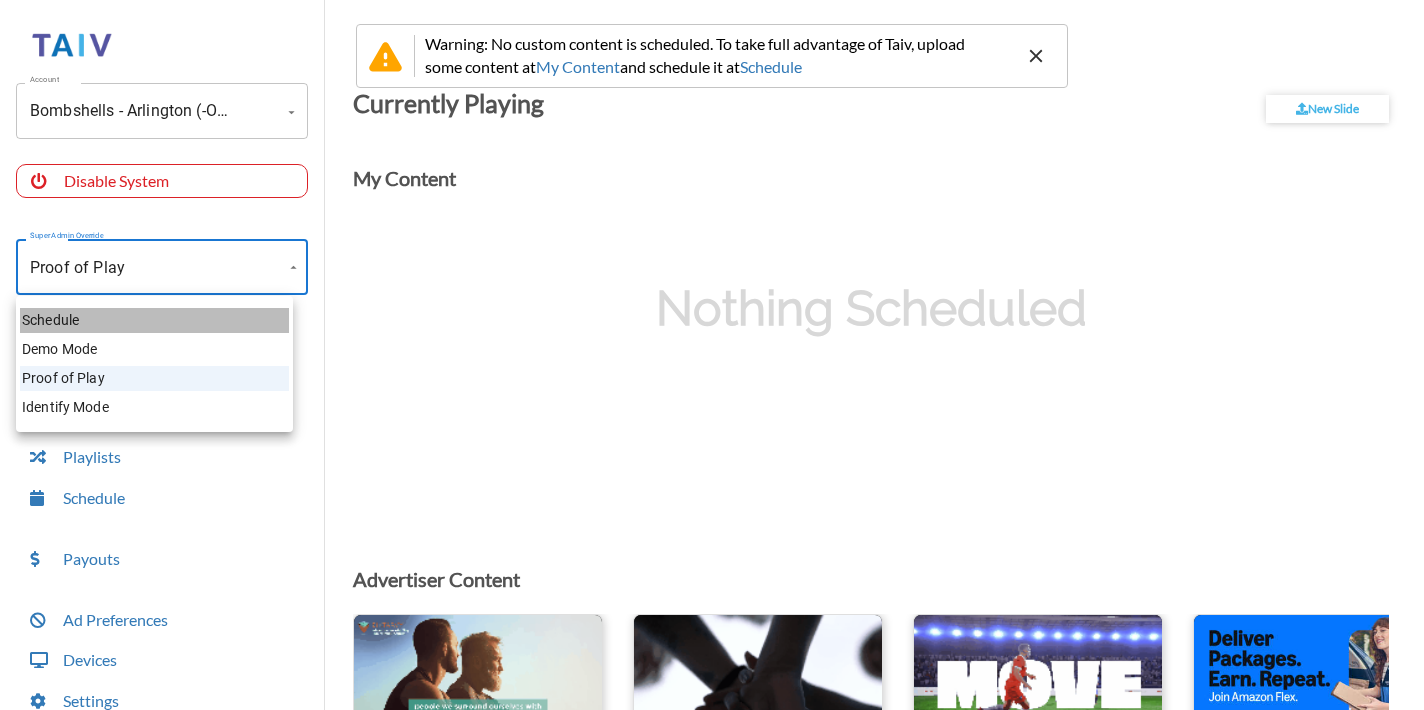 click on "Schedule" at bounding box center (154, 320) 